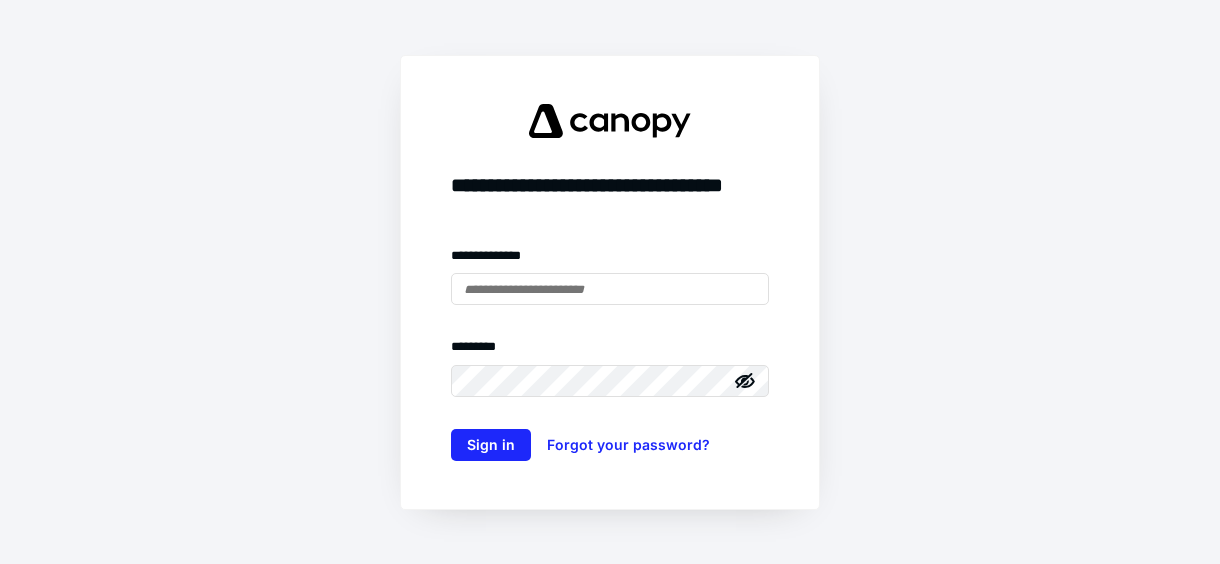 scroll, scrollTop: 0, scrollLeft: 0, axis: both 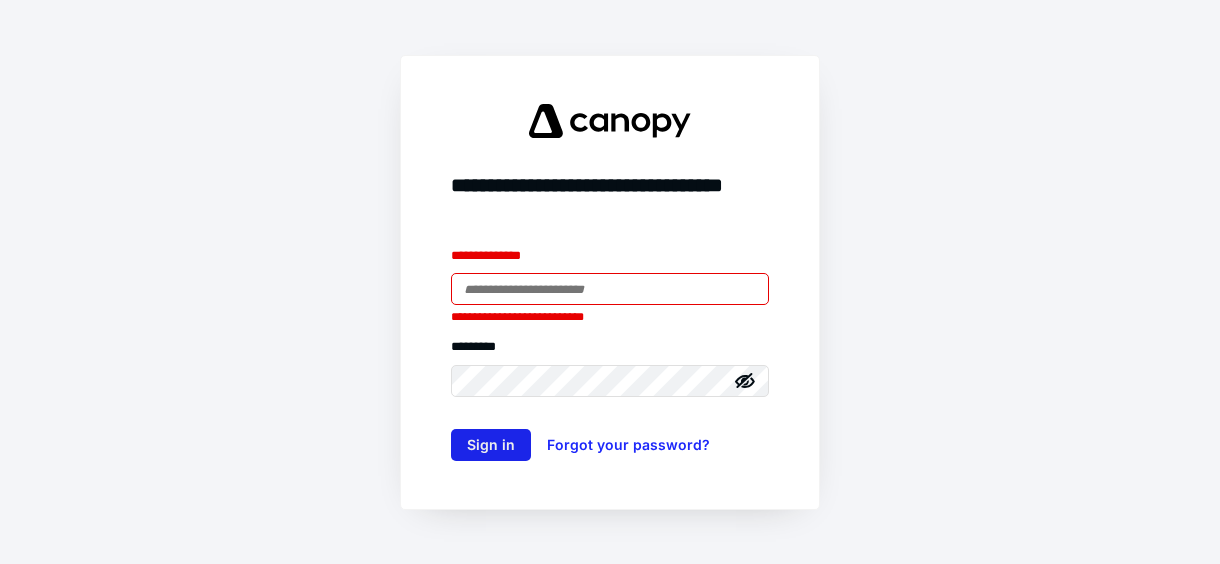type on "**********" 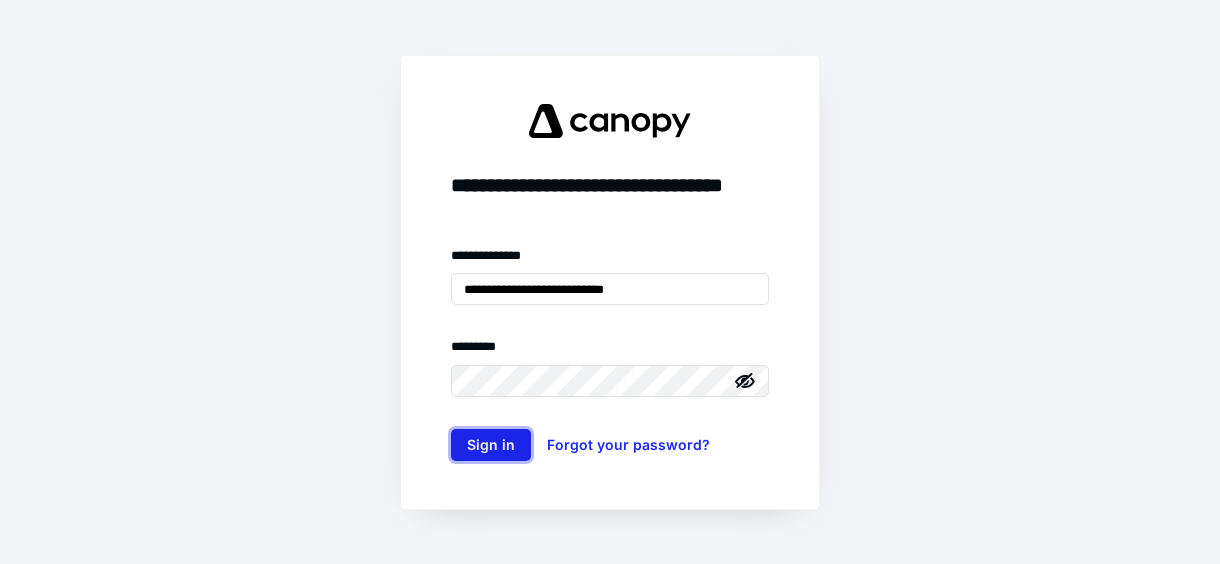 click on "Sign in" at bounding box center (491, 445) 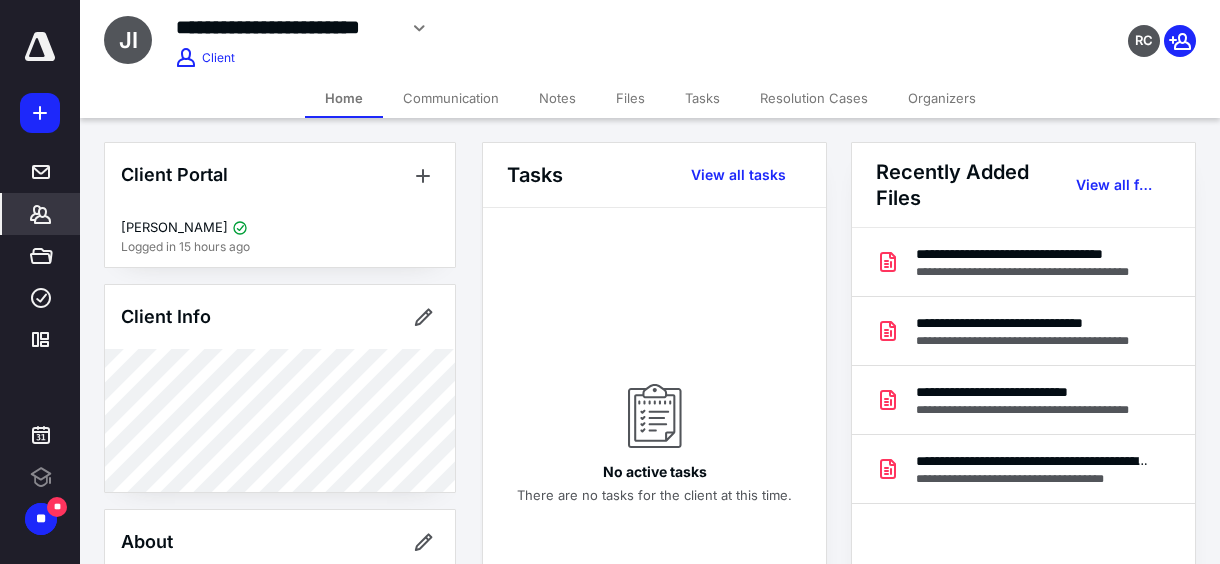 scroll, scrollTop: 0, scrollLeft: 0, axis: both 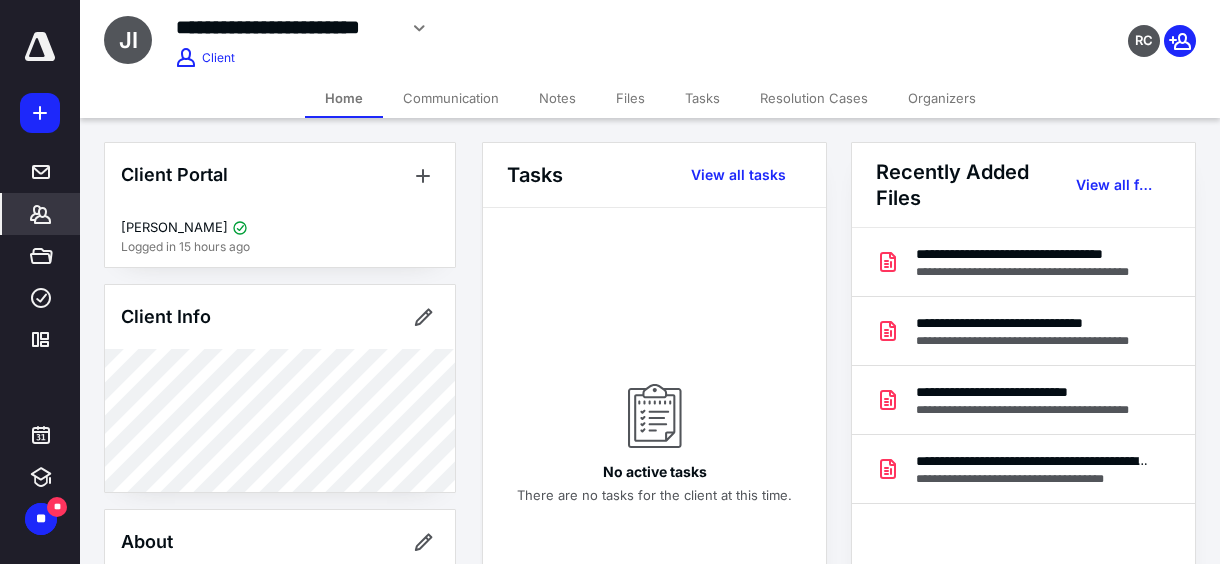 click 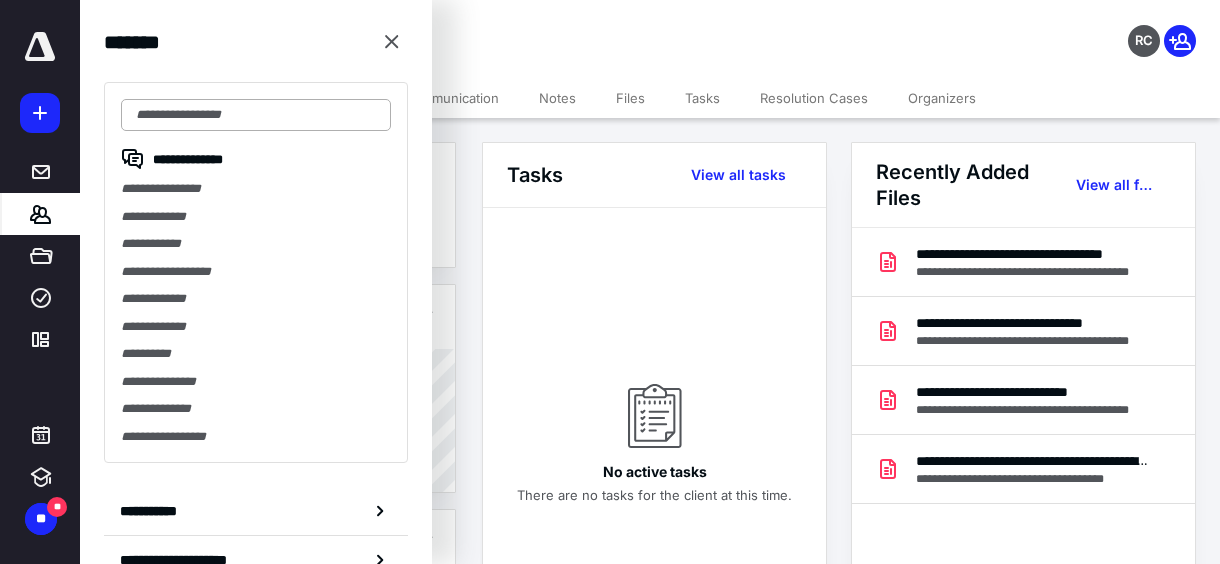 click at bounding box center (256, 115) 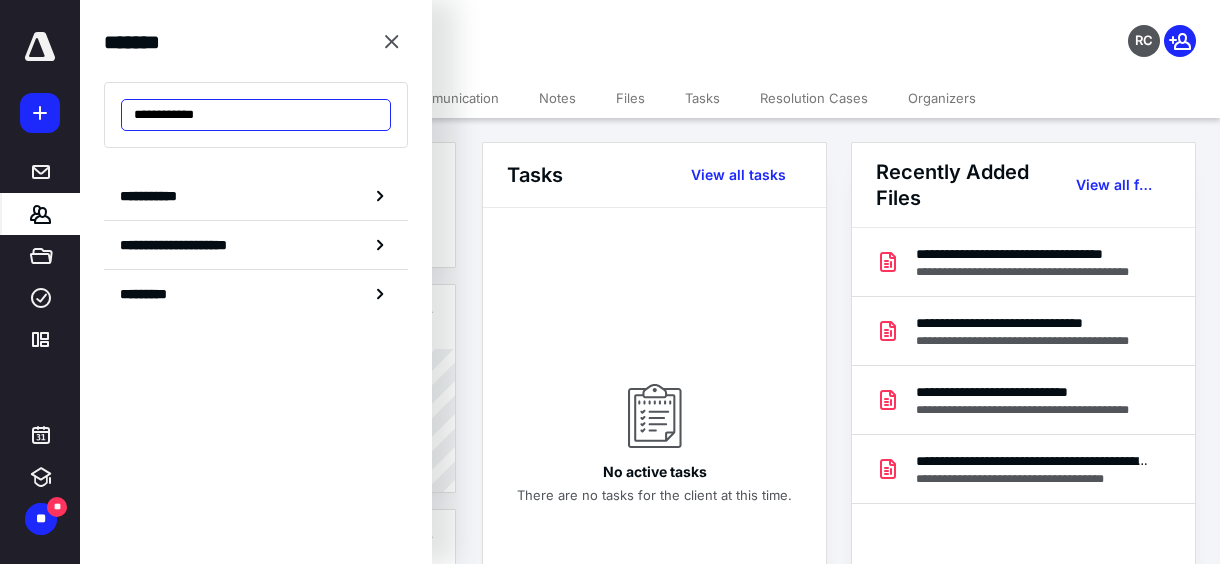 drag, startPoint x: 251, startPoint y: 112, endPoint x: 133, endPoint y: 114, distance: 118.016945 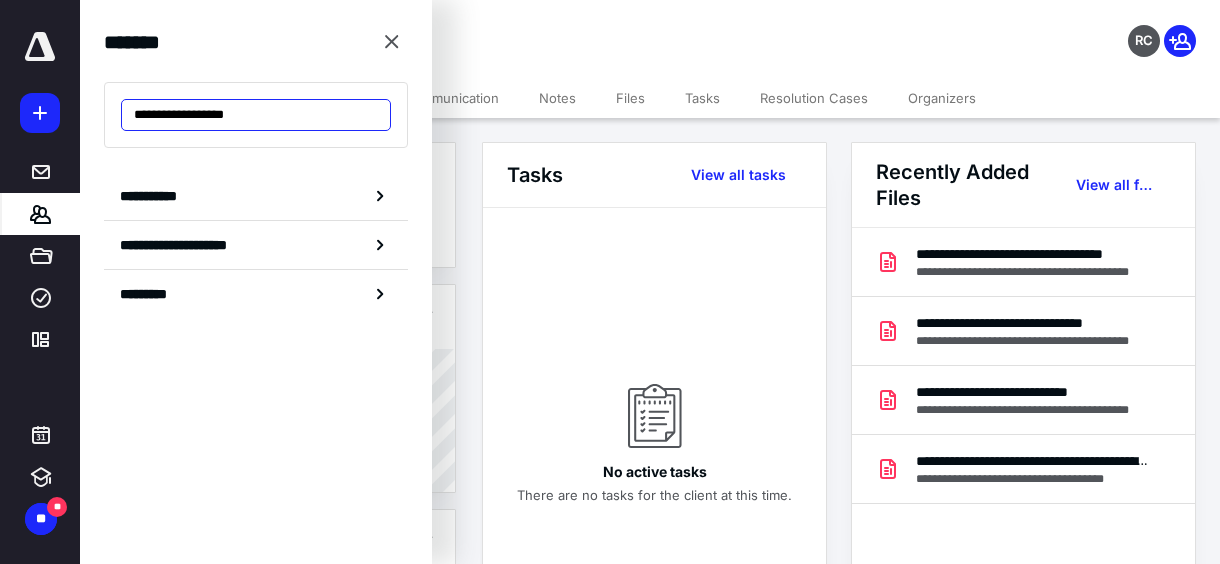 click on "**********" at bounding box center (256, 115) 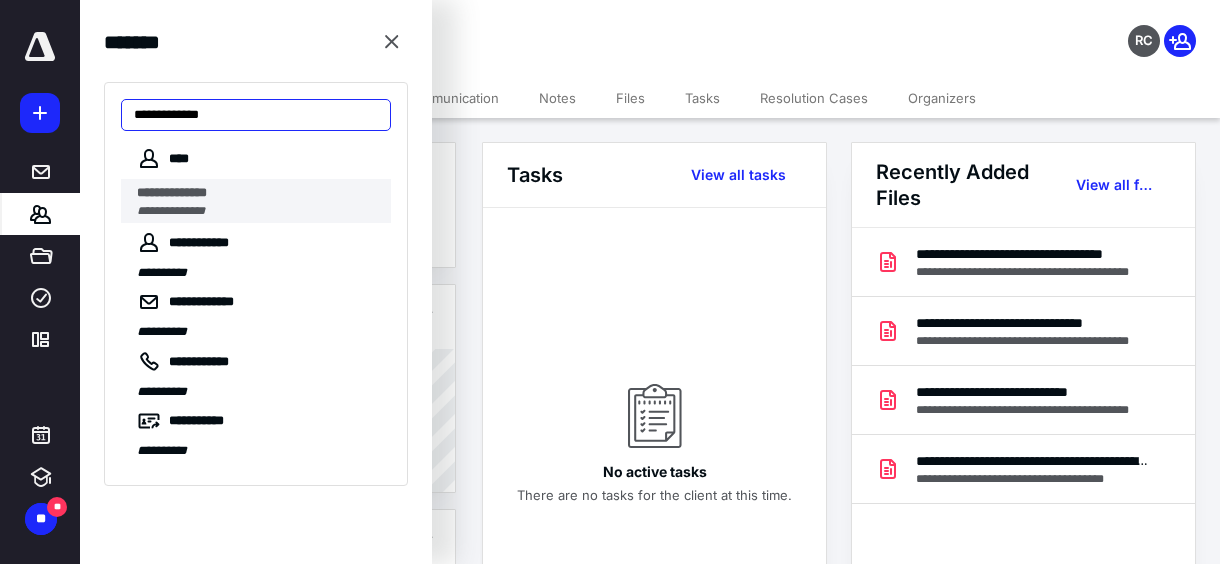 type on "**********" 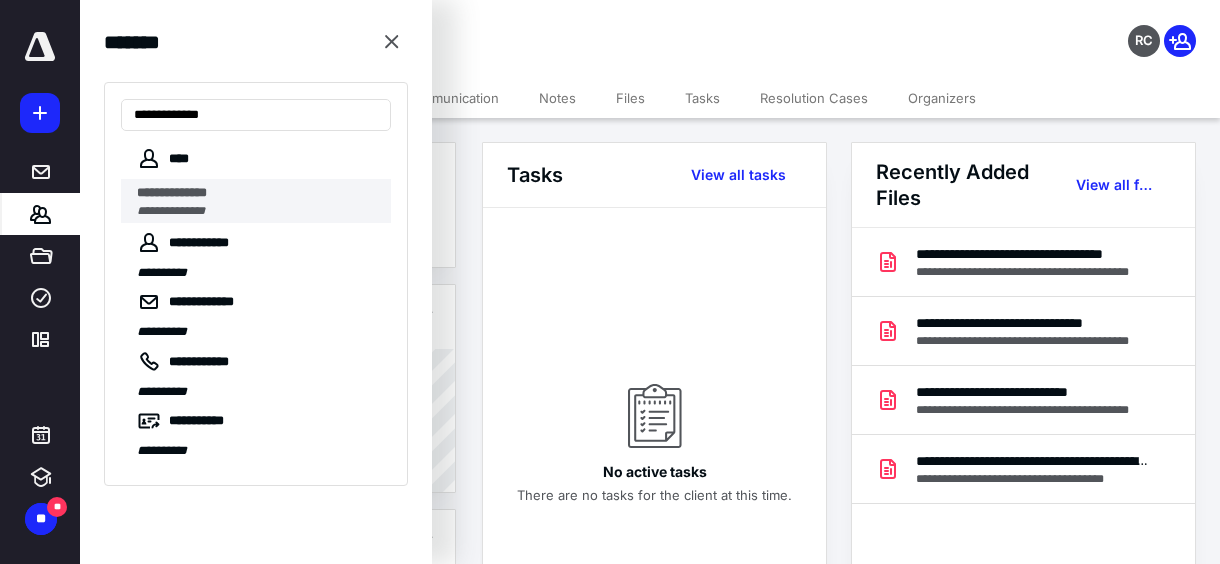 click on "**********" at bounding box center [264, 201] 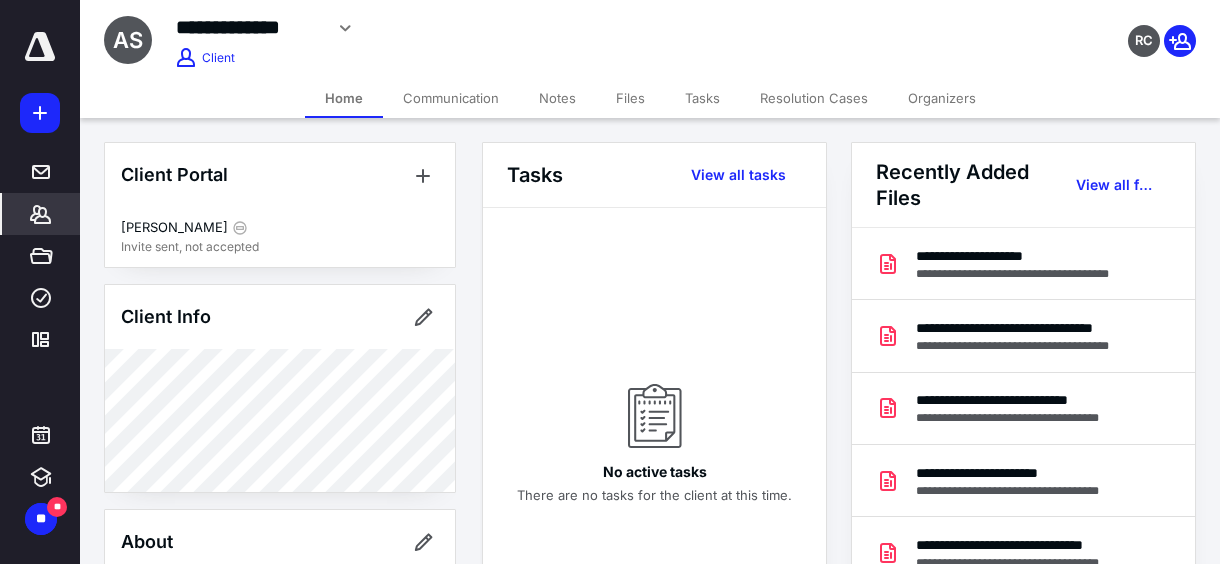 click on "Files" at bounding box center (630, 98) 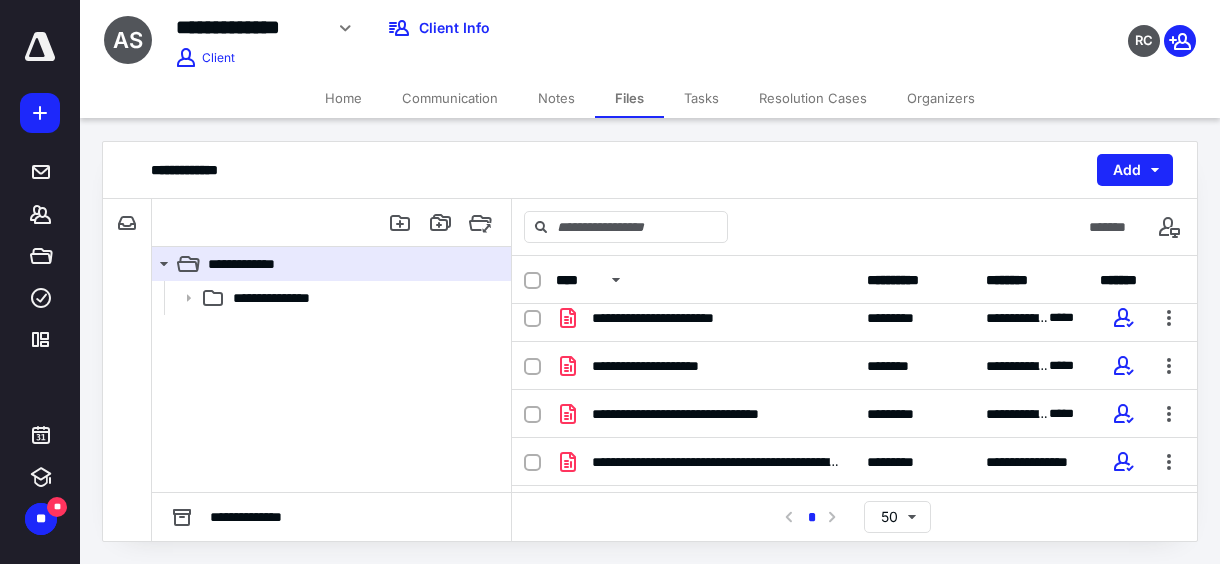 scroll, scrollTop: 160, scrollLeft: 0, axis: vertical 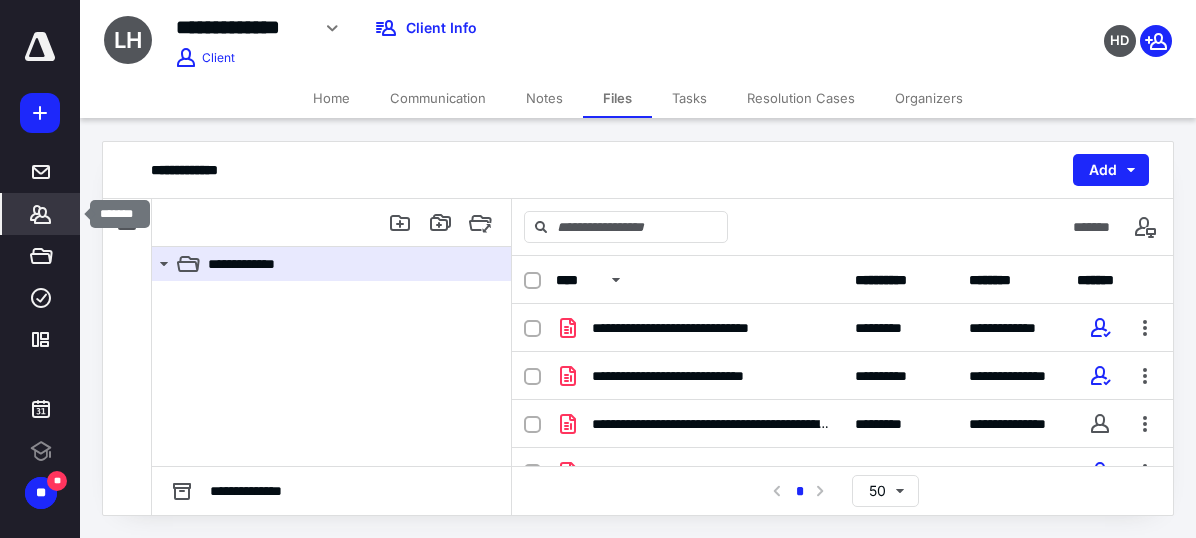 click 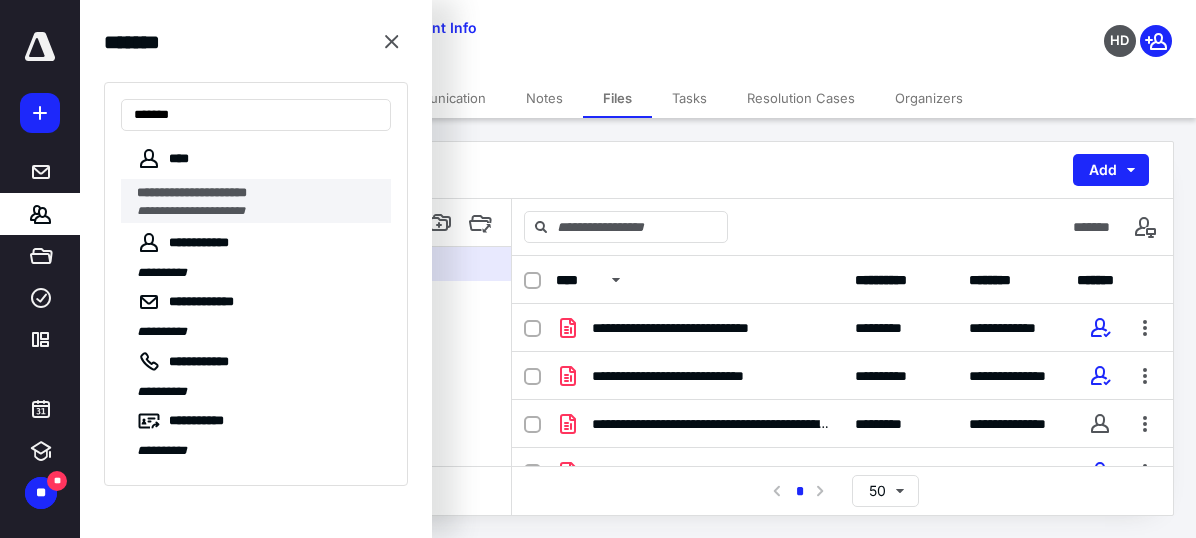 type on "*******" 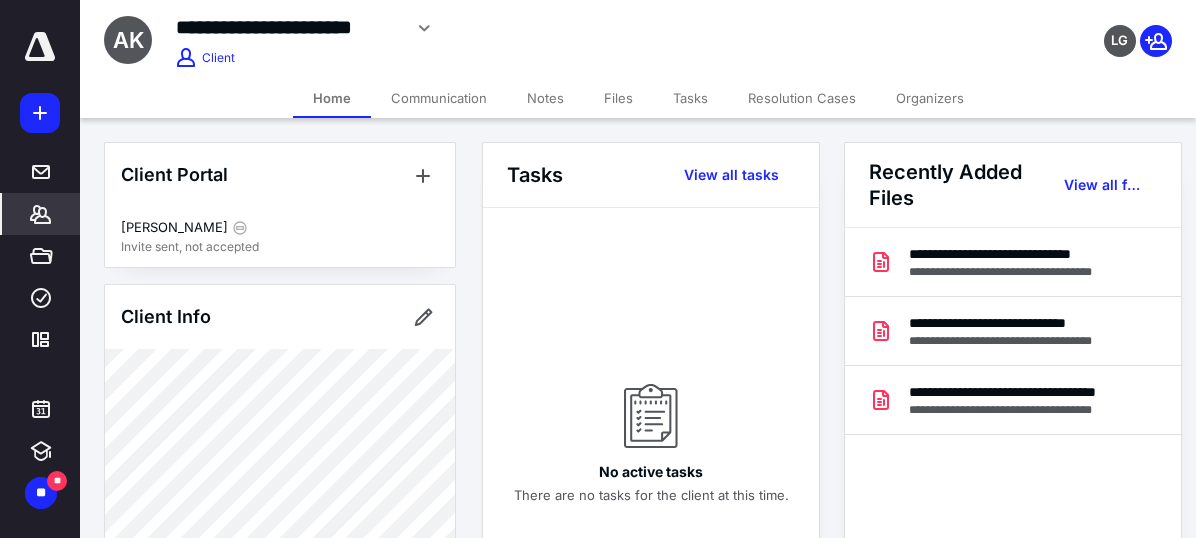 click on "Files" at bounding box center [618, 98] 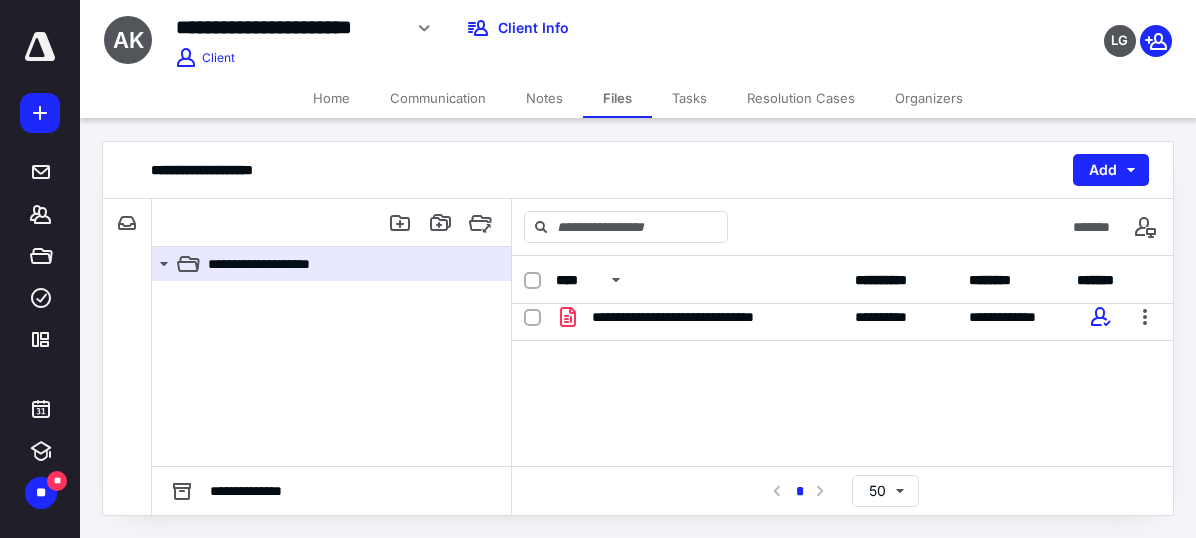 scroll, scrollTop: 0, scrollLeft: 0, axis: both 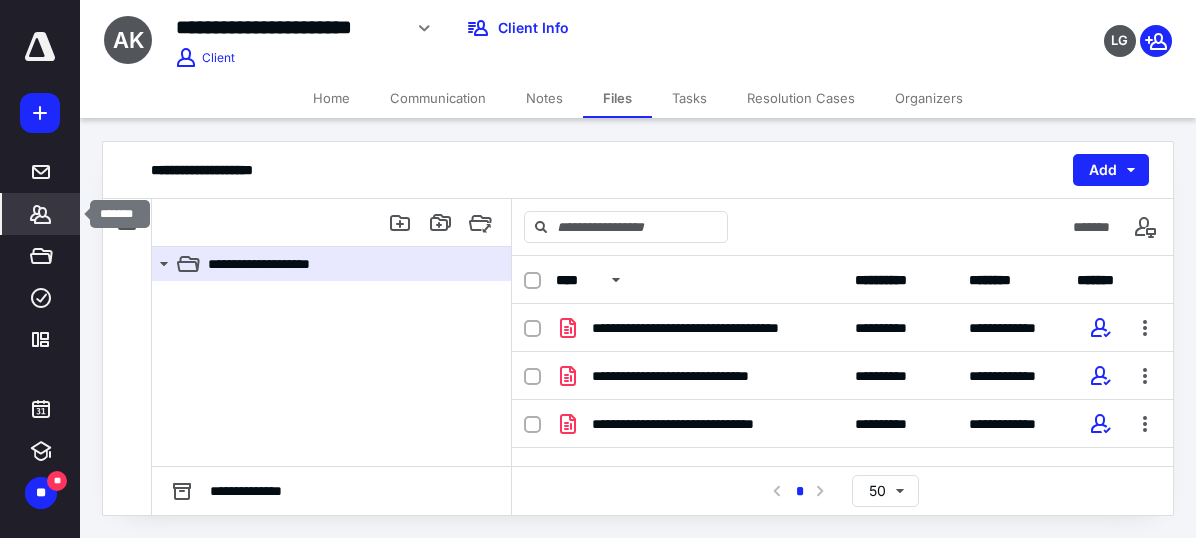 click 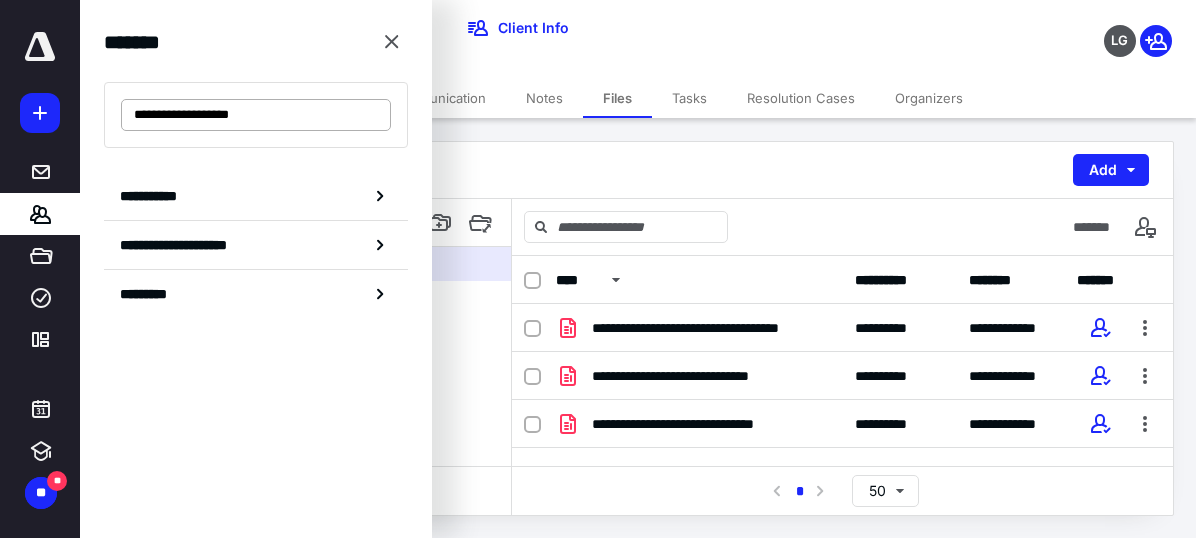 click on "**********" at bounding box center [256, 115] 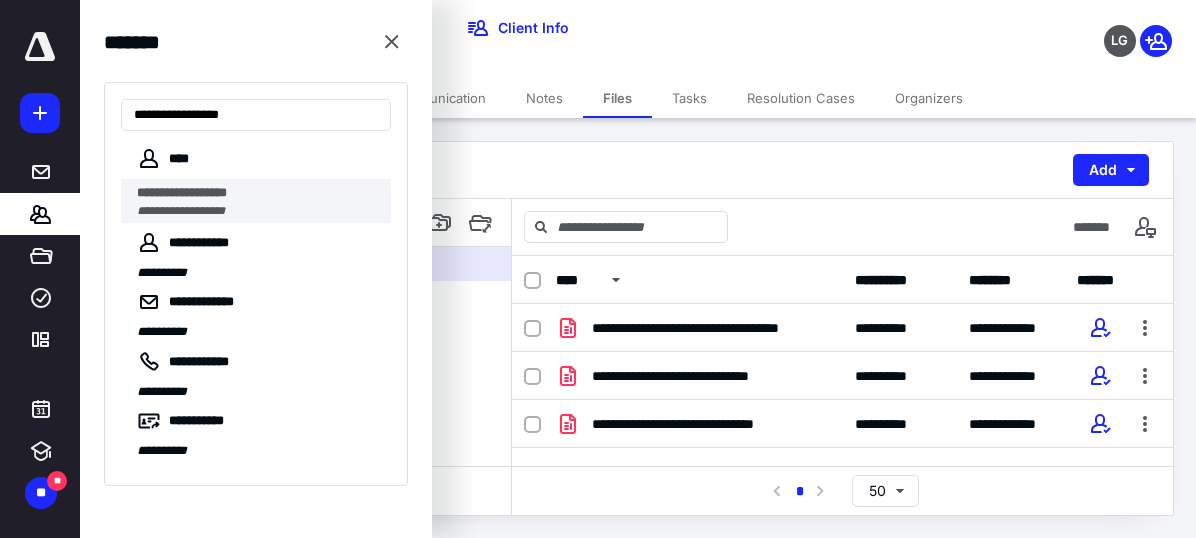 type on "**********" 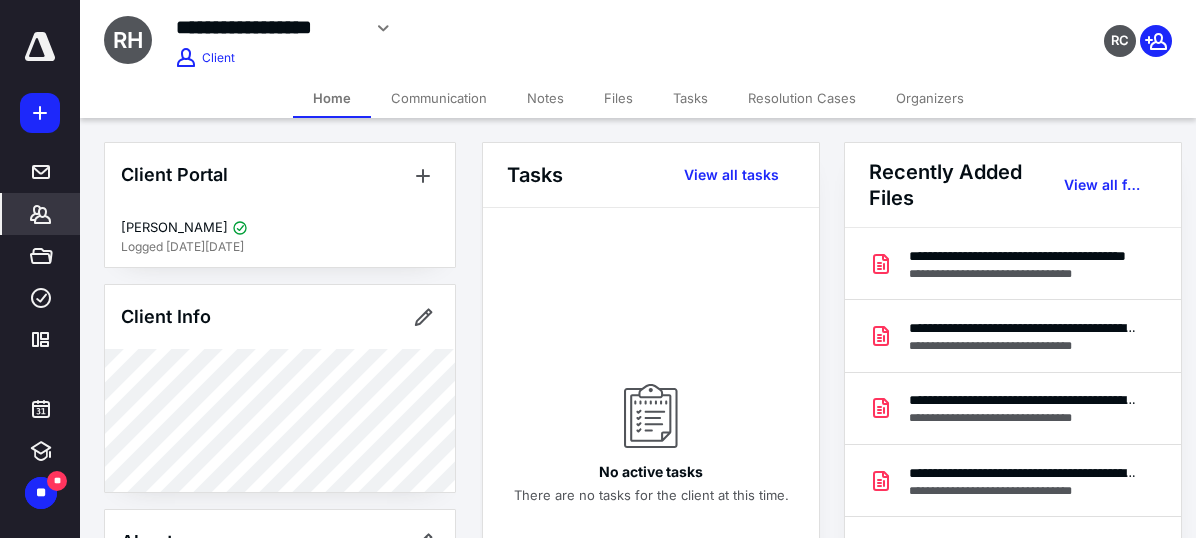 click on "Files" at bounding box center [618, 98] 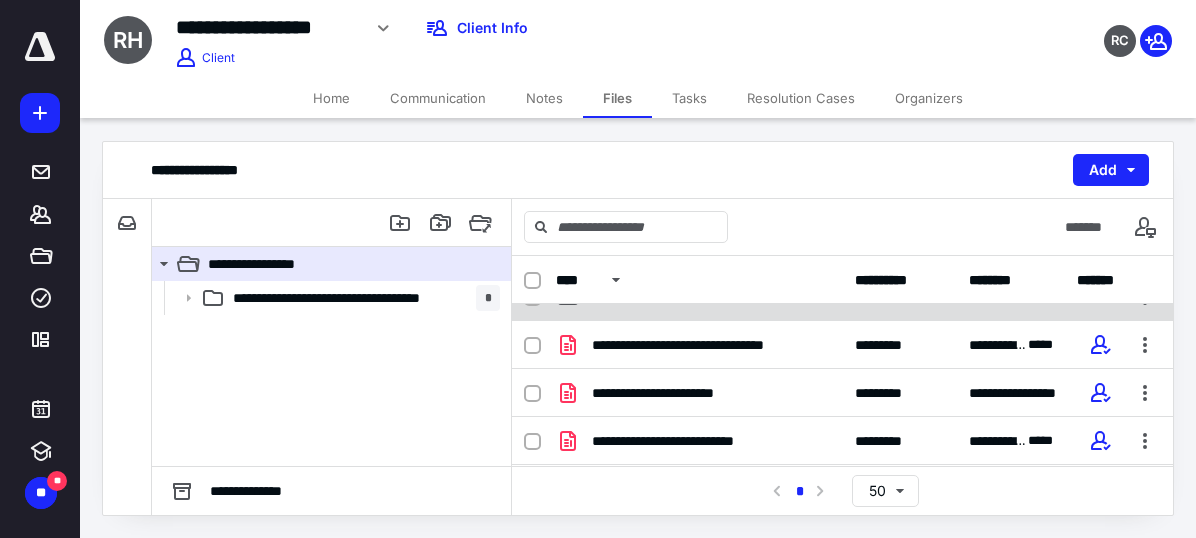 scroll, scrollTop: 0, scrollLeft: 0, axis: both 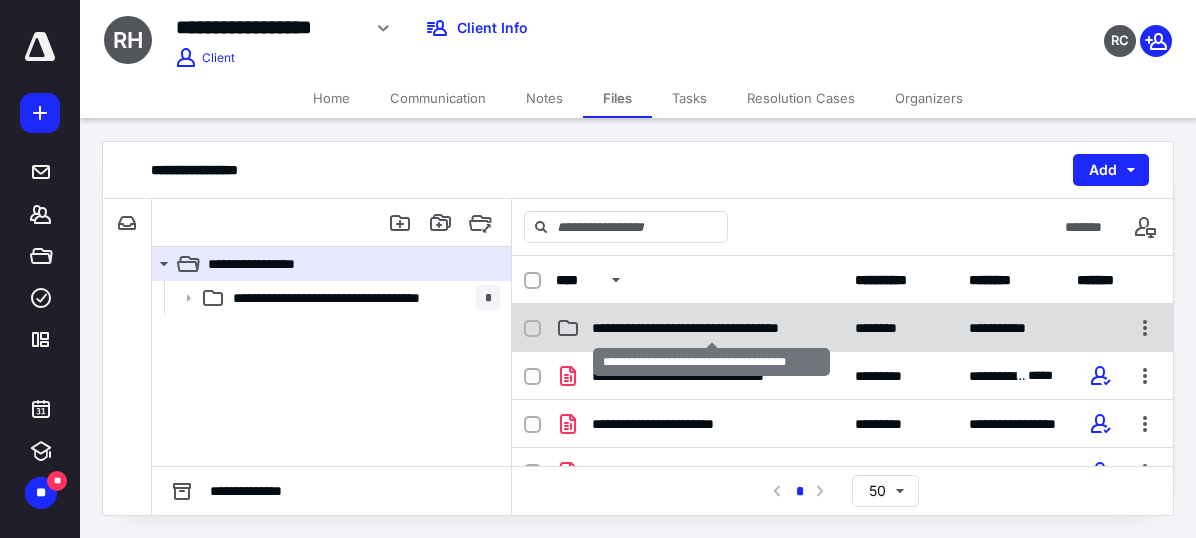 click on "**********" at bounding box center (711, 328) 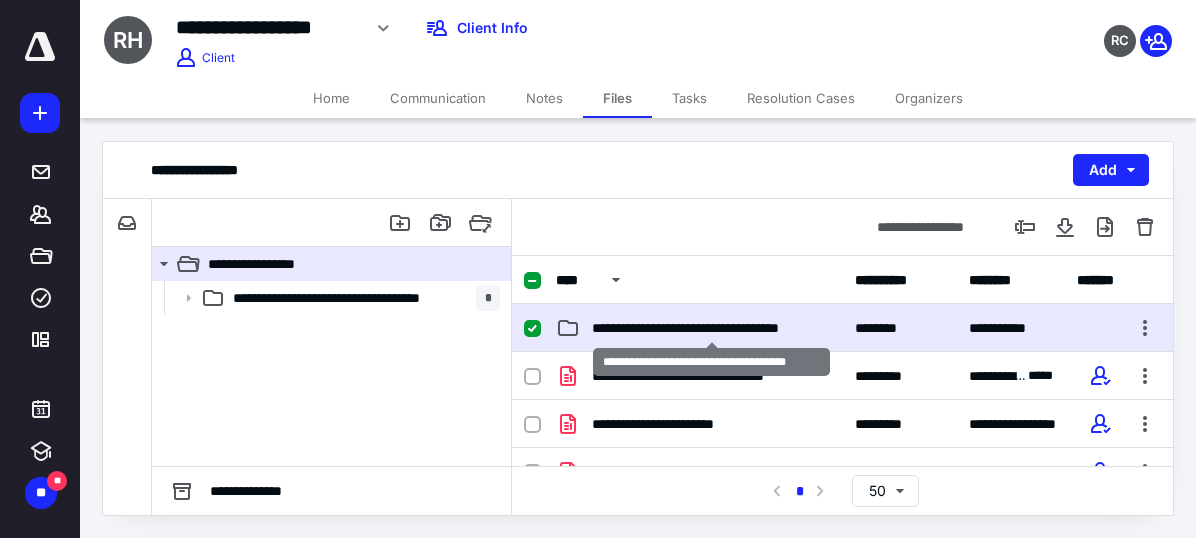 click on "**********" at bounding box center (711, 328) 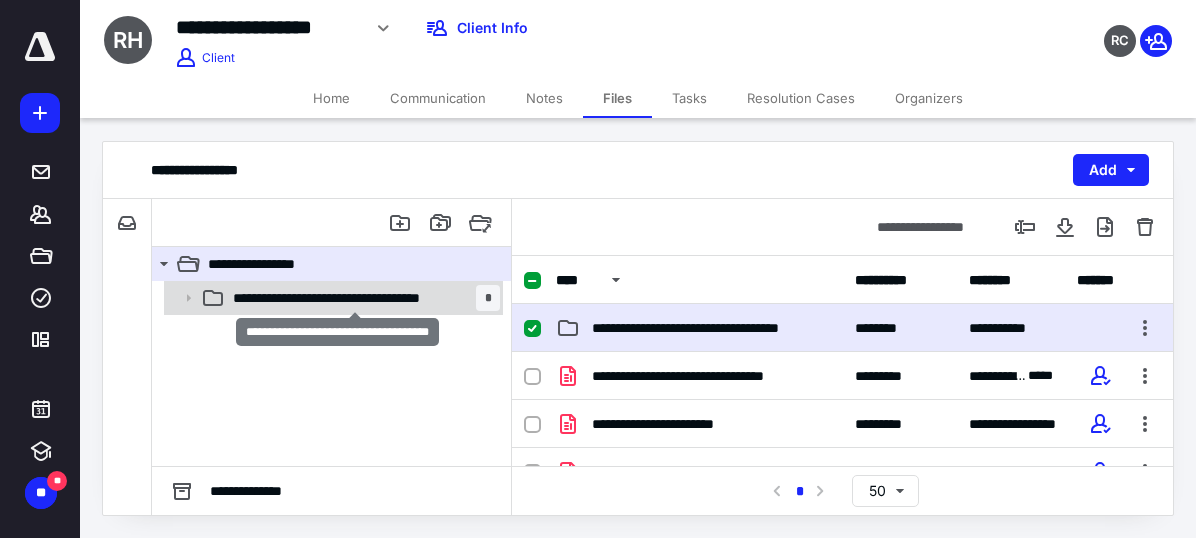 click on "**********" at bounding box center [354, 298] 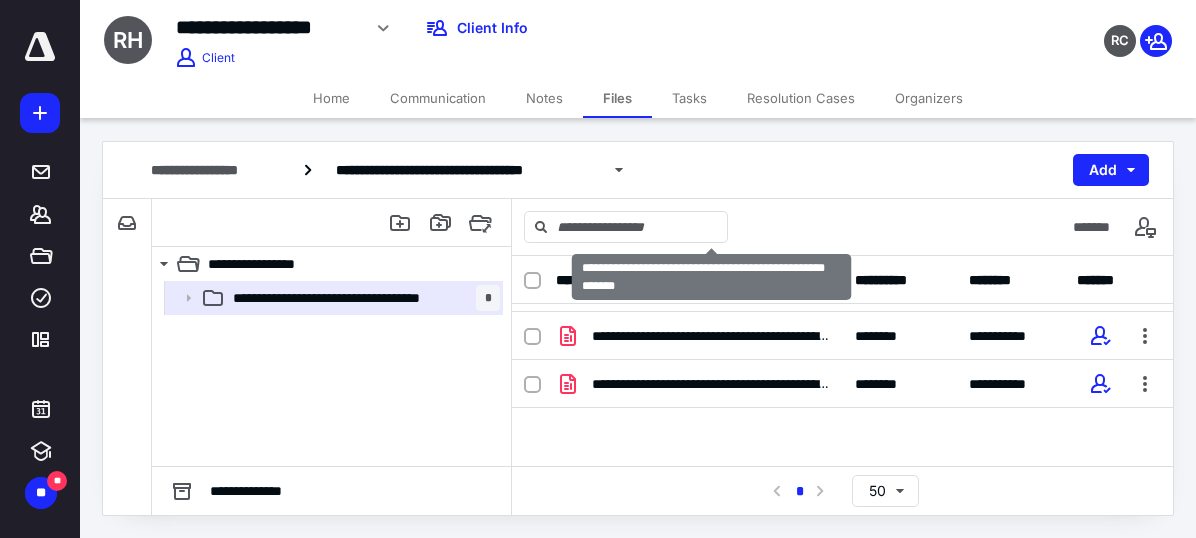 scroll, scrollTop: 97, scrollLeft: 0, axis: vertical 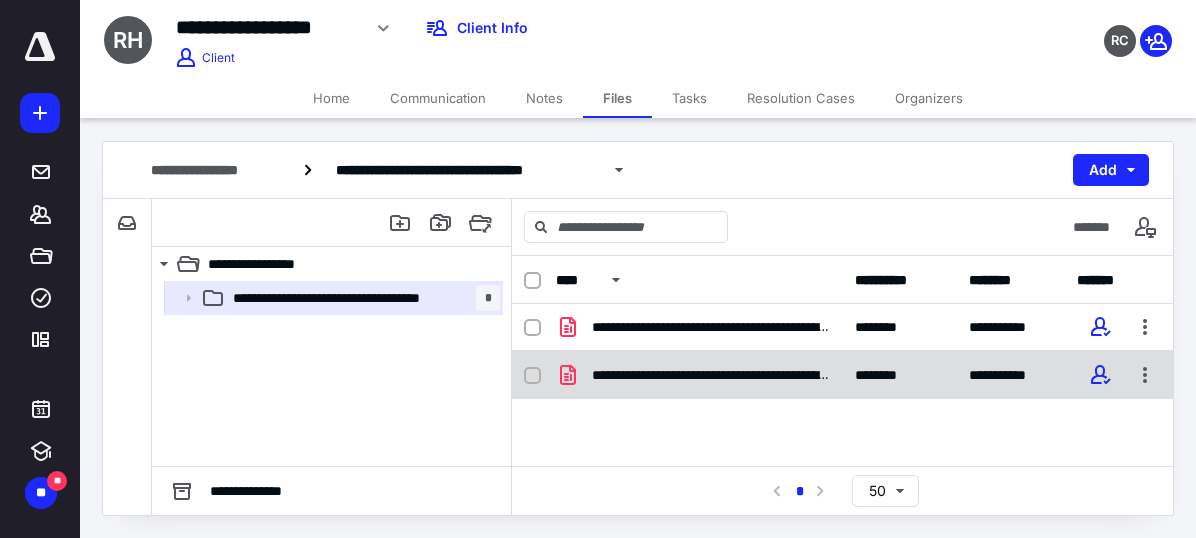 click on "**********" at bounding box center (711, 375) 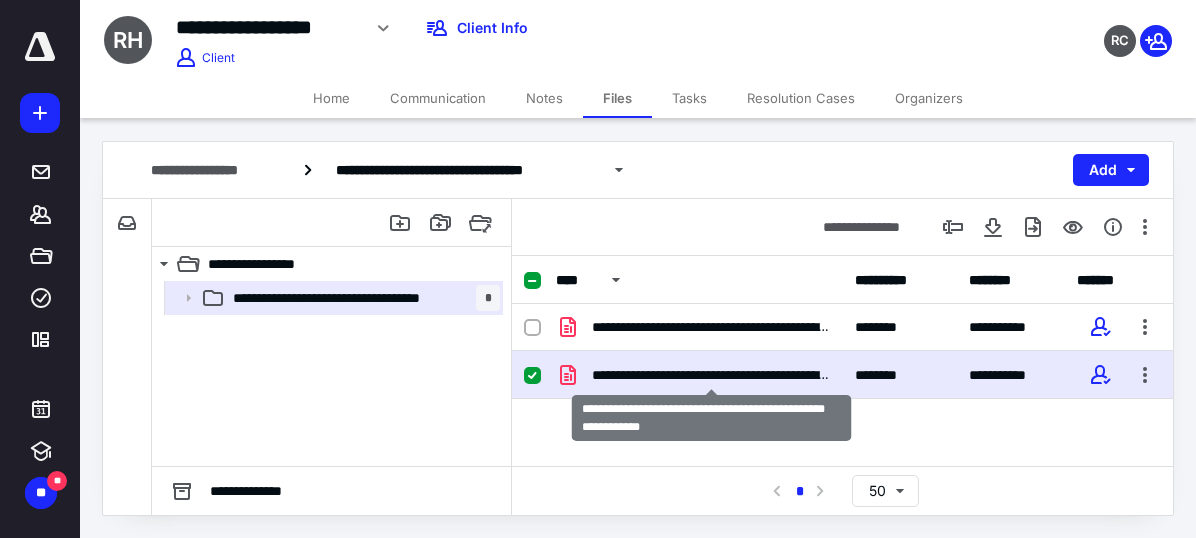 click on "**********" at bounding box center [711, 375] 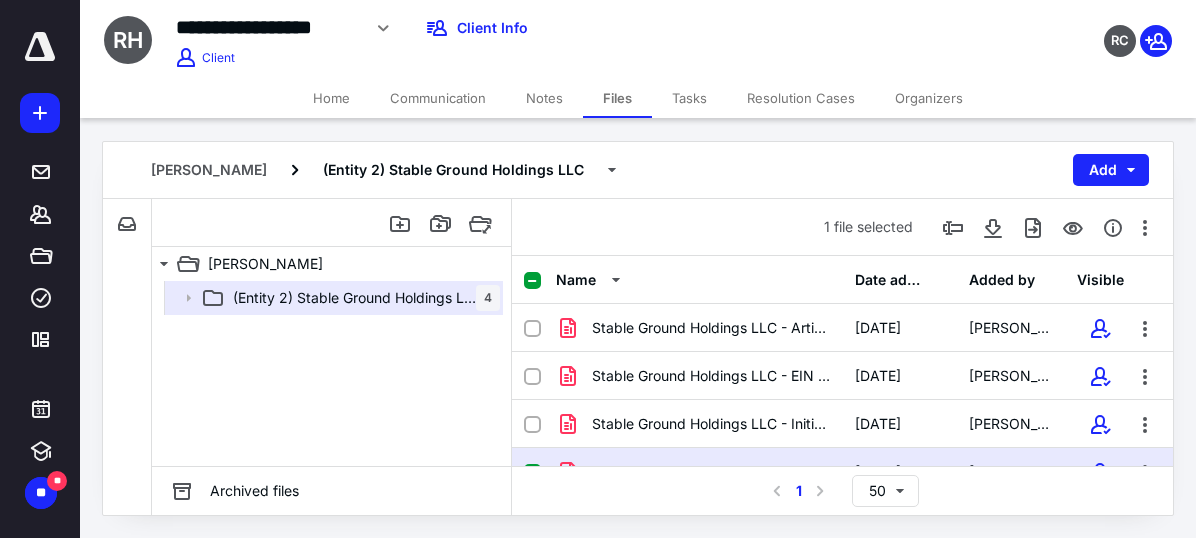 scroll, scrollTop: 97, scrollLeft: 0, axis: vertical 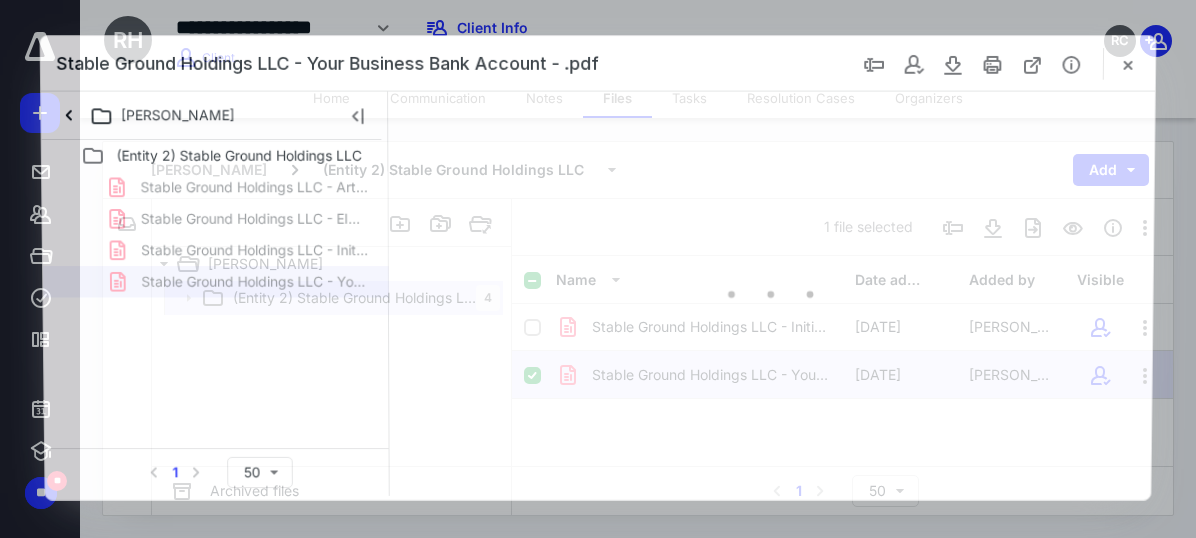 click at bounding box center [771, 294] 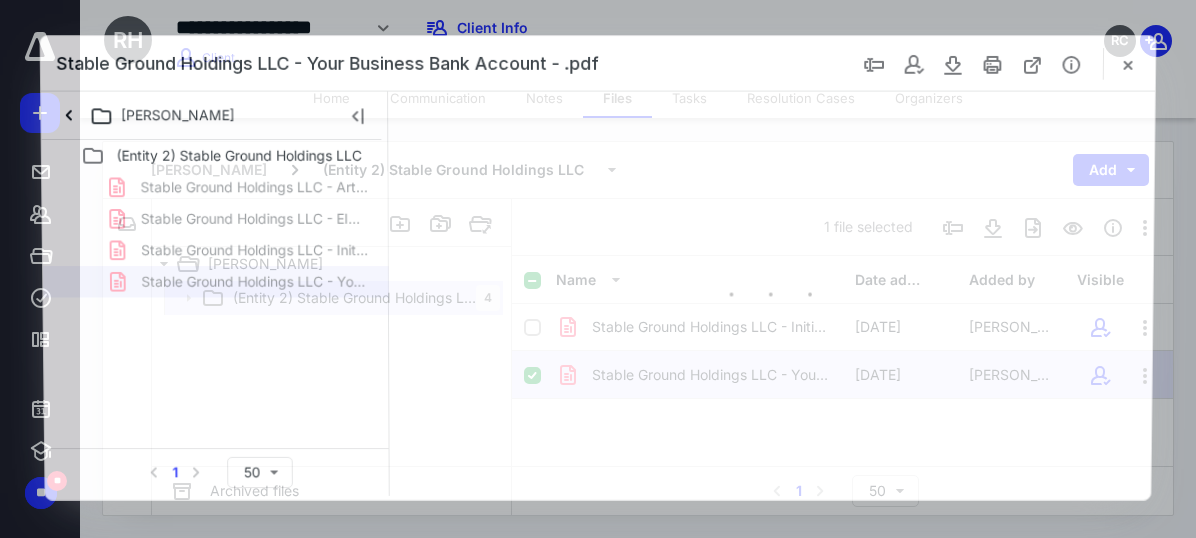 scroll, scrollTop: 0, scrollLeft: 0, axis: both 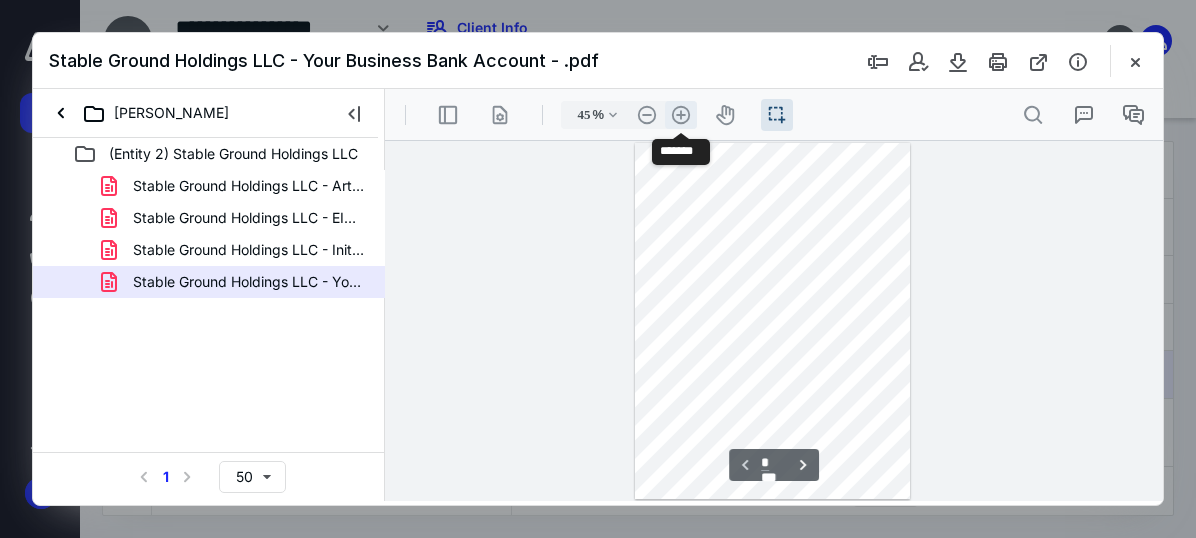 click on ".cls-1{fill:#abb0c4;} icon - header - zoom - in - line" at bounding box center [681, 115] 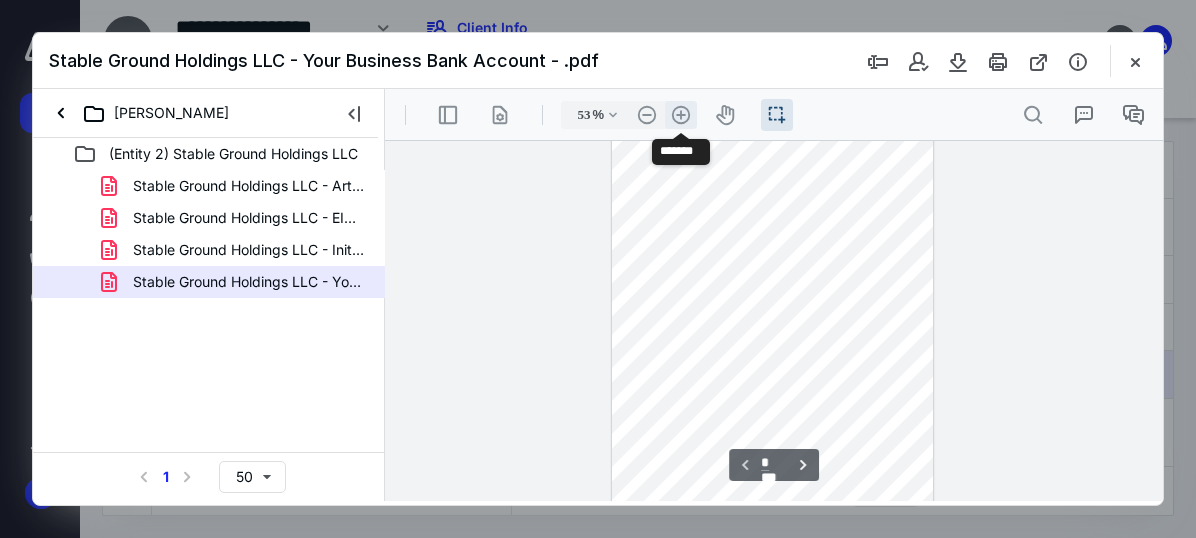 click on ".cls-1{fill:#abb0c4;} icon - header - zoom - in - line" at bounding box center (681, 115) 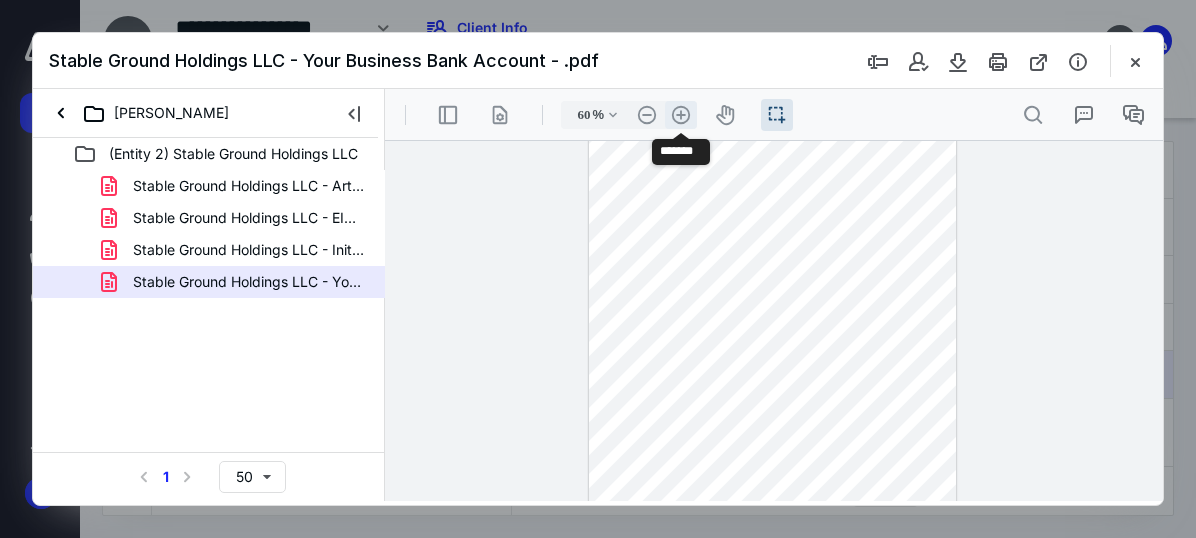click on ".cls-1{fill:#abb0c4;} icon - header - zoom - in - line" at bounding box center [681, 115] 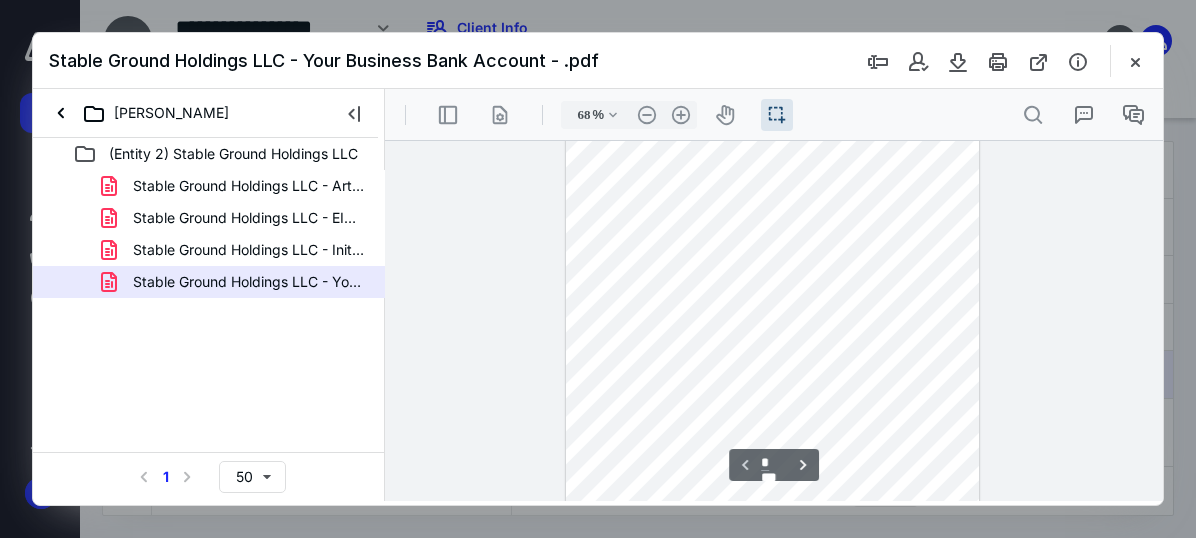 scroll, scrollTop: 0, scrollLeft: 0, axis: both 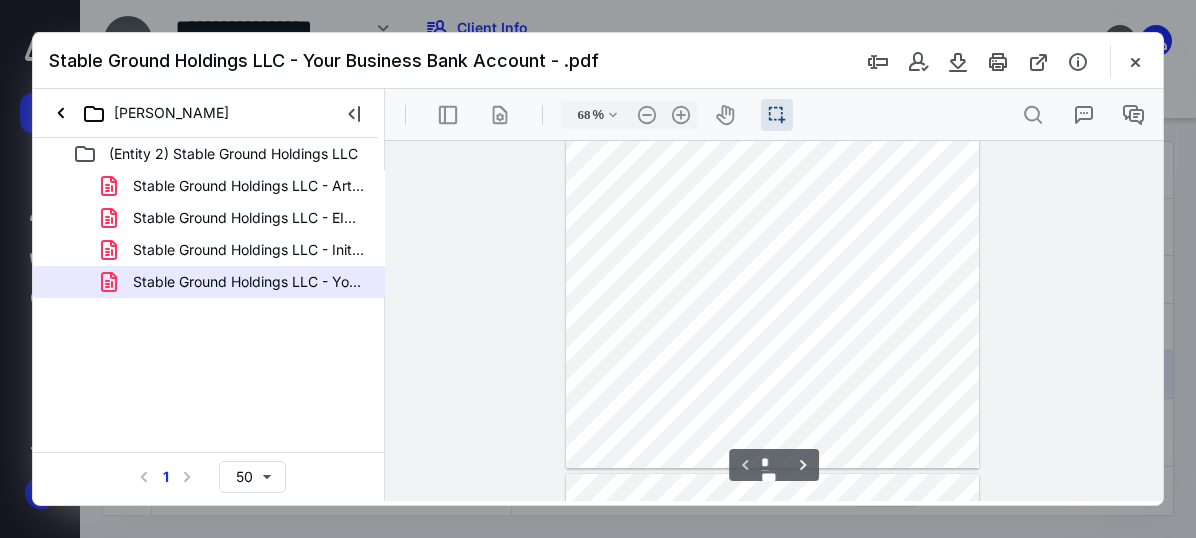 type on "*" 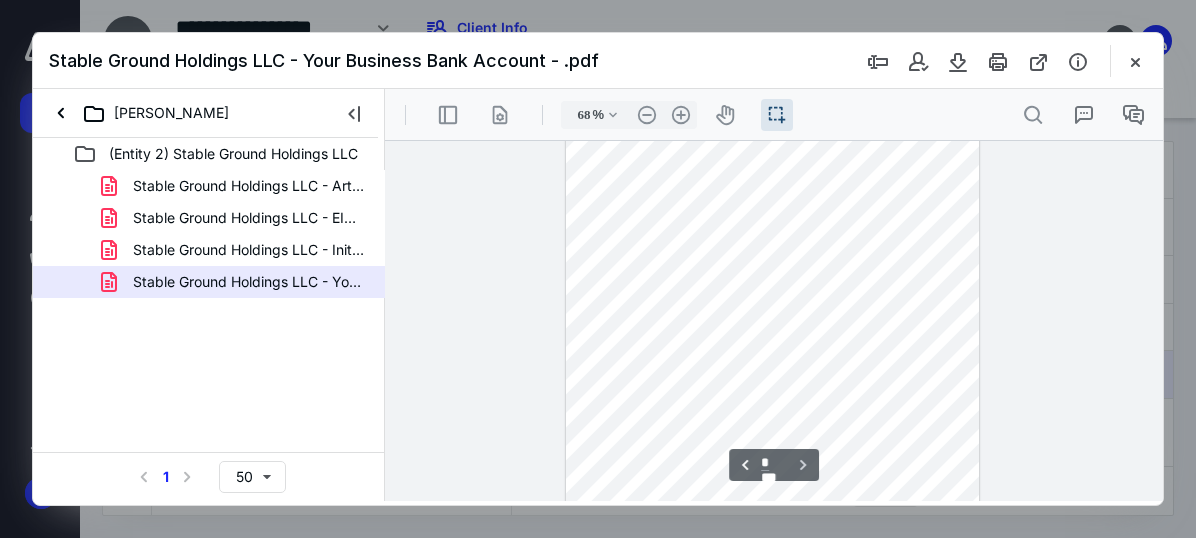 scroll, scrollTop: 720, scrollLeft: 0, axis: vertical 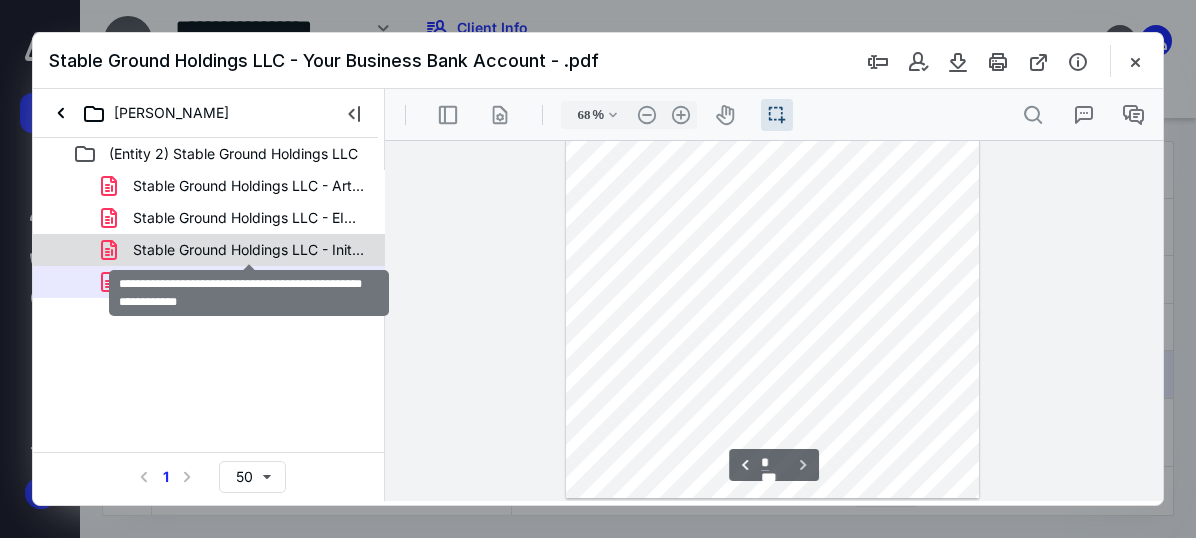 click on "Stable Ground Holdings LLC - Initial Resolutions (Members).pdf" at bounding box center (249, 250) 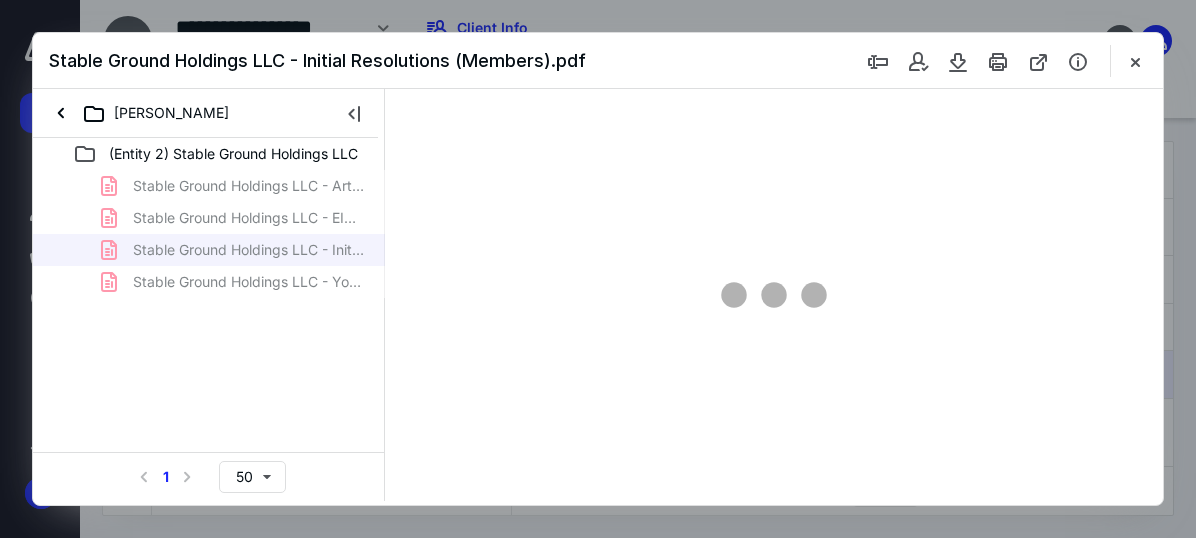 scroll, scrollTop: 0, scrollLeft: 0, axis: both 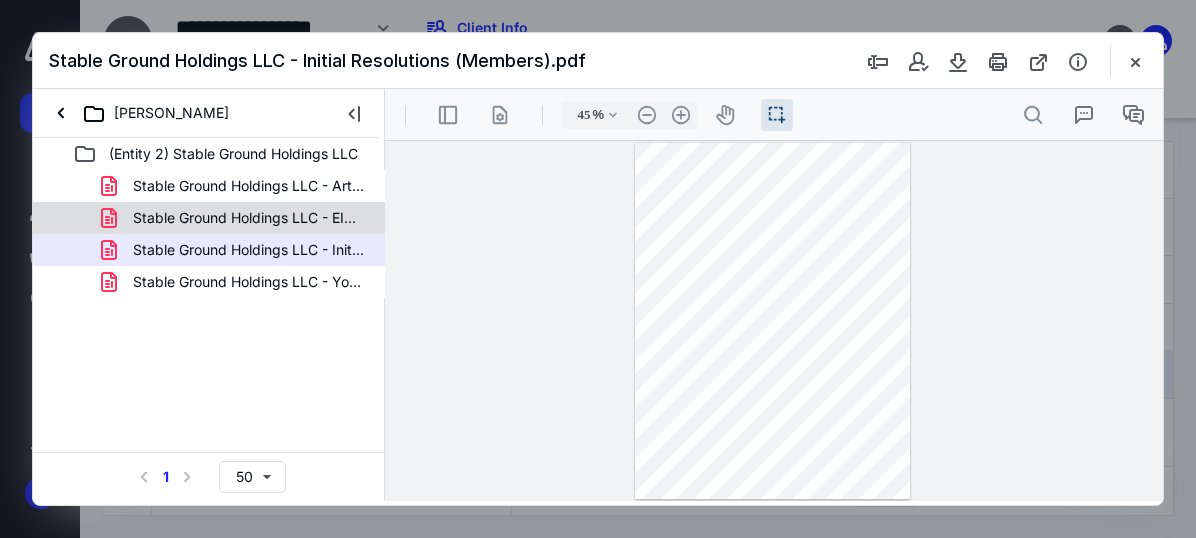 click on "Stable Ground Holdings LLC - EIN Letter.pdf" at bounding box center [249, 218] 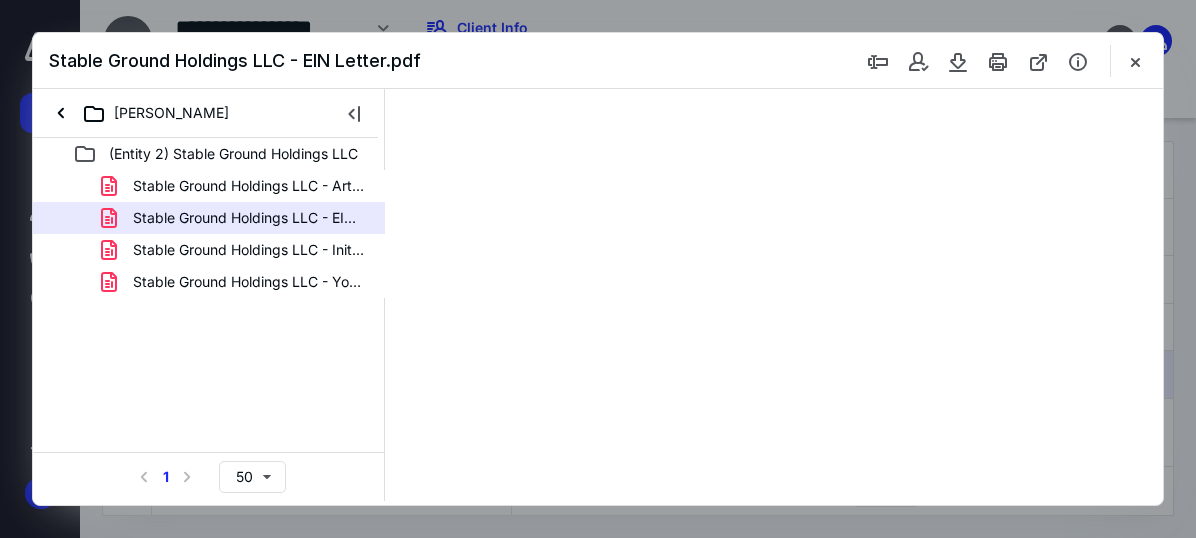 scroll, scrollTop: 54, scrollLeft: 0, axis: vertical 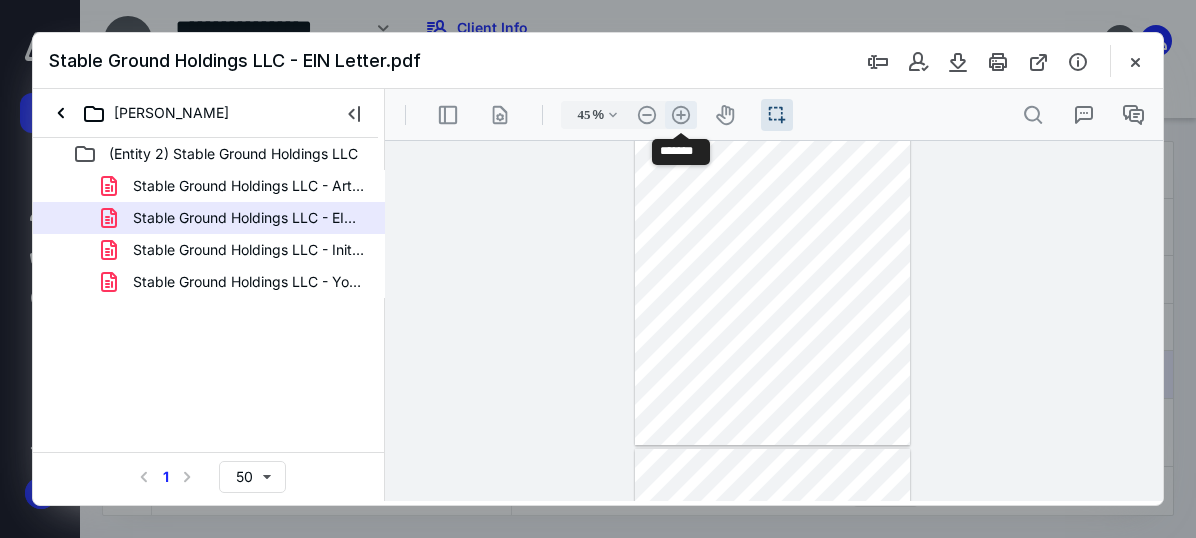 click on ".cls-1{fill:#abb0c4;} icon - header - zoom - in - line" at bounding box center (681, 115) 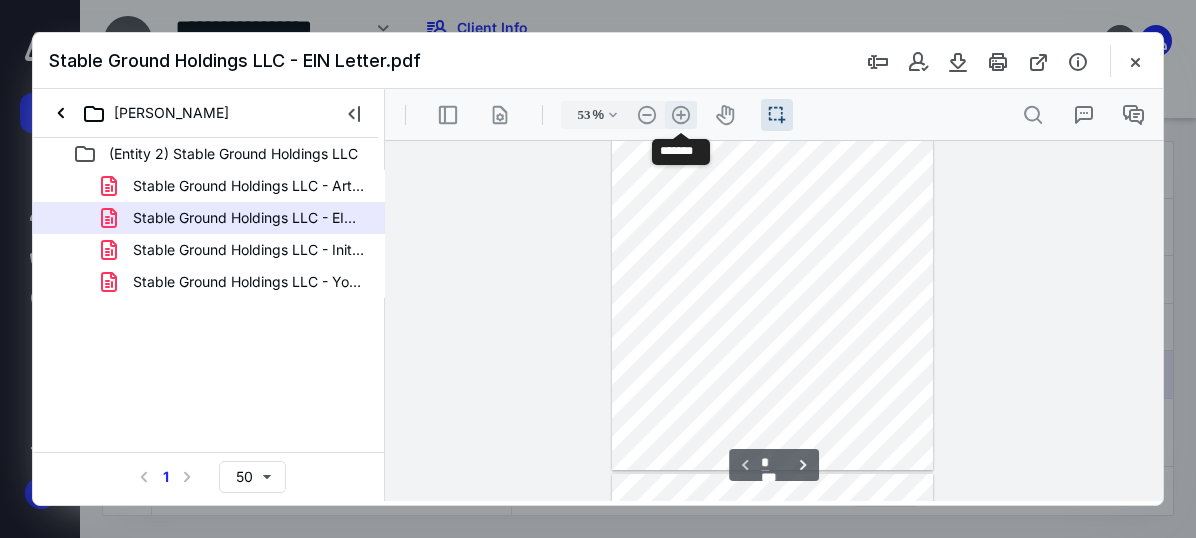 click on ".cls-1{fill:#abb0c4;} icon - header - zoom - in - line" at bounding box center [681, 115] 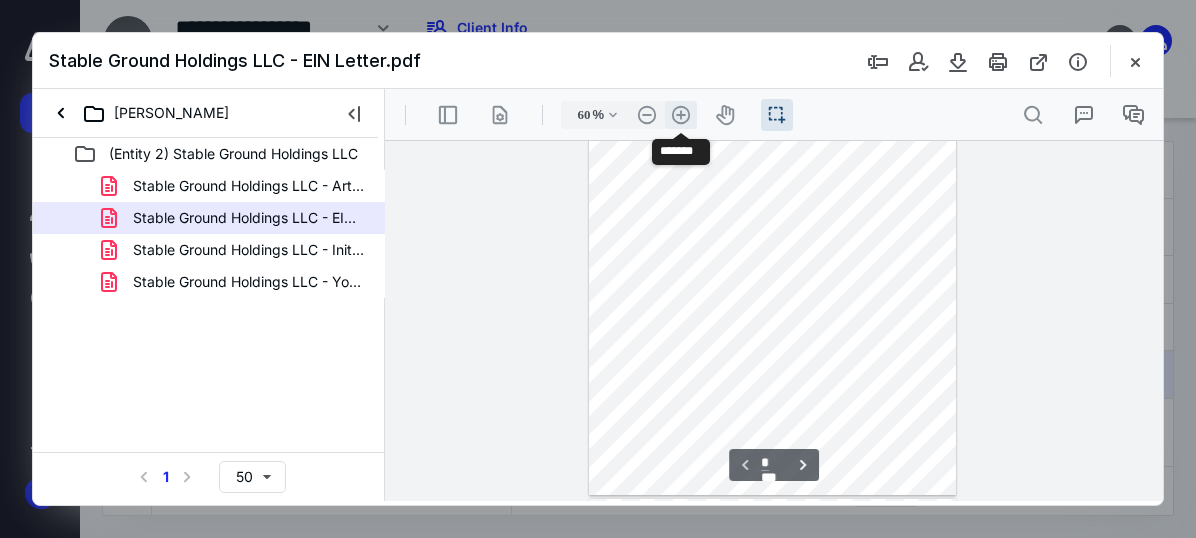 click on ".cls-1{fill:#abb0c4;} icon - header - zoom - in - line" at bounding box center [681, 115] 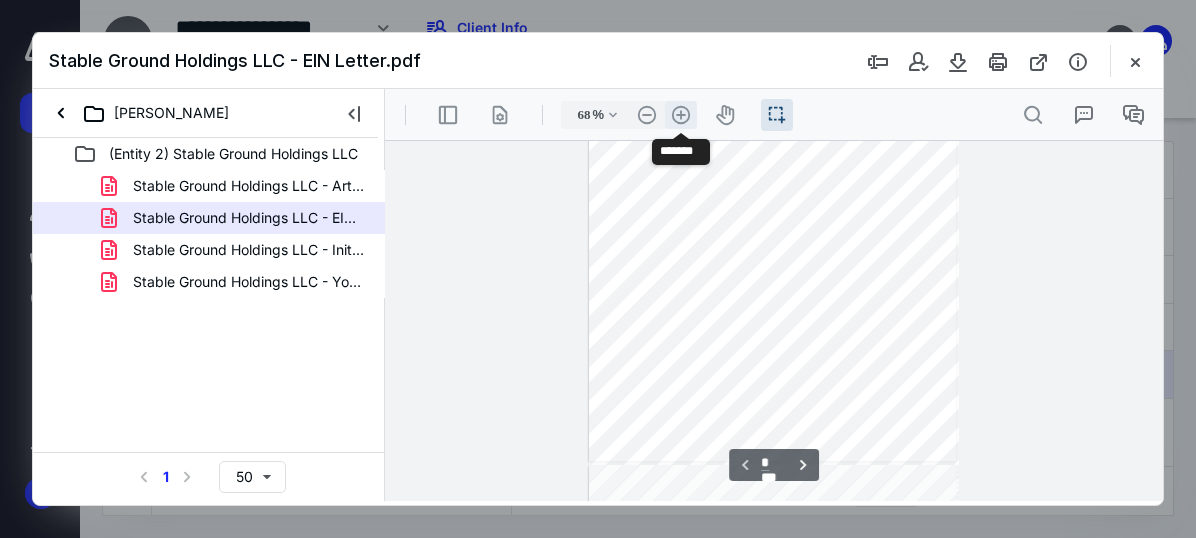 click on ".cls-1{fill:#abb0c4;} icon - header - zoom - in - line" at bounding box center [681, 115] 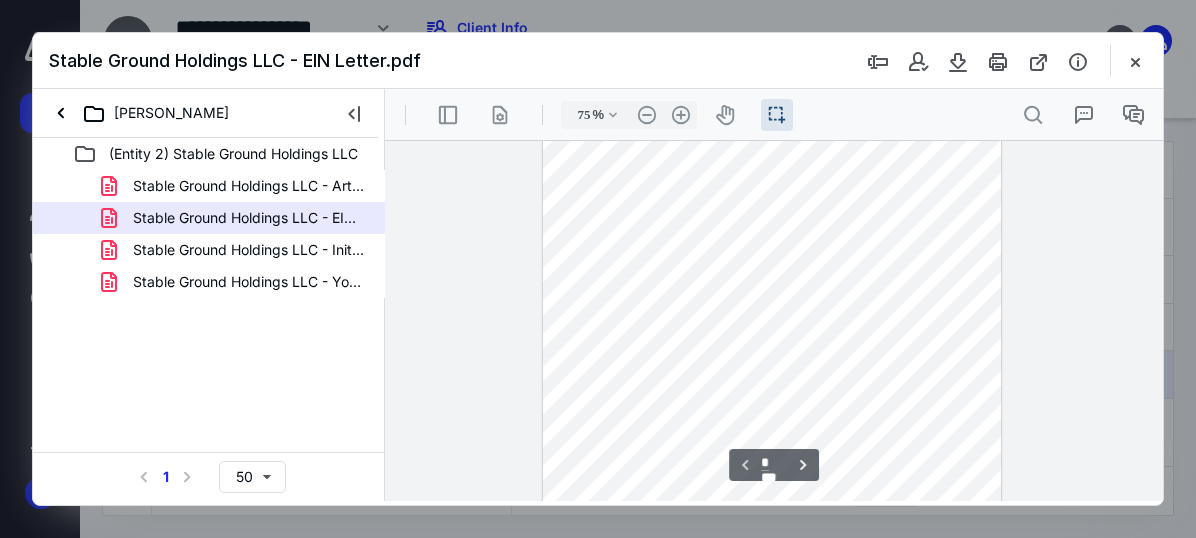 scroll, scrollTop: 130, scrollLeft: 0, axis: vertical 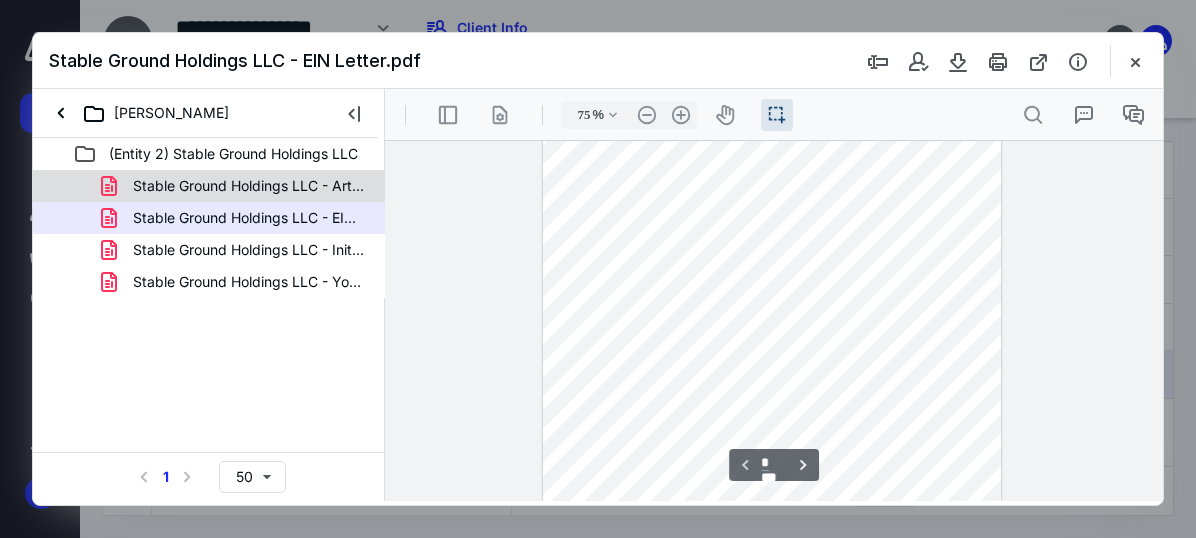 click on "Stable Ground Holdings LLC - Articles of Organization.pdf" at bounding box center [237, 186] 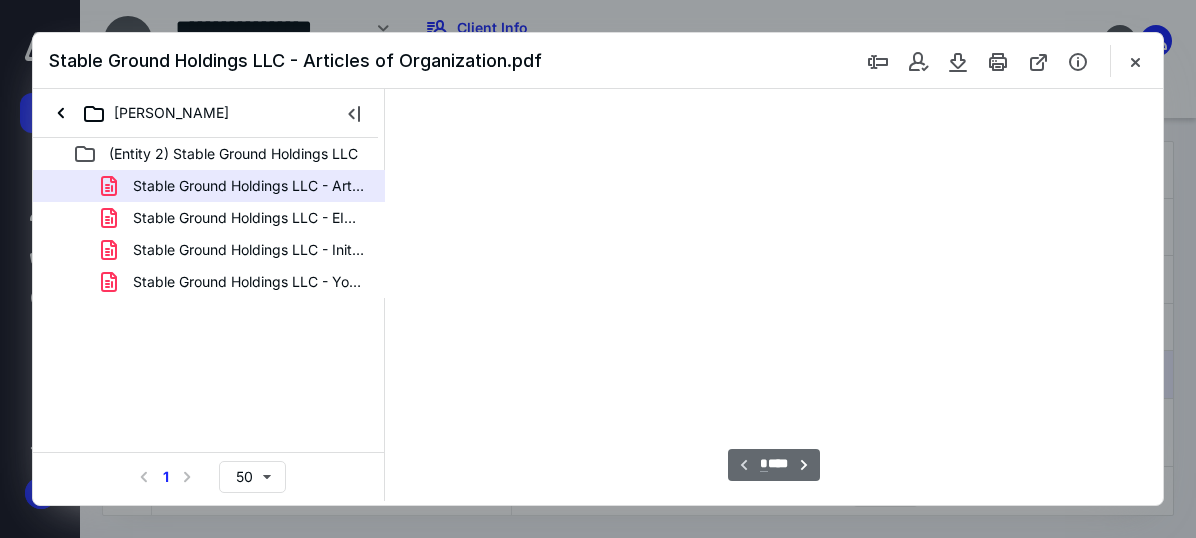scroll, scrollTop: 54, scrollLeft: 0, axis: vertical 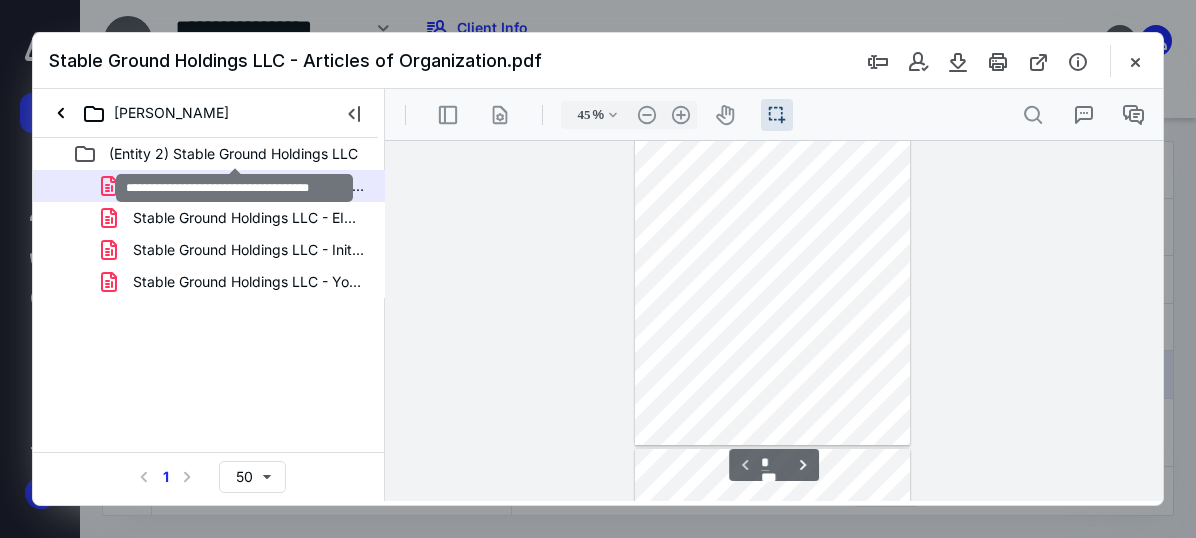 click on "(Entity 2) Stable Ground Holdings LLC" at bounding box center (233, 154) 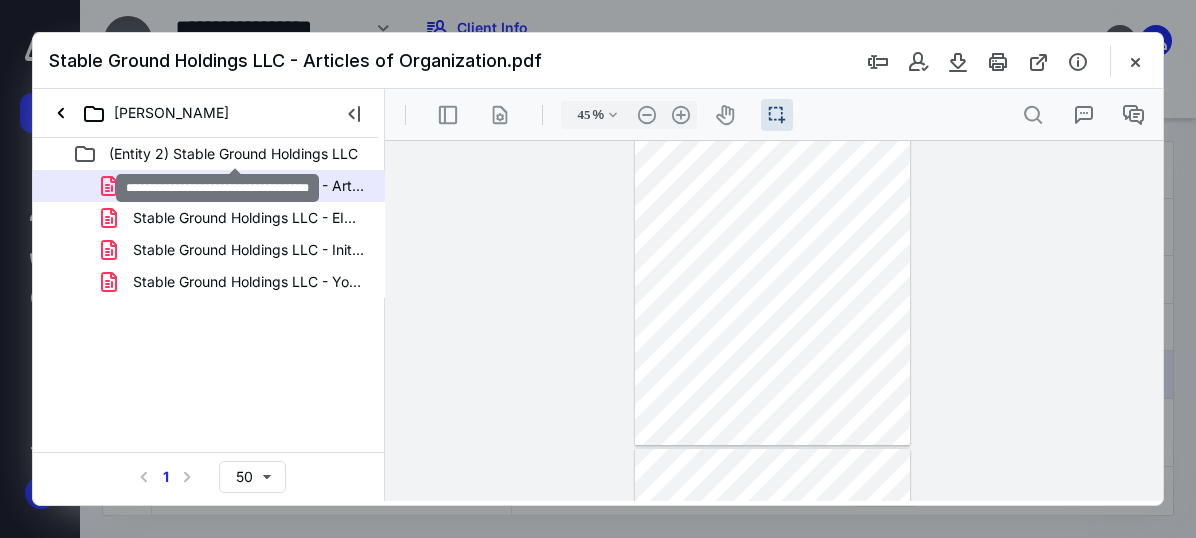 click on "(Entity 2) Stable Ground Holdings LLC" at bounding box center [233, 154] 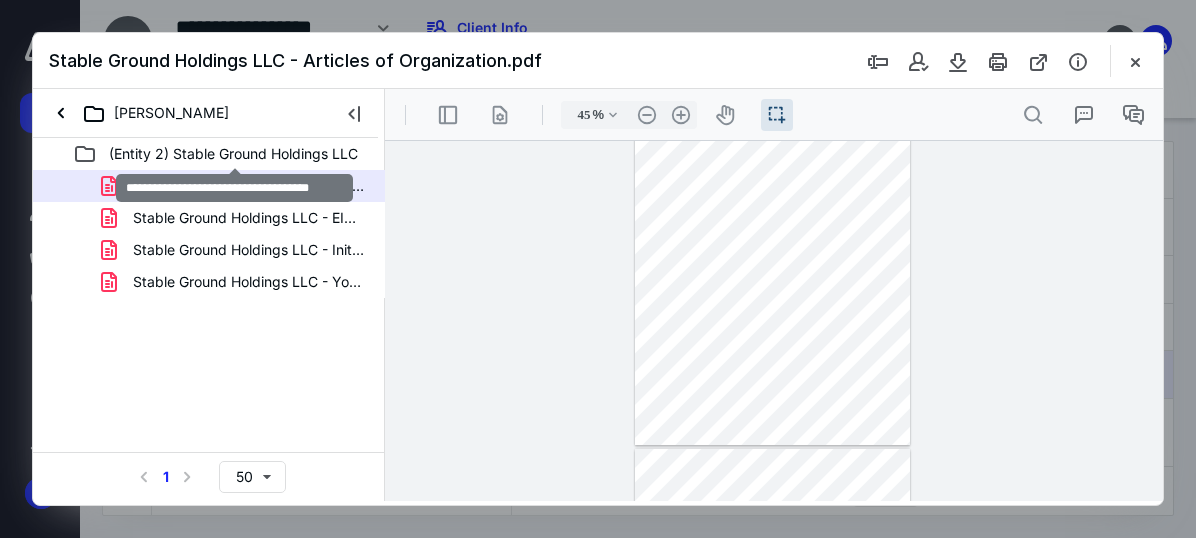 click on "(Entity 2) Stable Ground Holdings LLC" at bounding box center (233, 154) 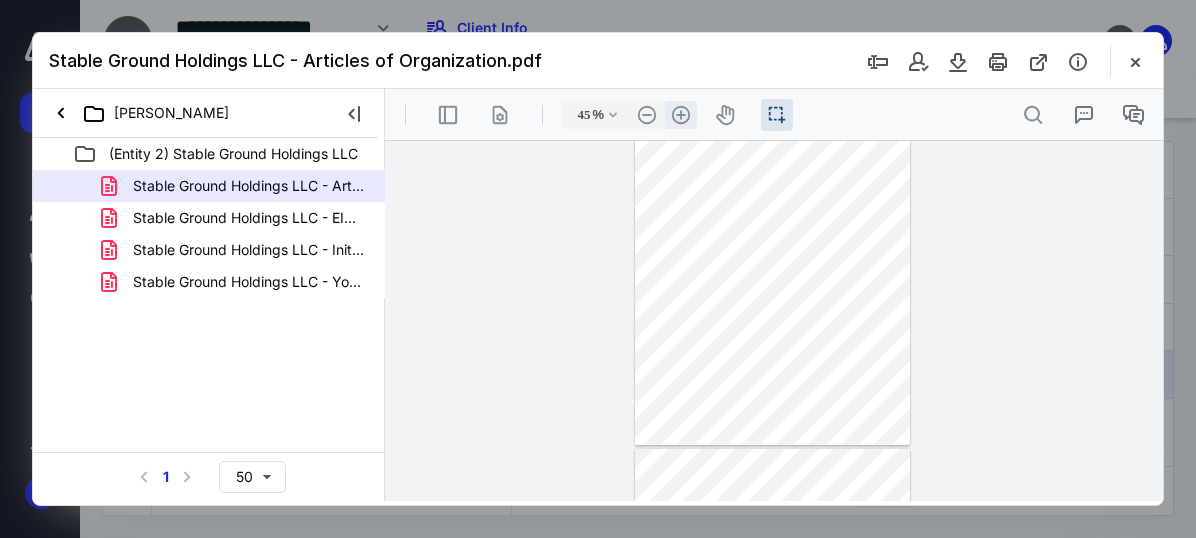 click on ".cls-1{fill:#abb0c4;} icon - header - zoom - in - line" at bounding box center (681, 115) 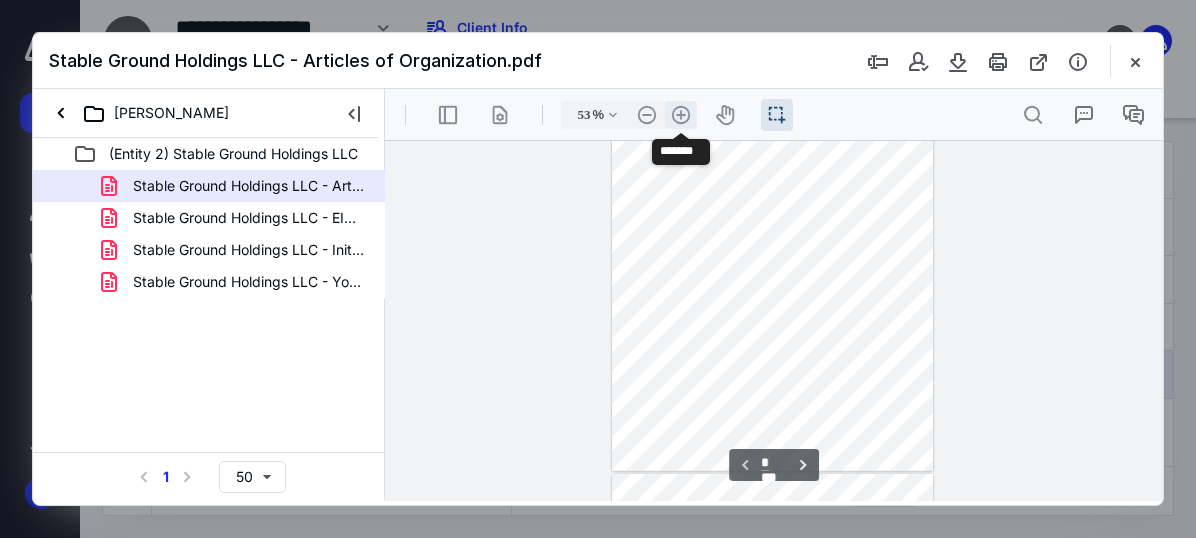 click on ".cls-1{fill:#abb0c4;} icon - header - zoom - in - line" at bounding box center [681, 115] 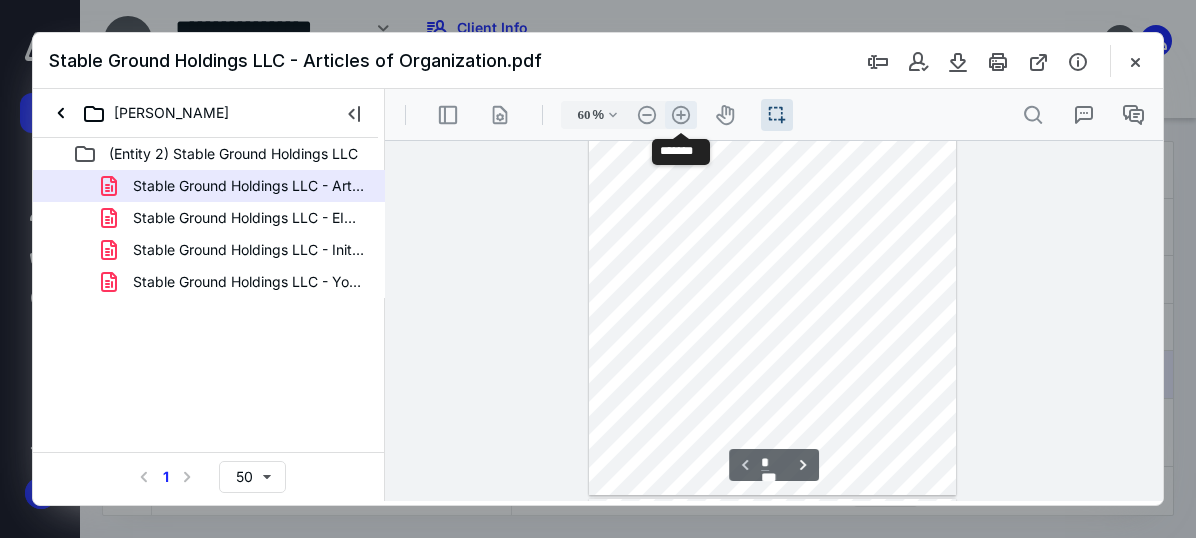 click on ".cls-1{fill:#abb0c4;} icon - header - zoom - in - line" at bounding box center (681, 115) 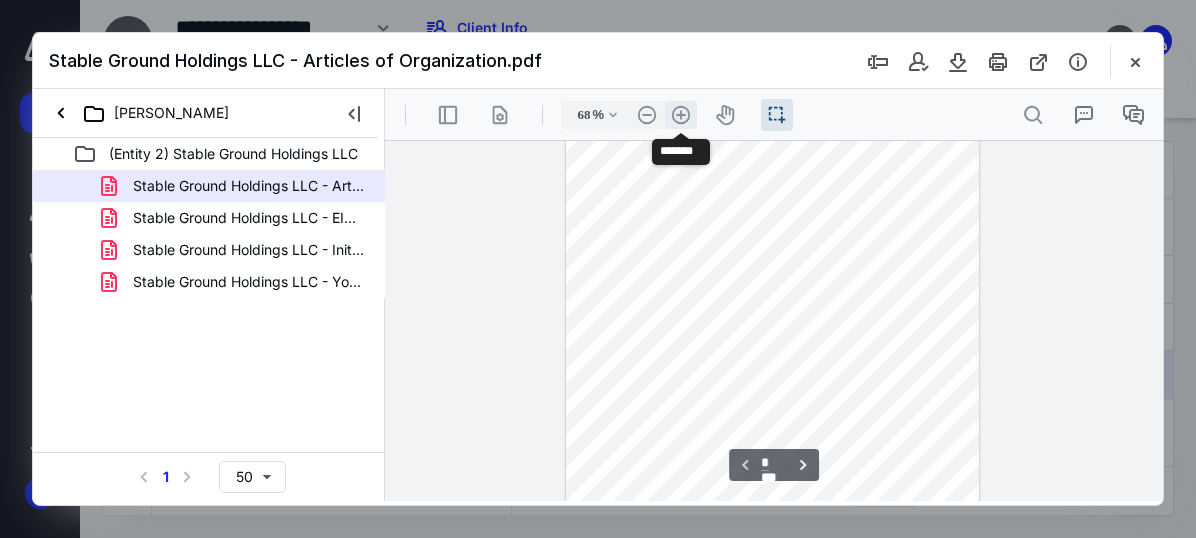 click on ".cls-1{fill:#abb0c4;} icon - header - zoom - in - line" at bounding box center (681, 115) 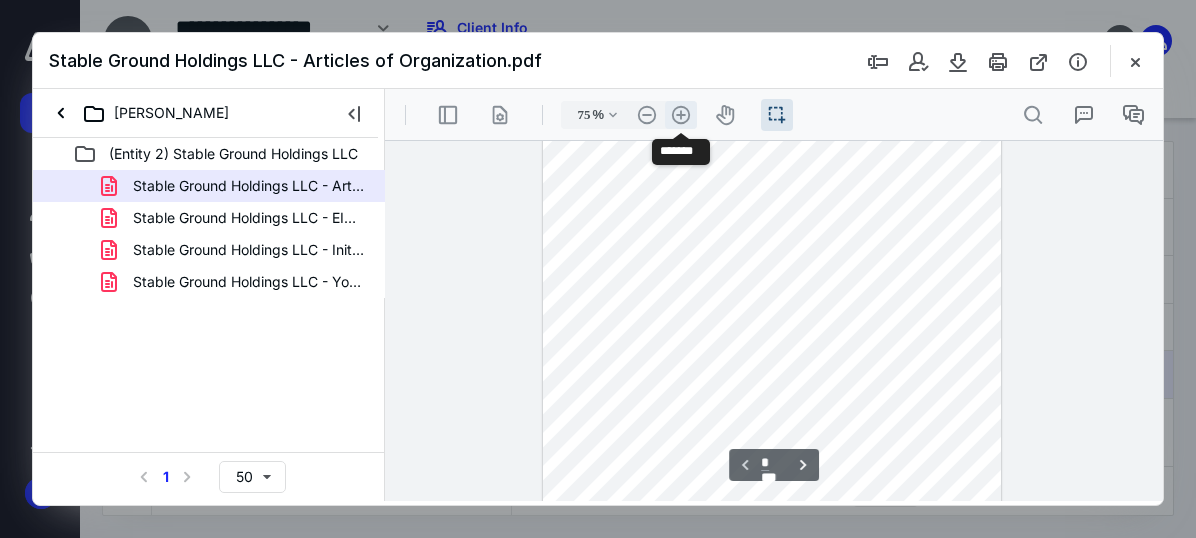 click on ".cls-1{fill:#abb0c4;} icon - header - zoom - in - line" at bounding box center (681, 115) 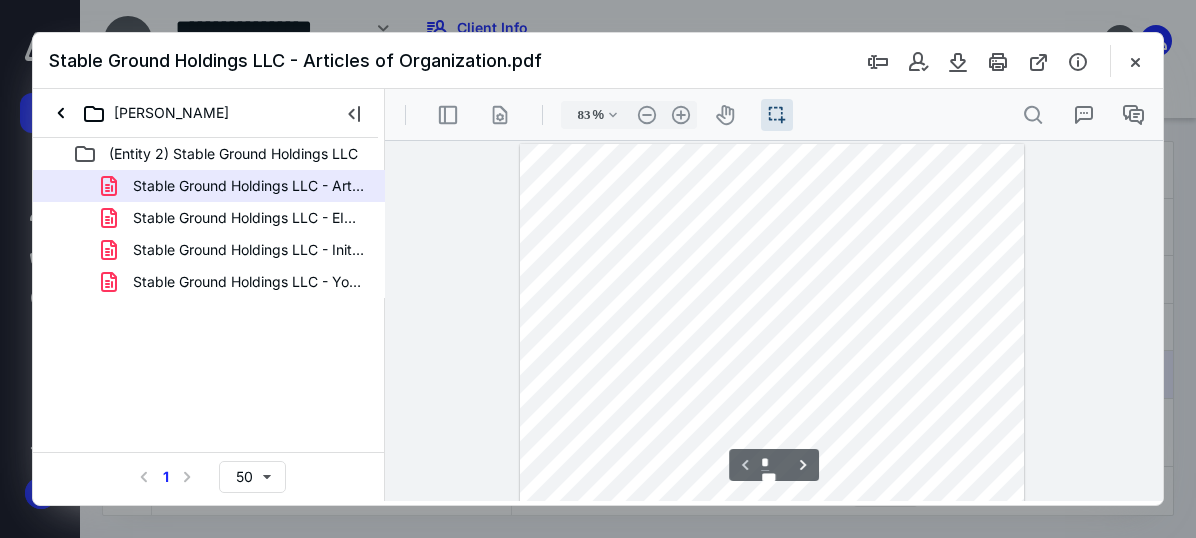 scroll, scrollTop: 0, scrollLeft: 0, axis: both 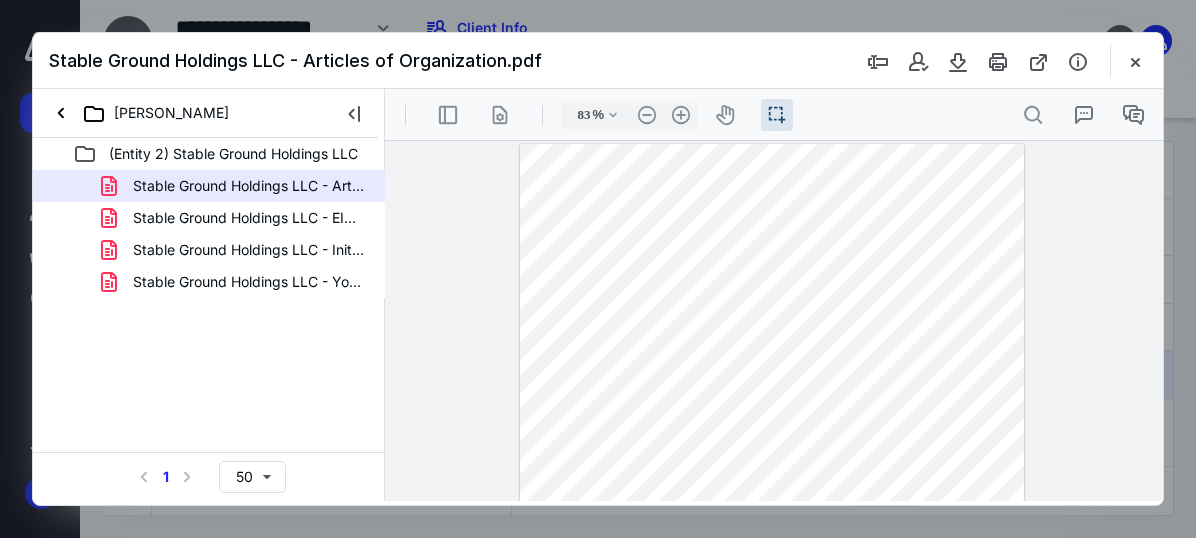 drag, startPoint x: 575, startPoint y: 308, endPoint x: 663, endPoint y: 313, distance: 88.14193 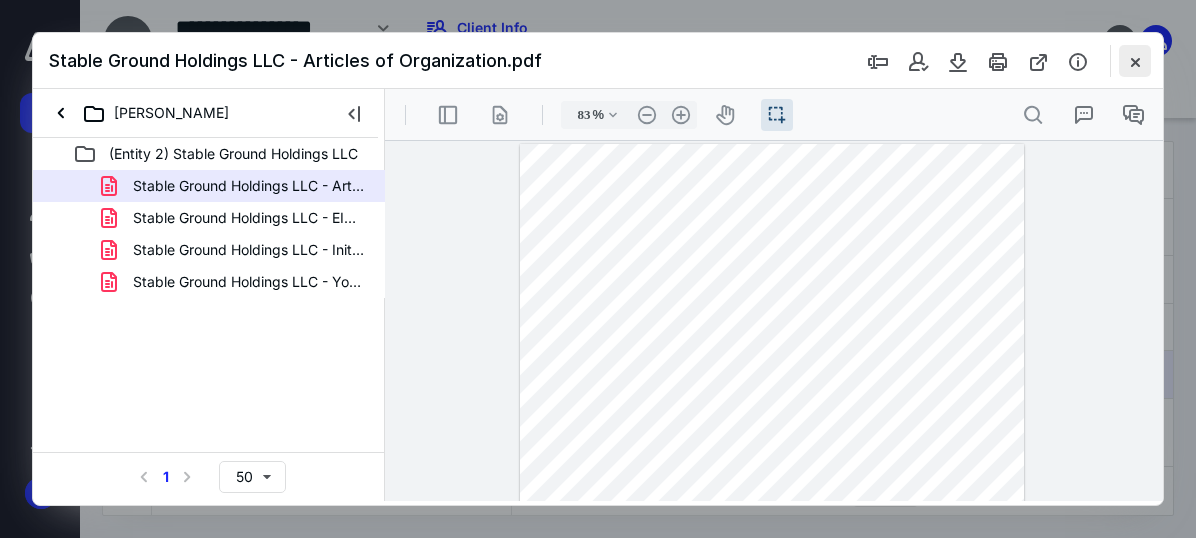 click at bounding box center (1135, 61) 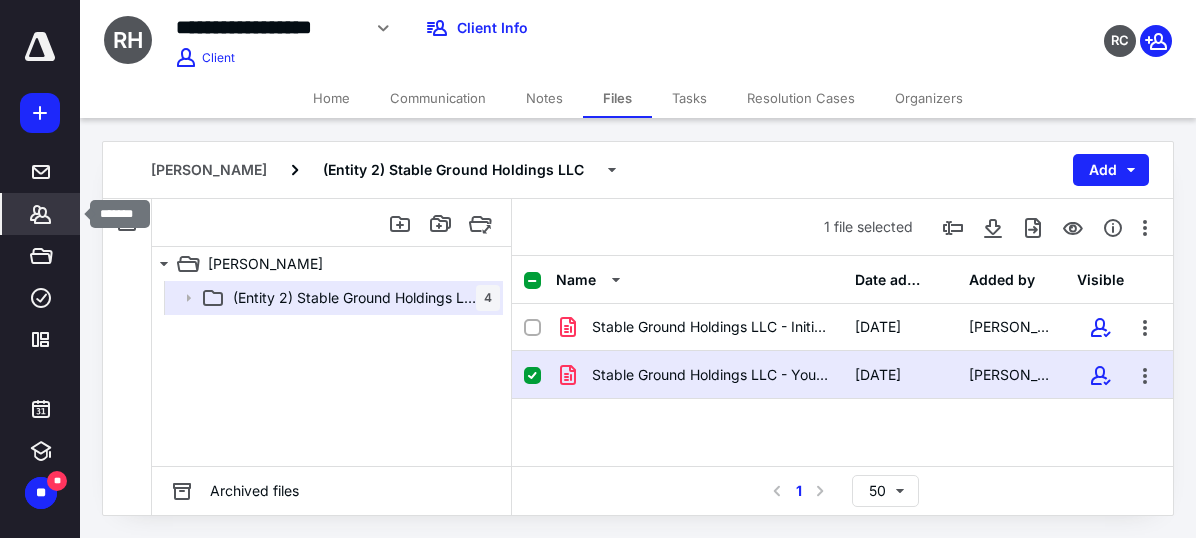 click on "*******" at bounding box center (41, 214) 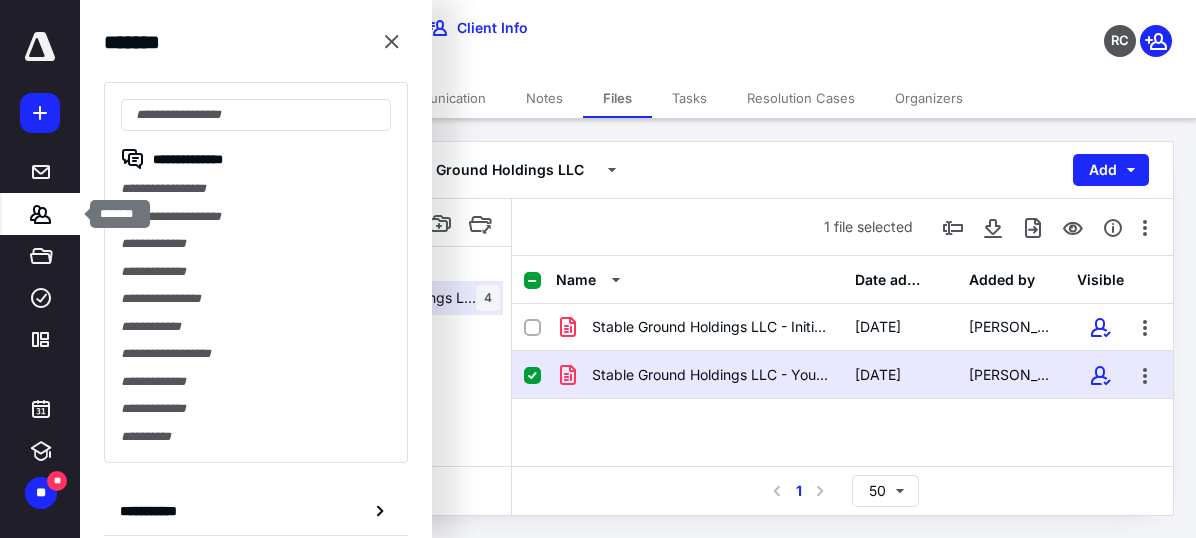 click 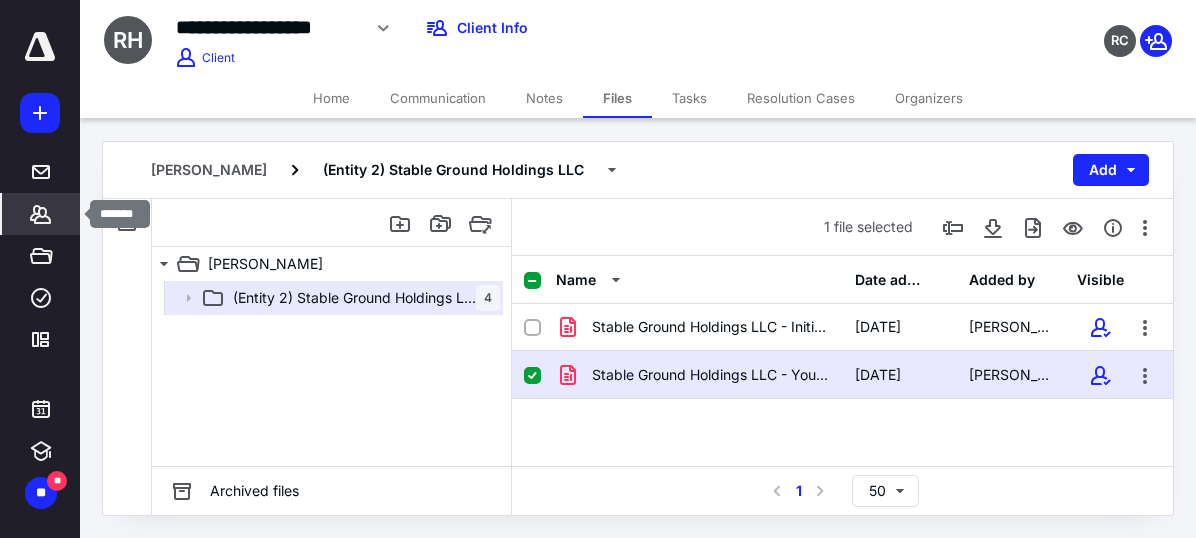 click on "*******" at bounding box center [41, 214] 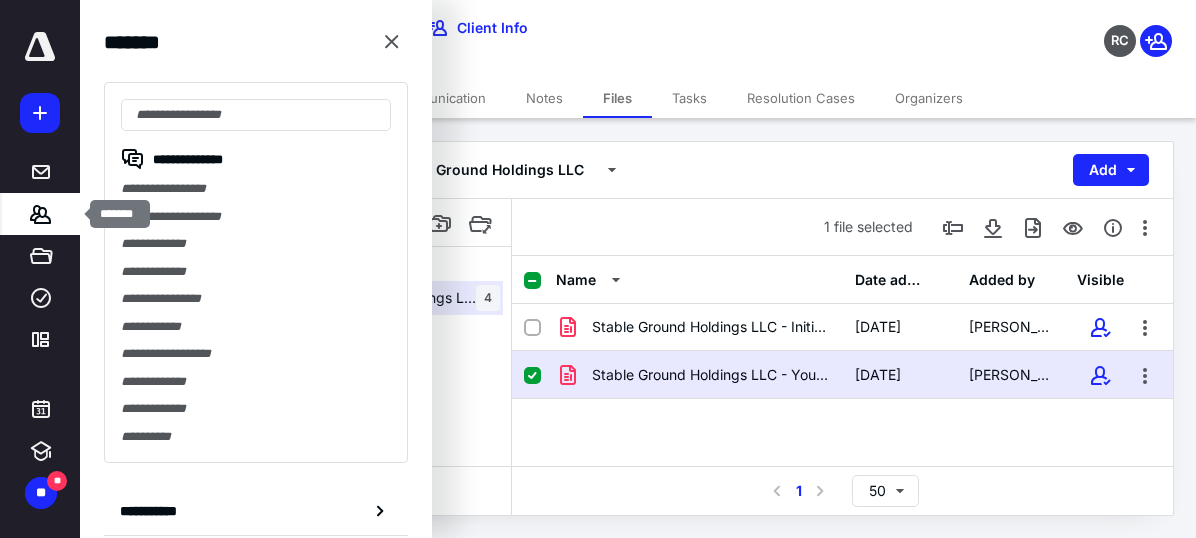 click 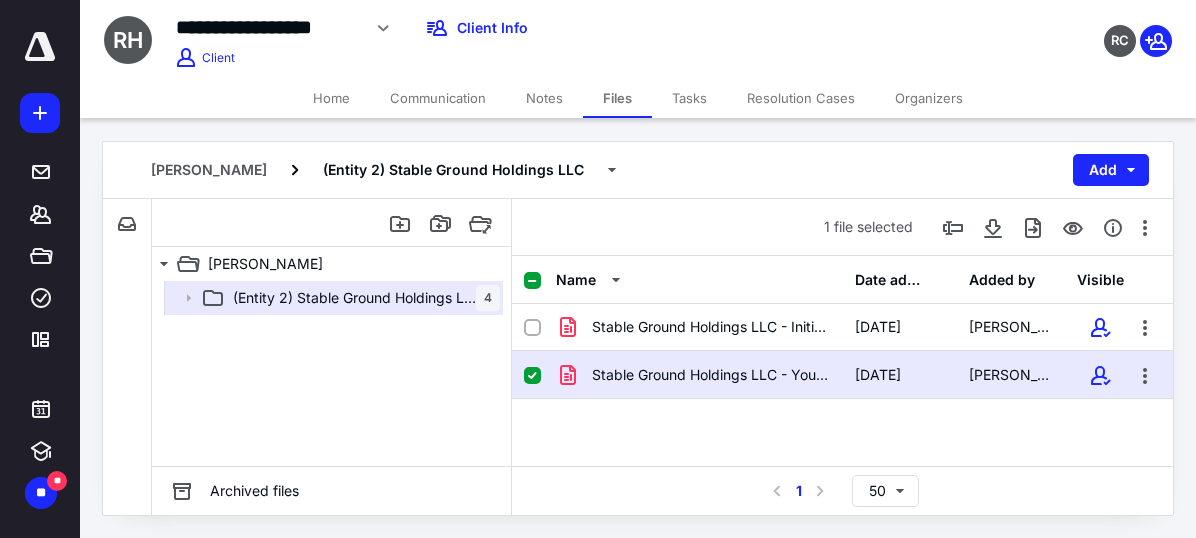 click on "Home Communication Notes Files Tasks Resolution Cases Organizers" at bounding box center (638, 98) 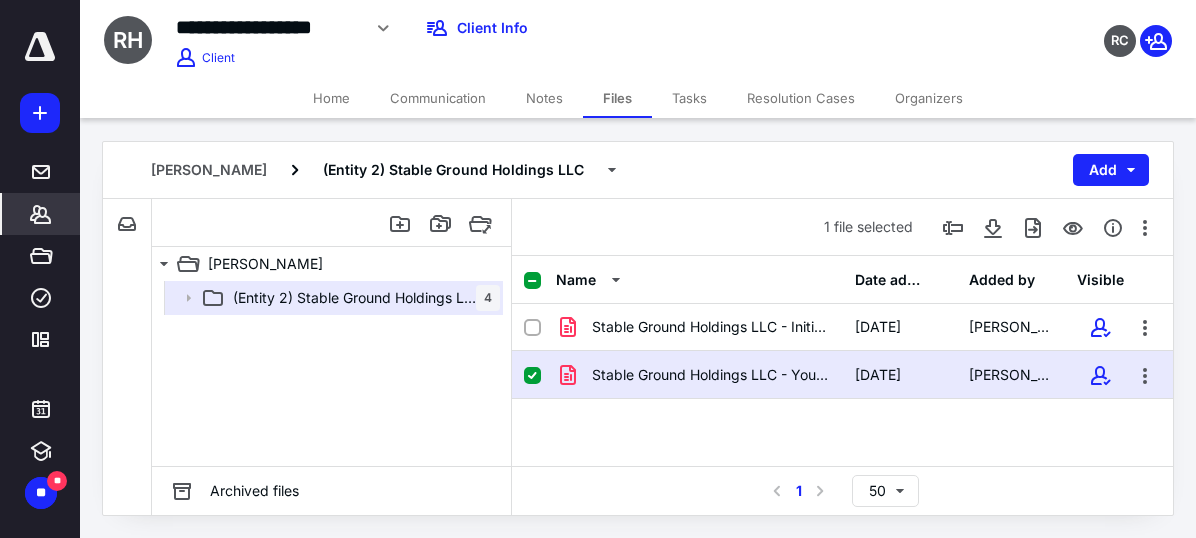 click 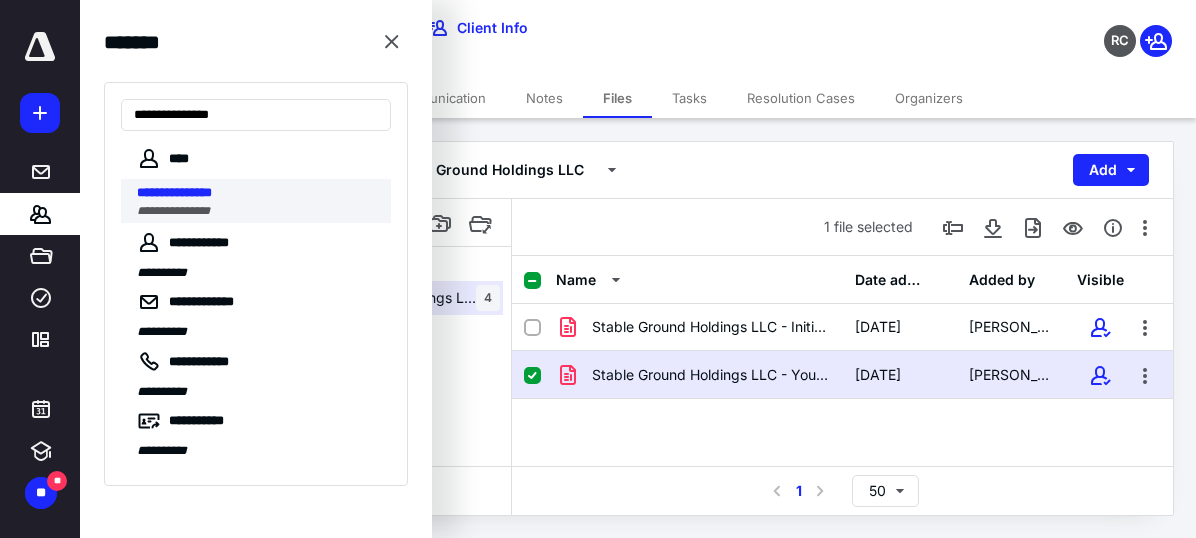 type on "**********" 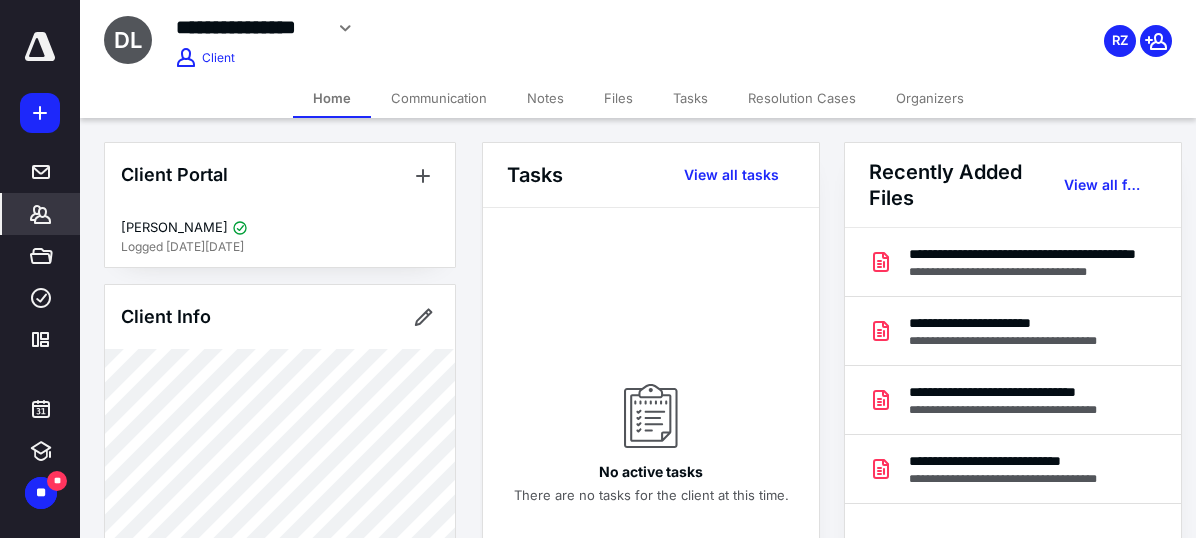 click on "Files" at bounding box center (618, 98) 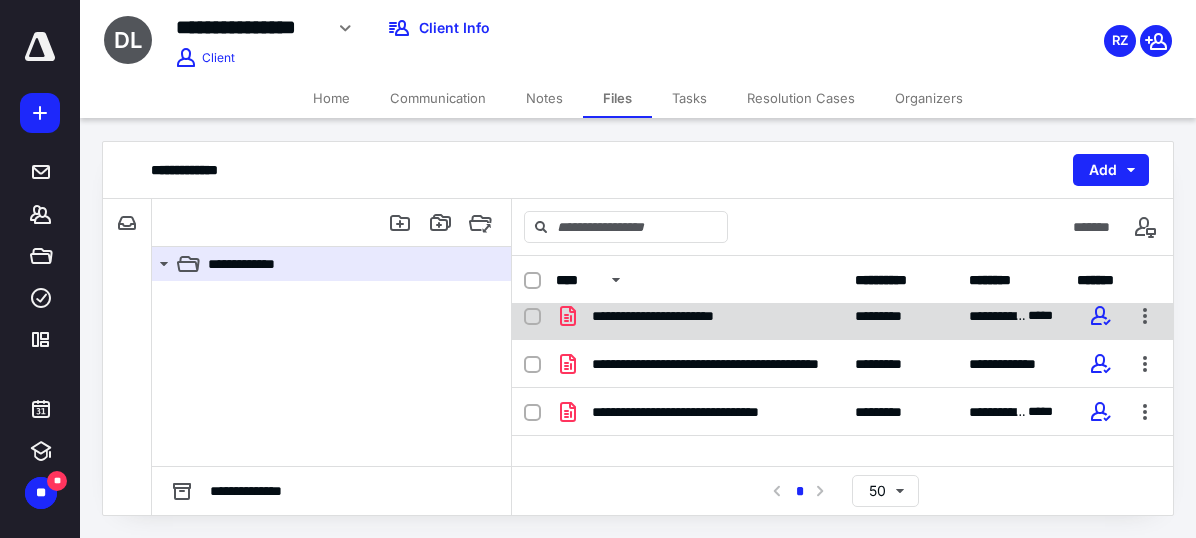 scroll, scrollTop: 0, scrollLeft: 0, axis: both 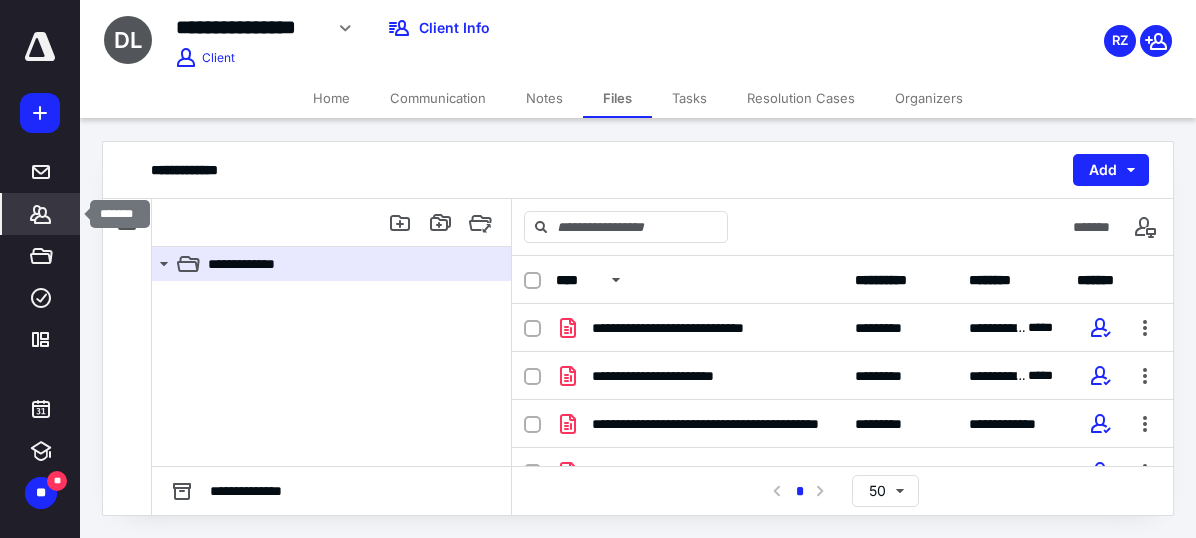 click 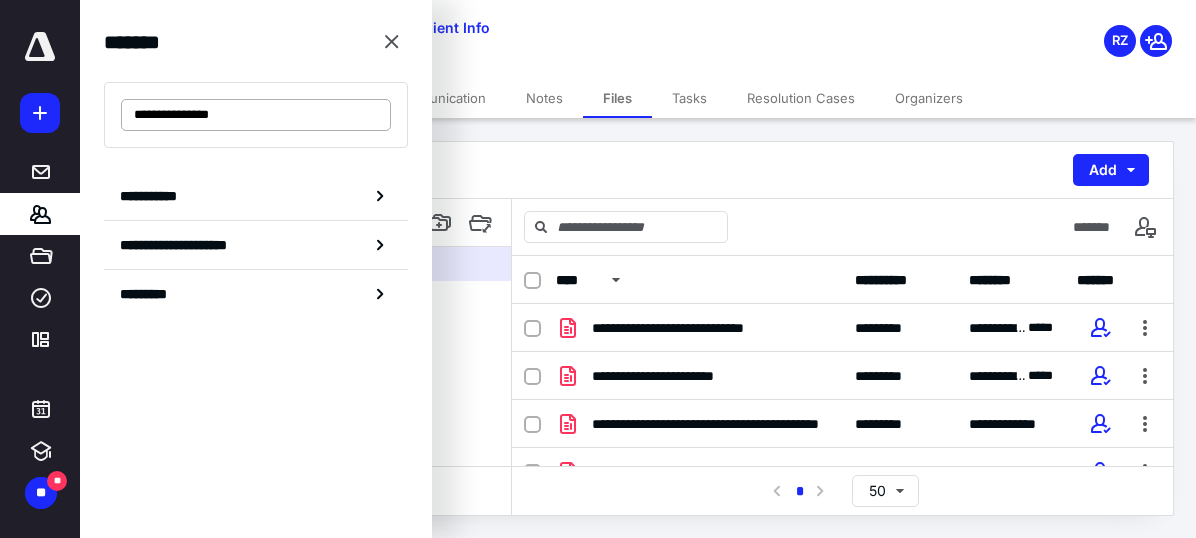 click on "**********" at bounding box center [256, 115] 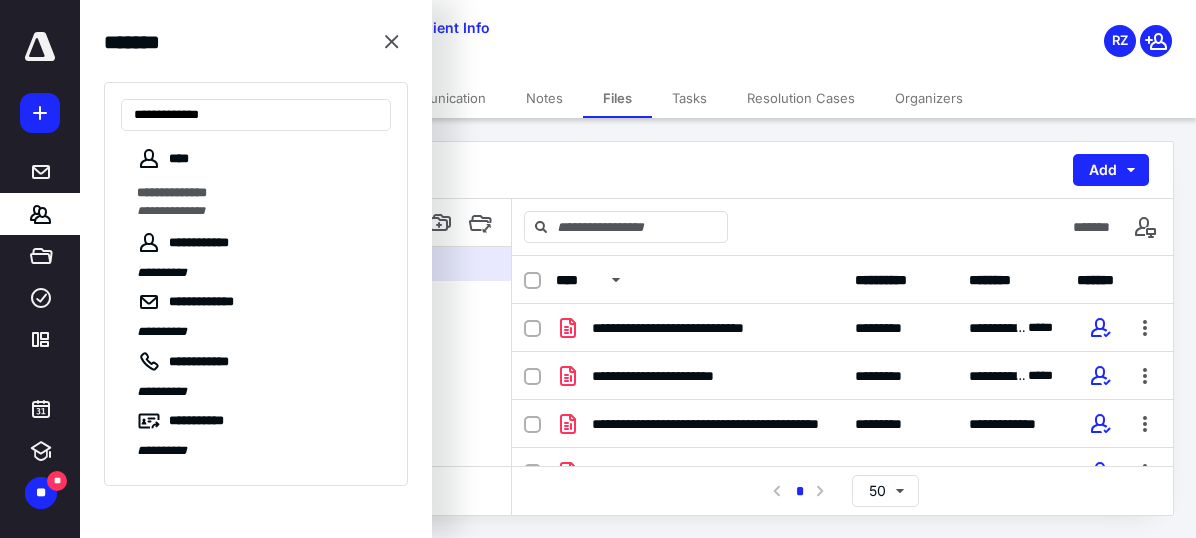type on "**********" 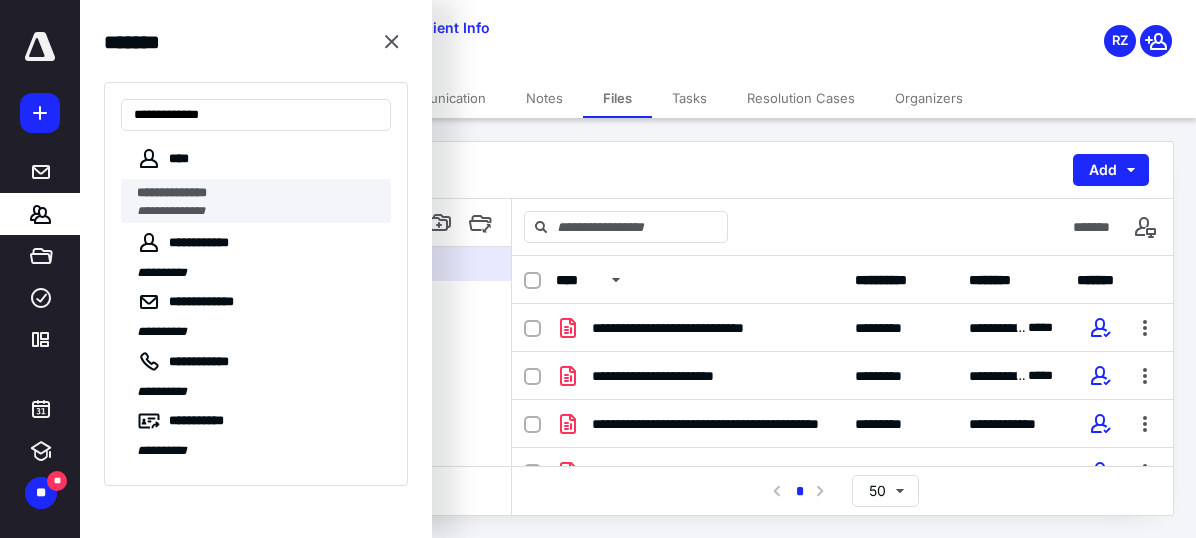click on "**********" at bounding box center [258, 193] 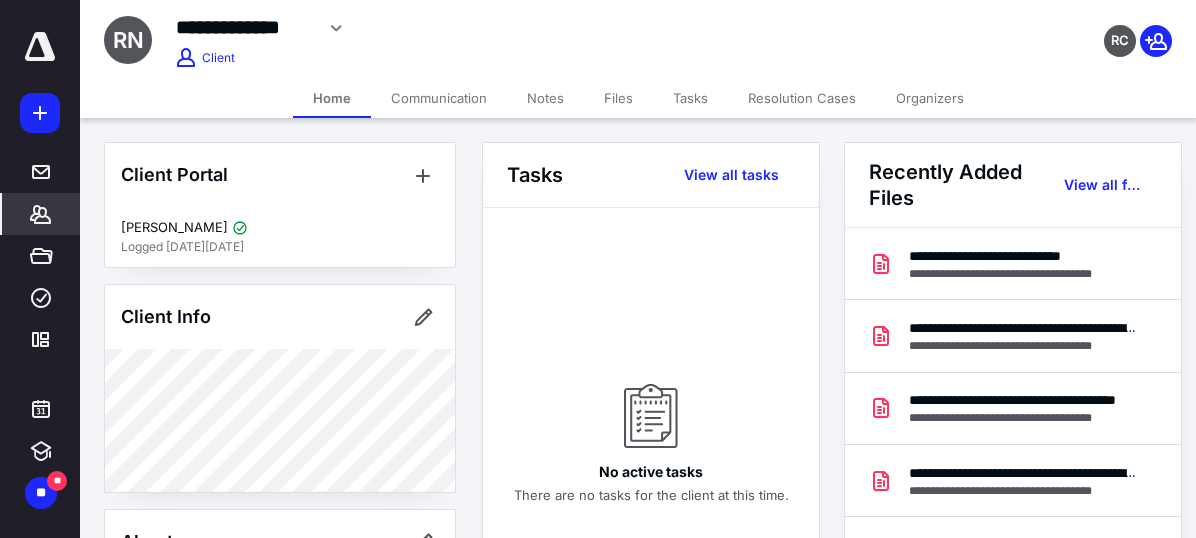 click on "Files" at bounding box center (618, 98) 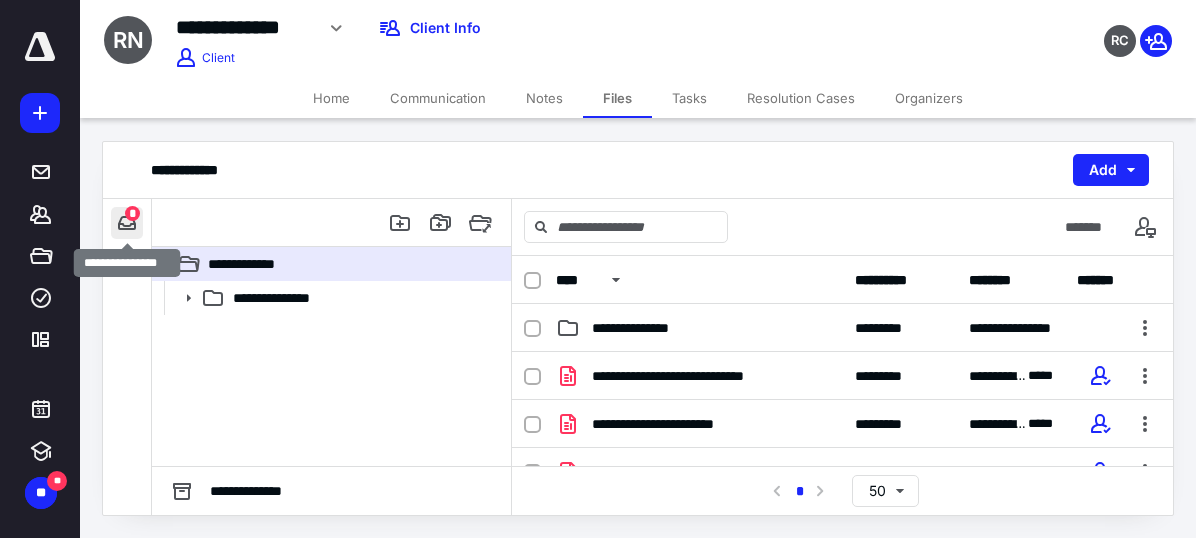 click at bounding box center (127, 223) 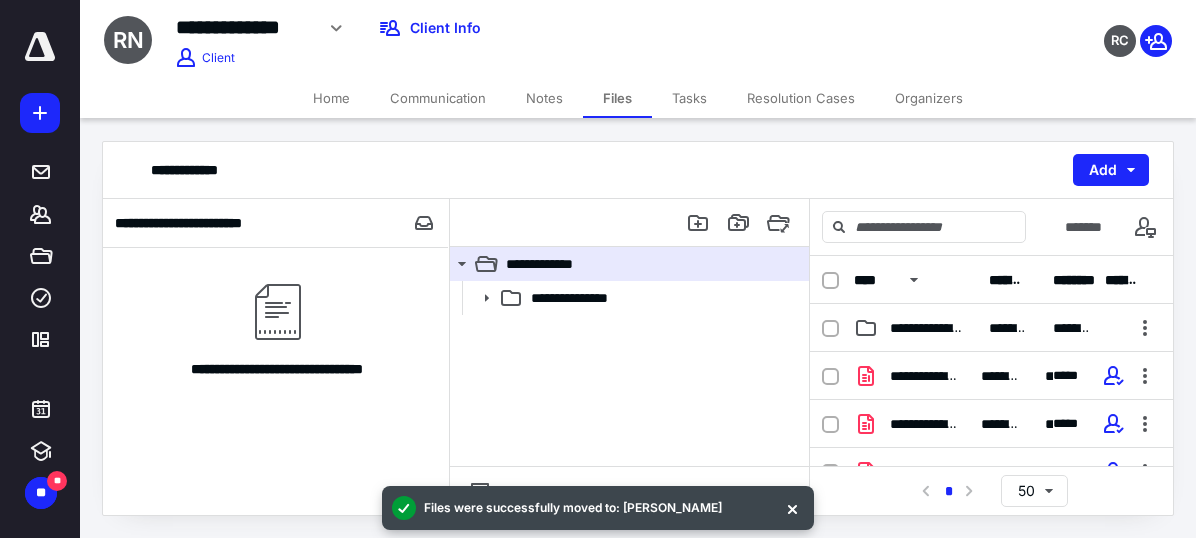 click on "Files" at bounding box center (617, 98) 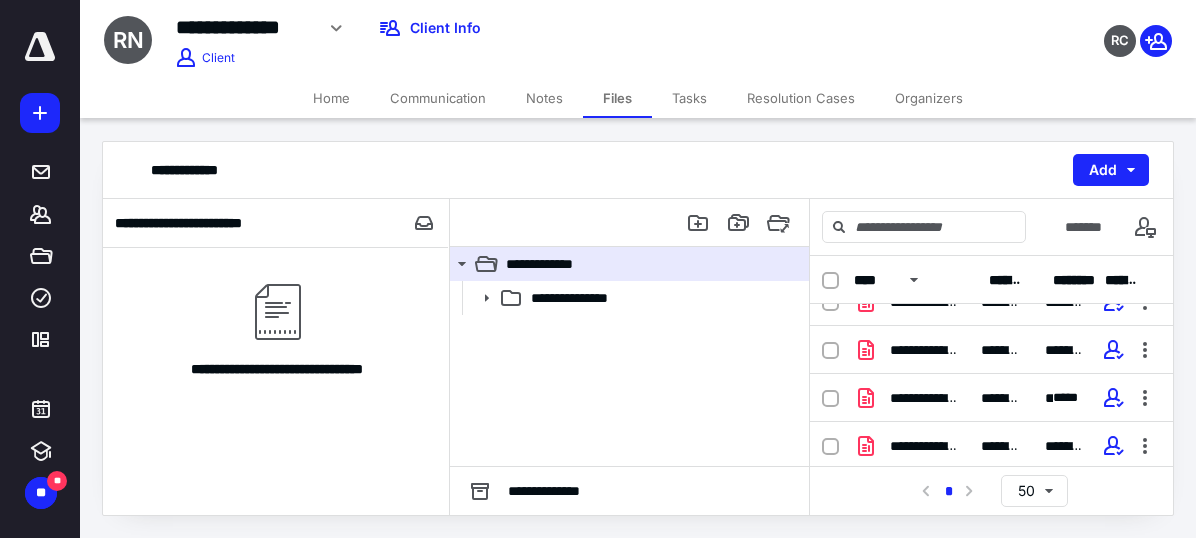 scroll, scrollTop: 270, scrollLeft: 0, axis: vertical 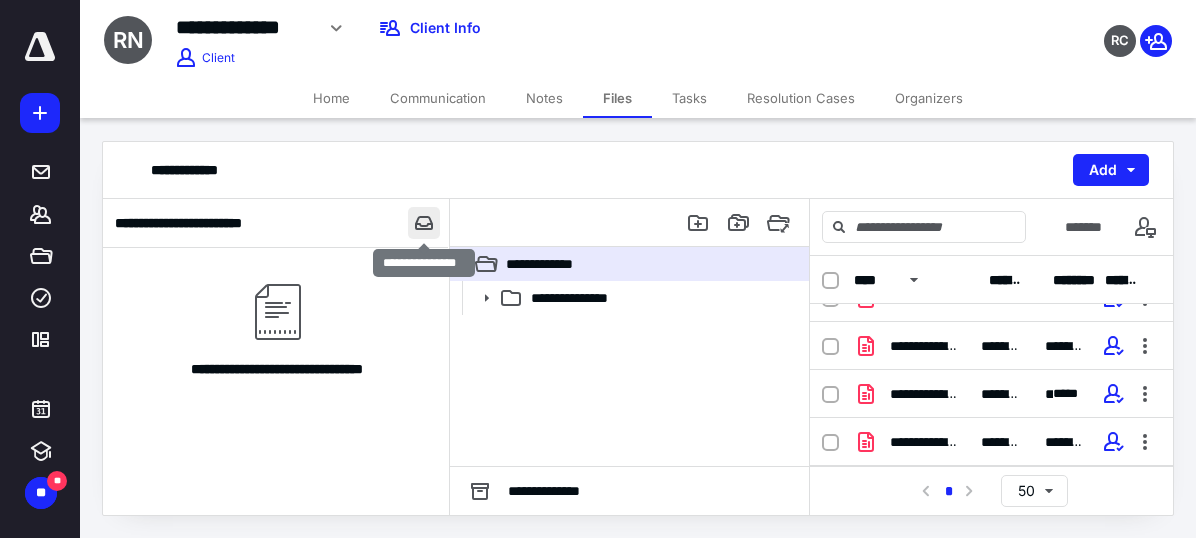 click at bounding box center (424, 223) 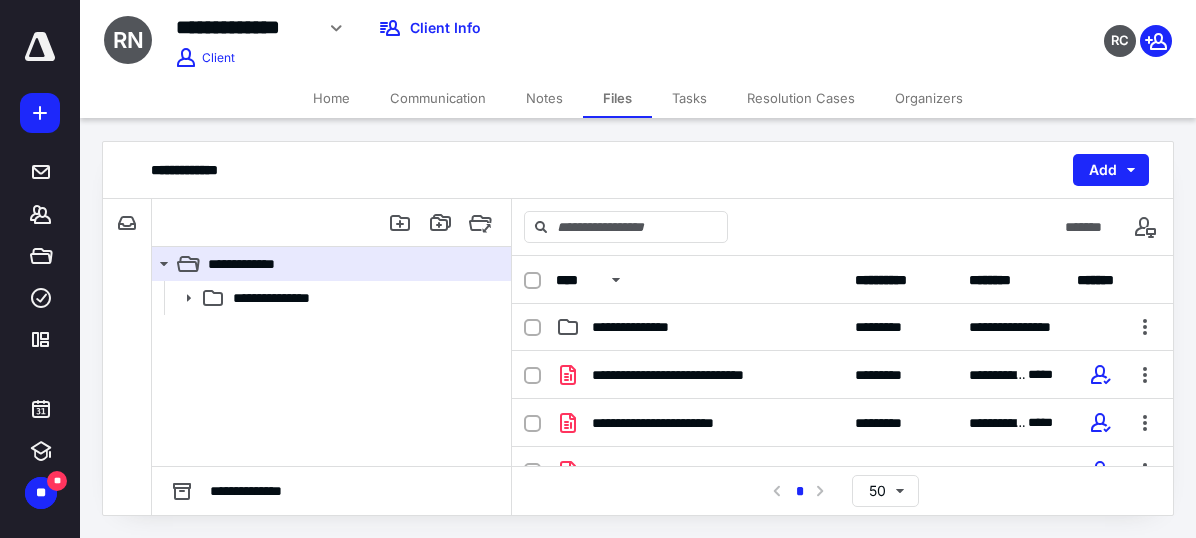 scroll, scrollTop: 0, scrollLeft: 0, axis: both 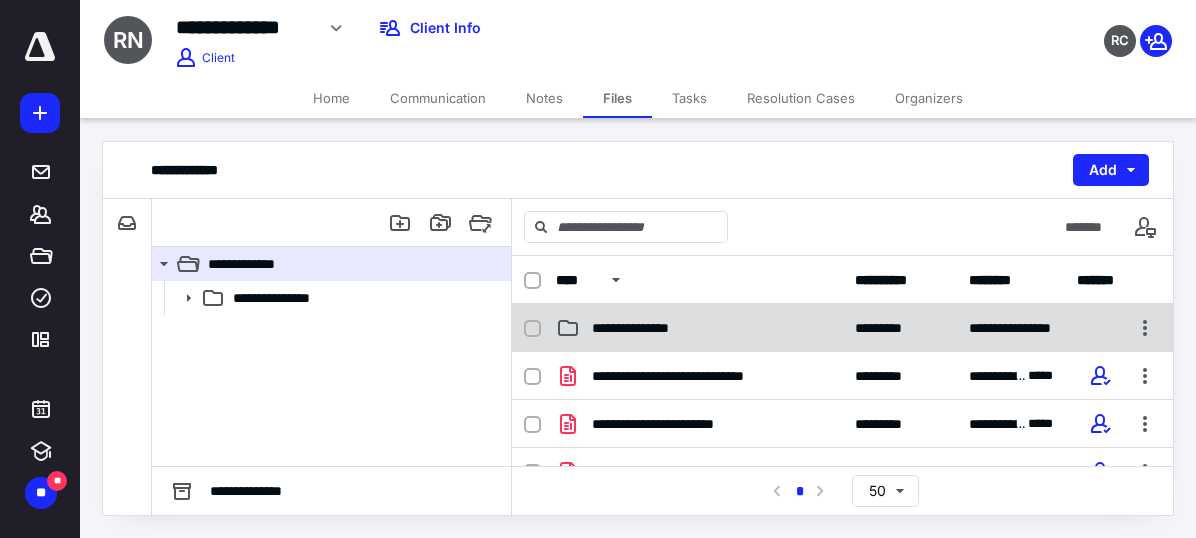 click on "**********" at bounding box center [641, 328] 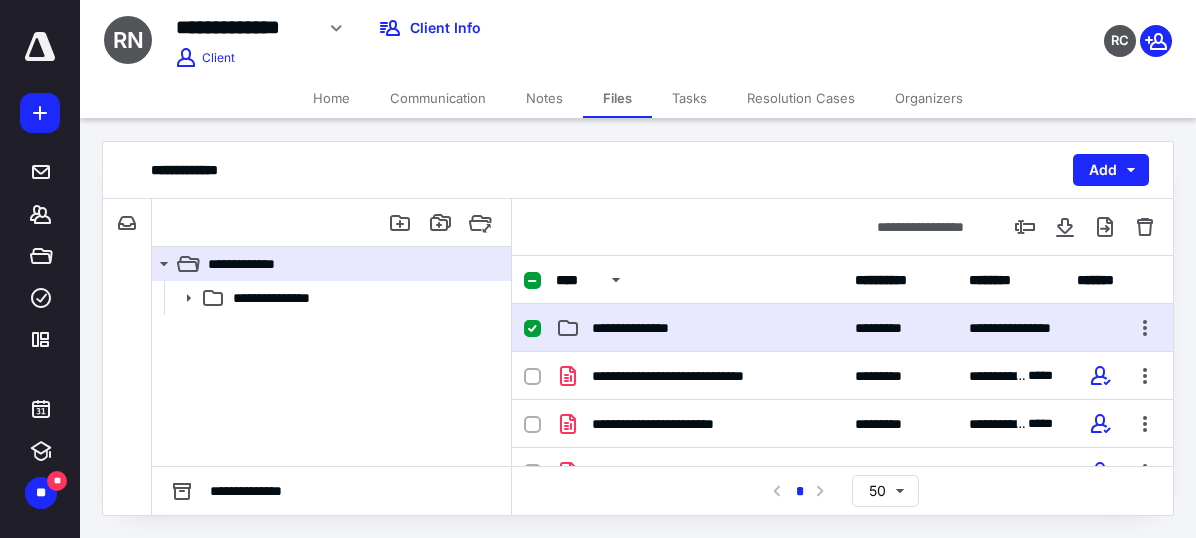 click 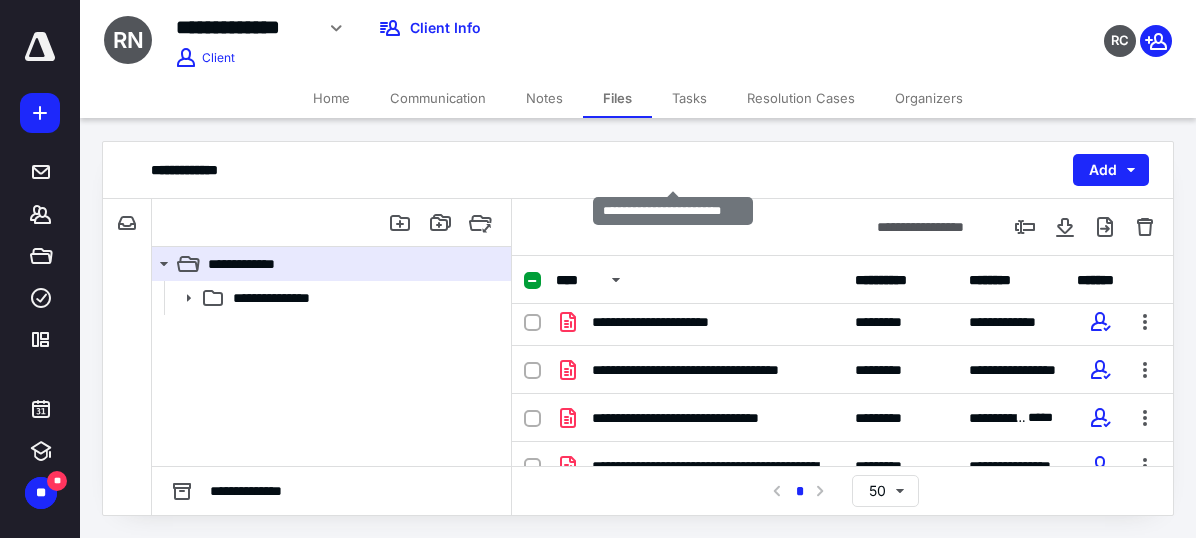 scroll, scrollTop: 254, scrollLeft: 0, axis: vertical 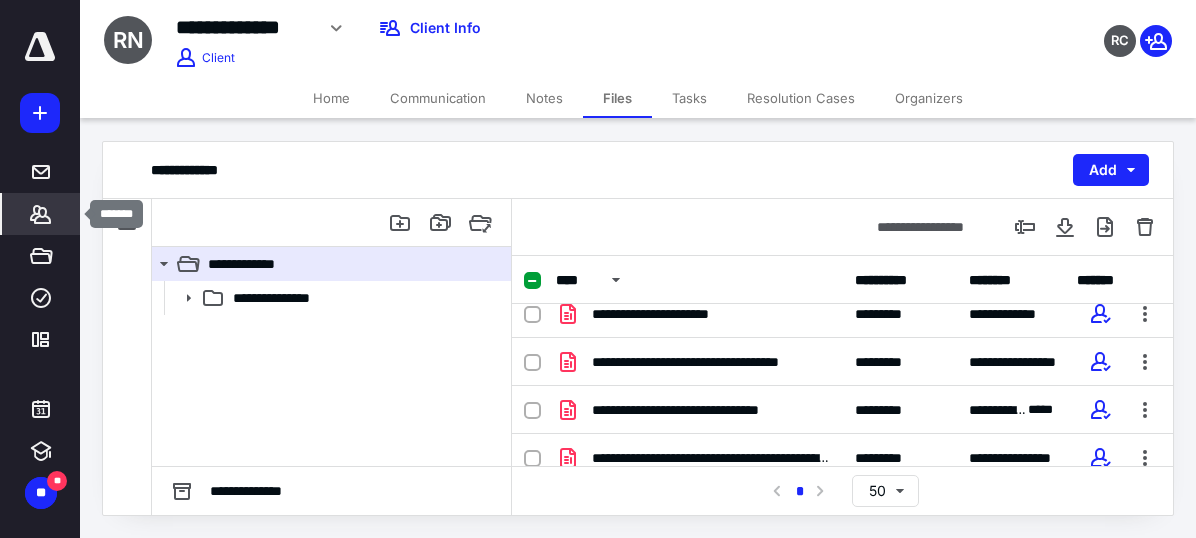 click 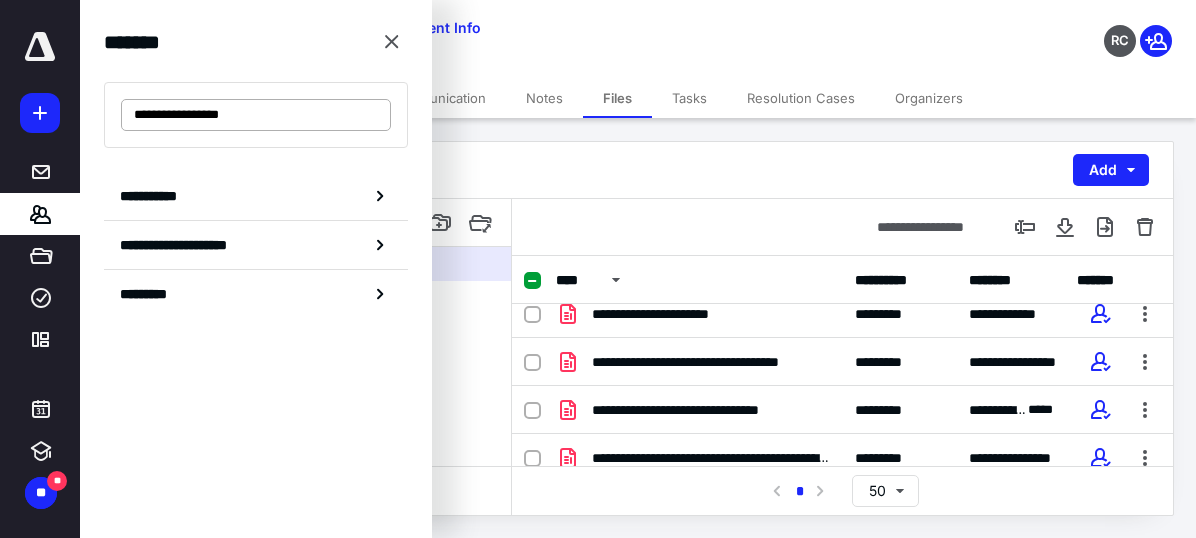 click on "**********" at bounding box center (256, 115) 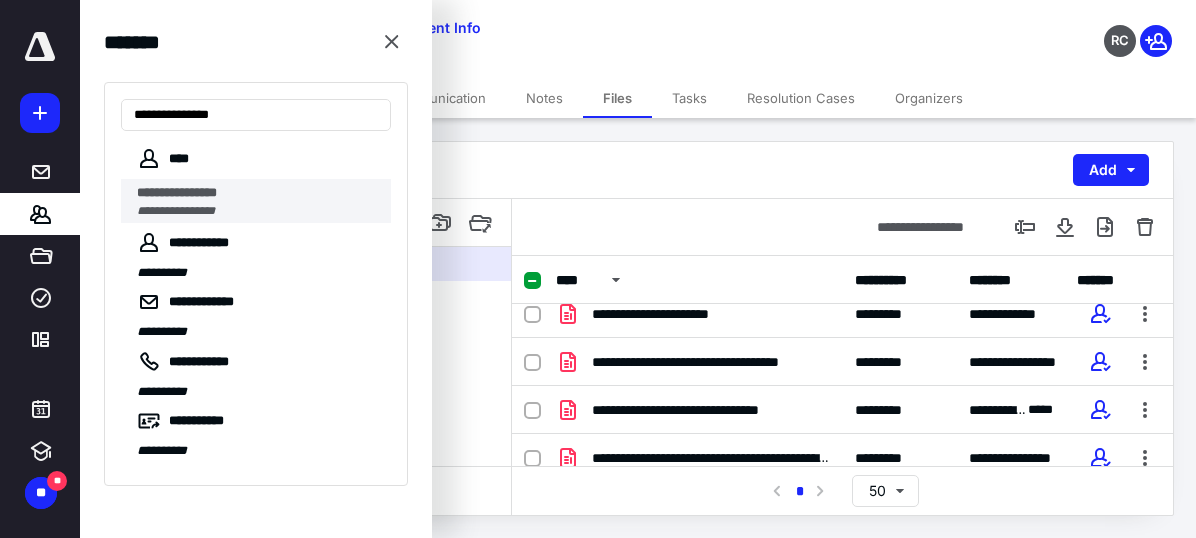 type on "**********" 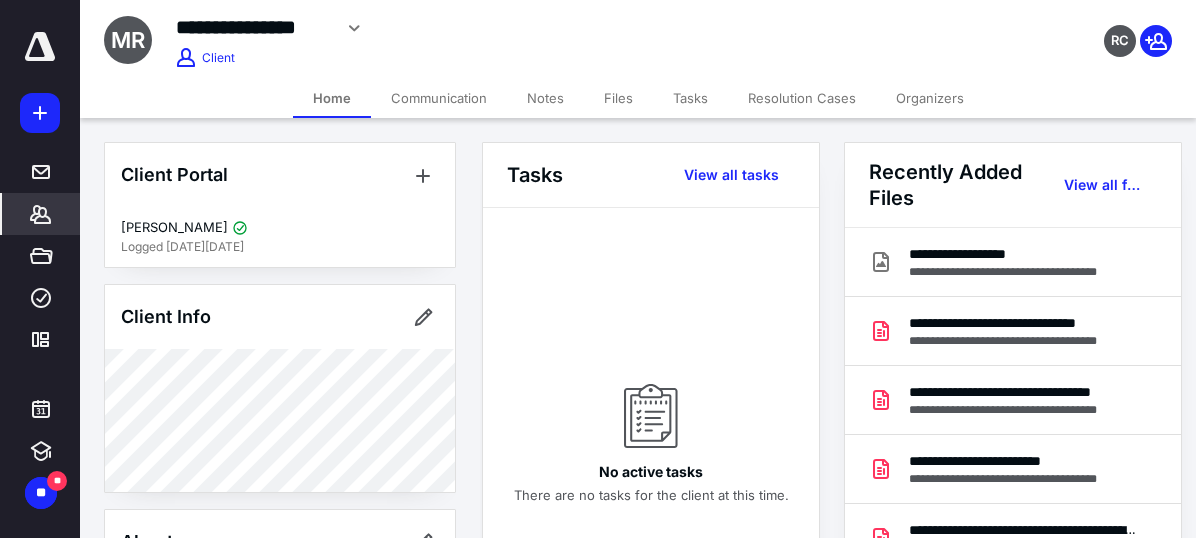 click on "Files" at bounding box center (618, 98) 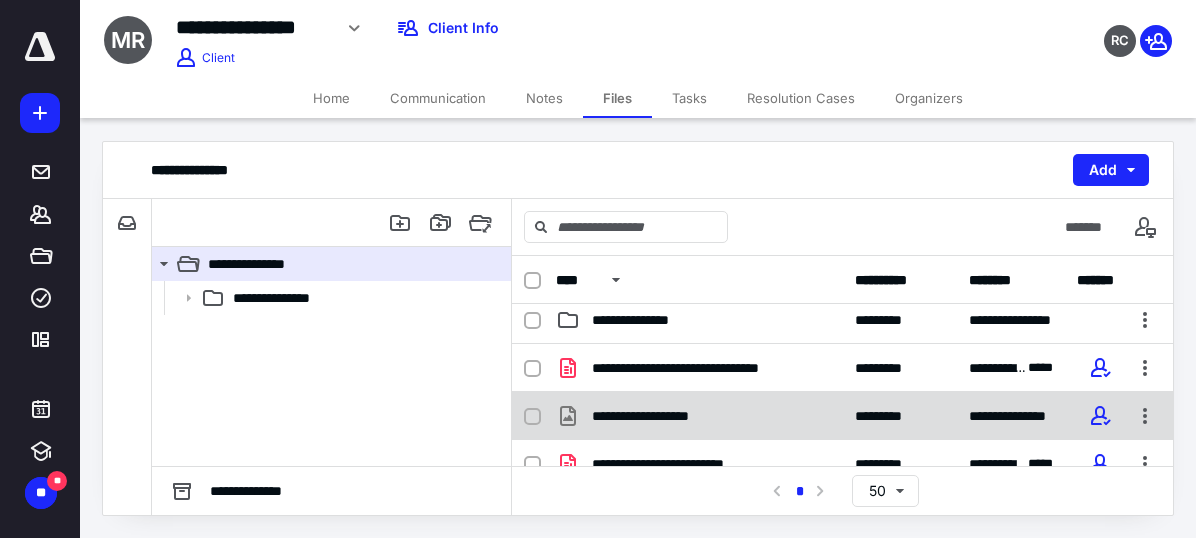 scroll, scrollTop: 0, scrollLeft: 0, axis: both 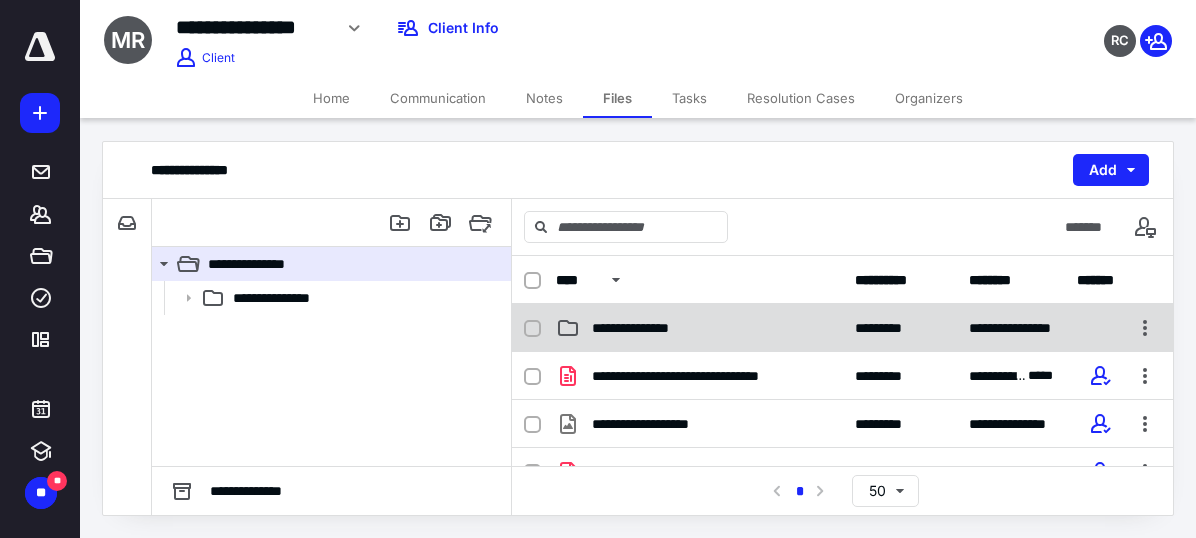 click on "**********" at bounding box center [641, 328] 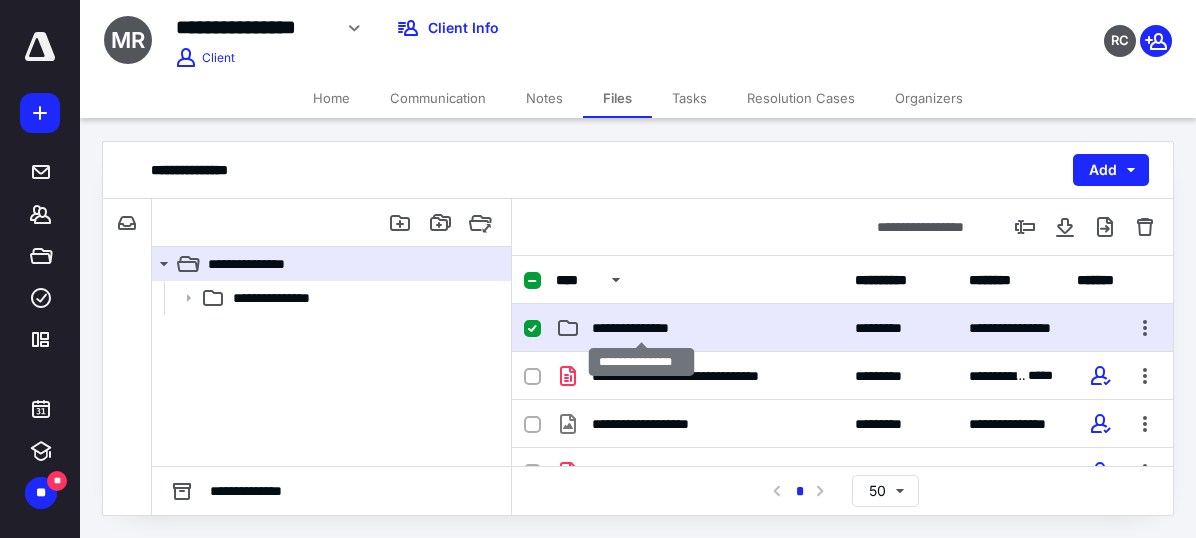 click on "**********" at bounding box center [641, 328] 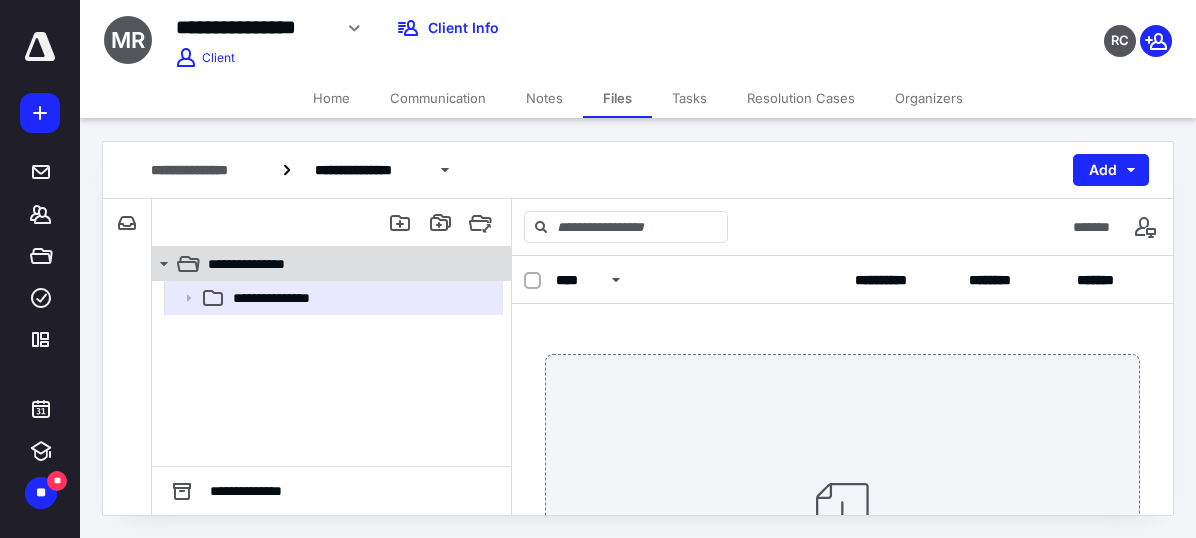 click on "**********" at bounding box center [320, 264] 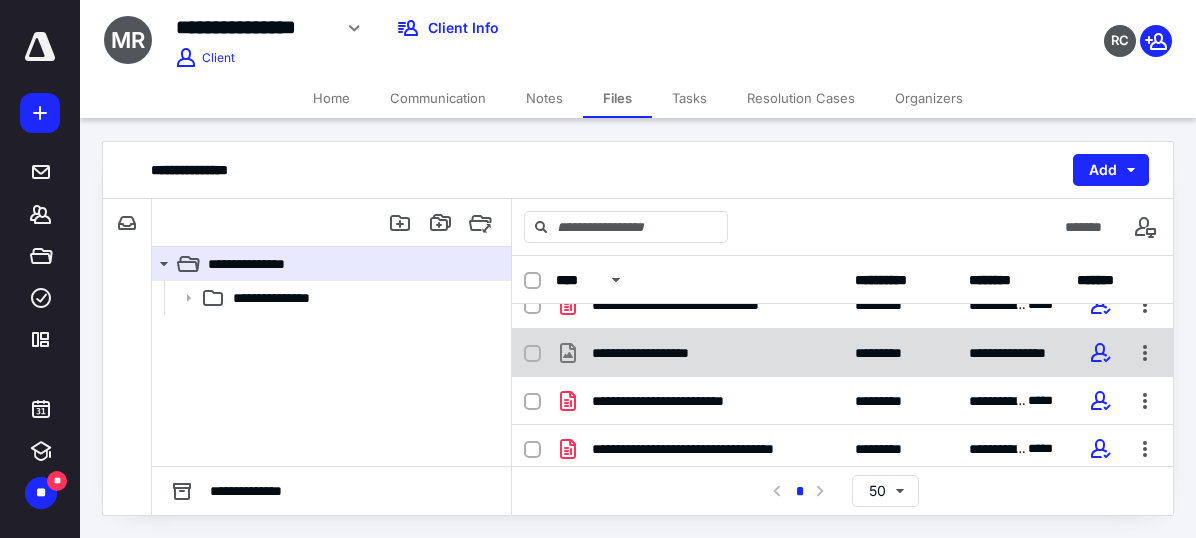 scroll, scrollTop: 88, scrollLeft: 0, axis: vertical 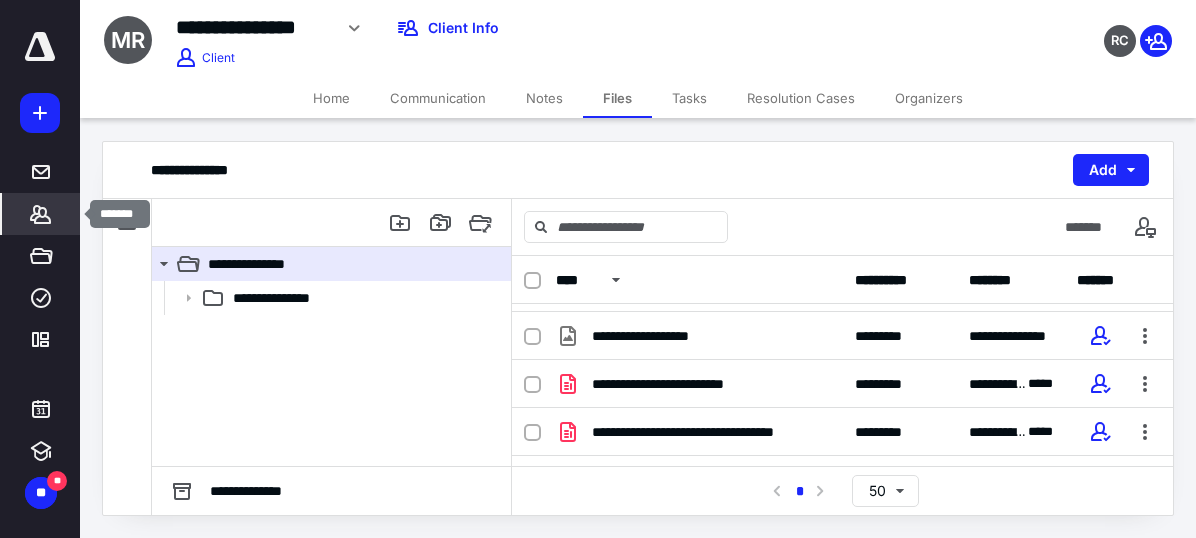 click 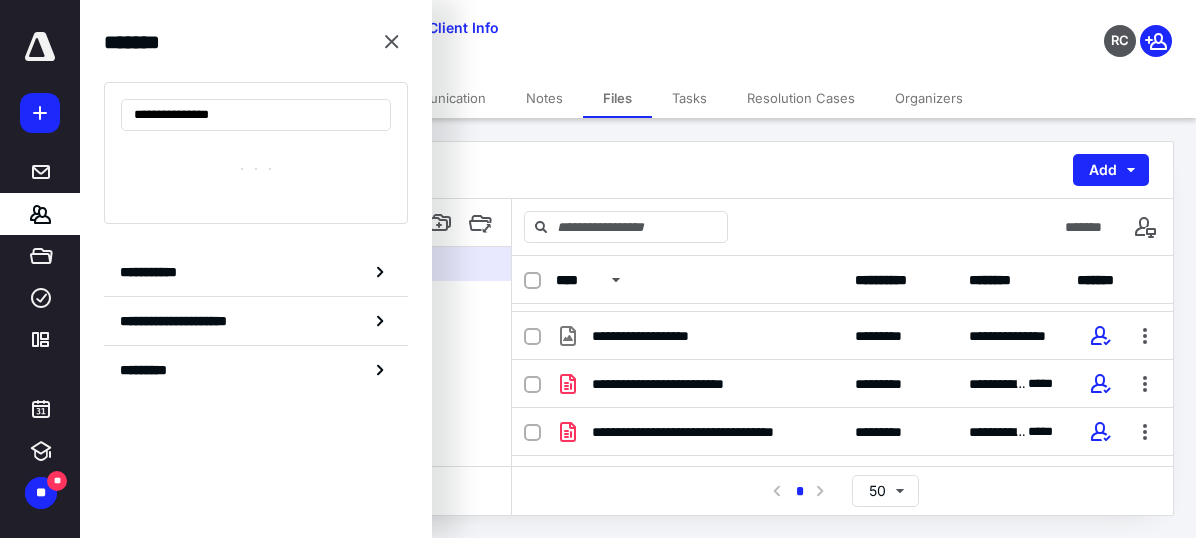 type on "**********" 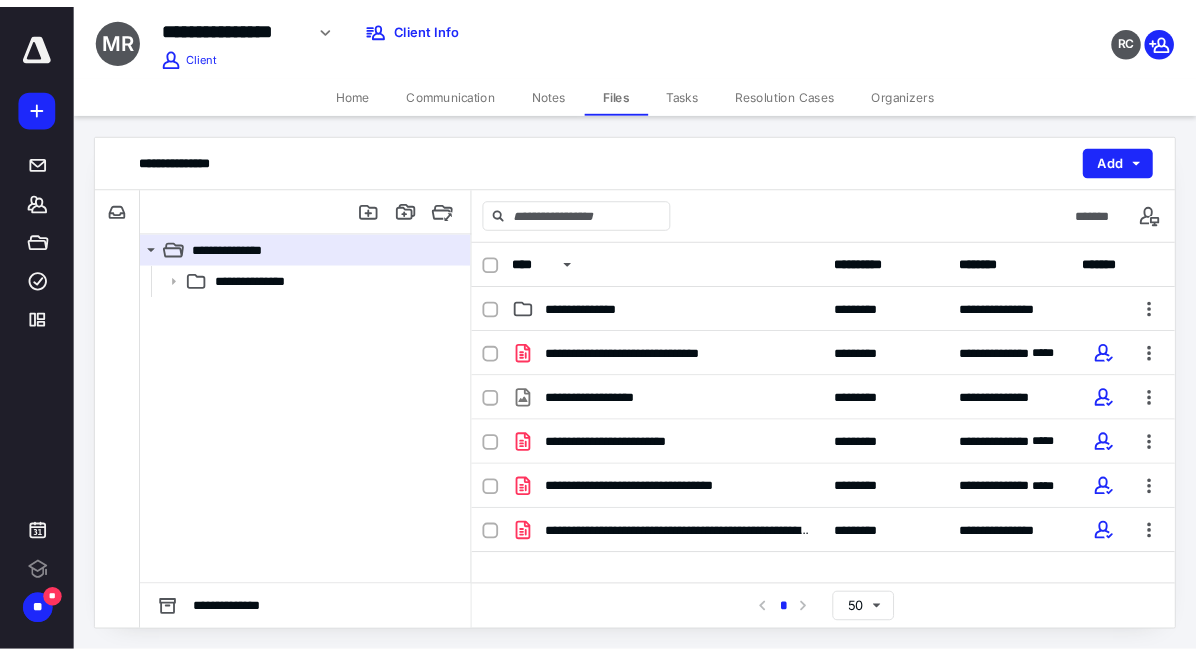 scroll, scrollTop: 0, scrollLeft: 0, axis: both 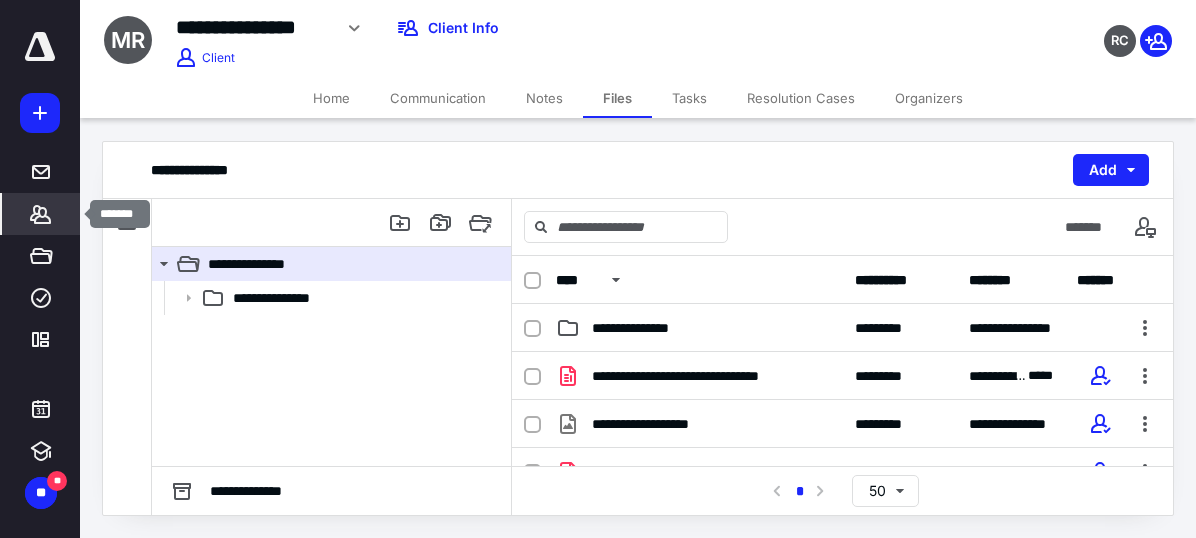 click 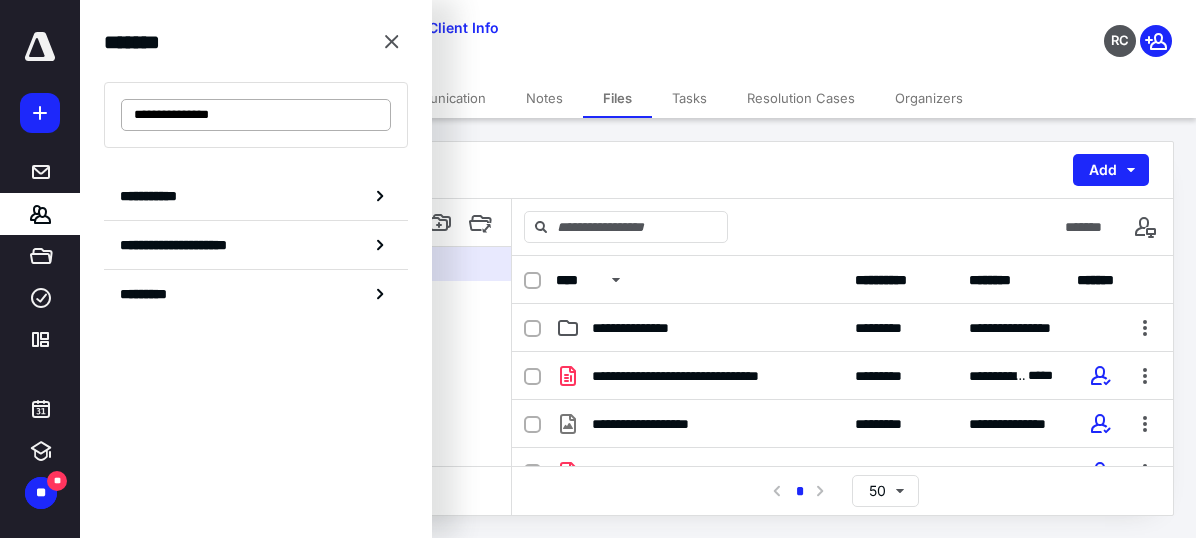click on "**********" at bounding box center (256, 115) 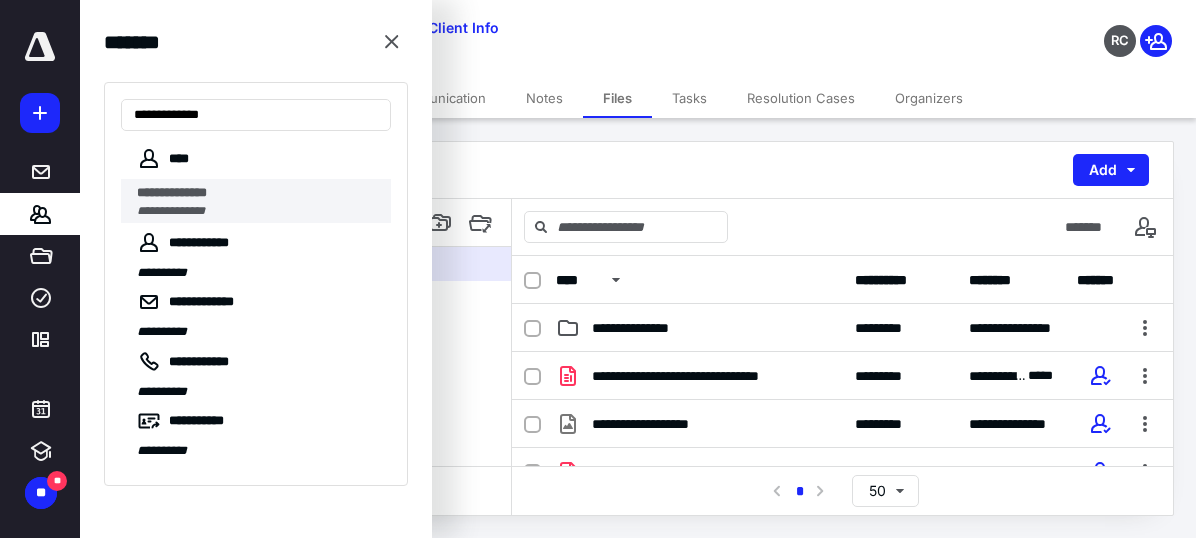type on "**********" 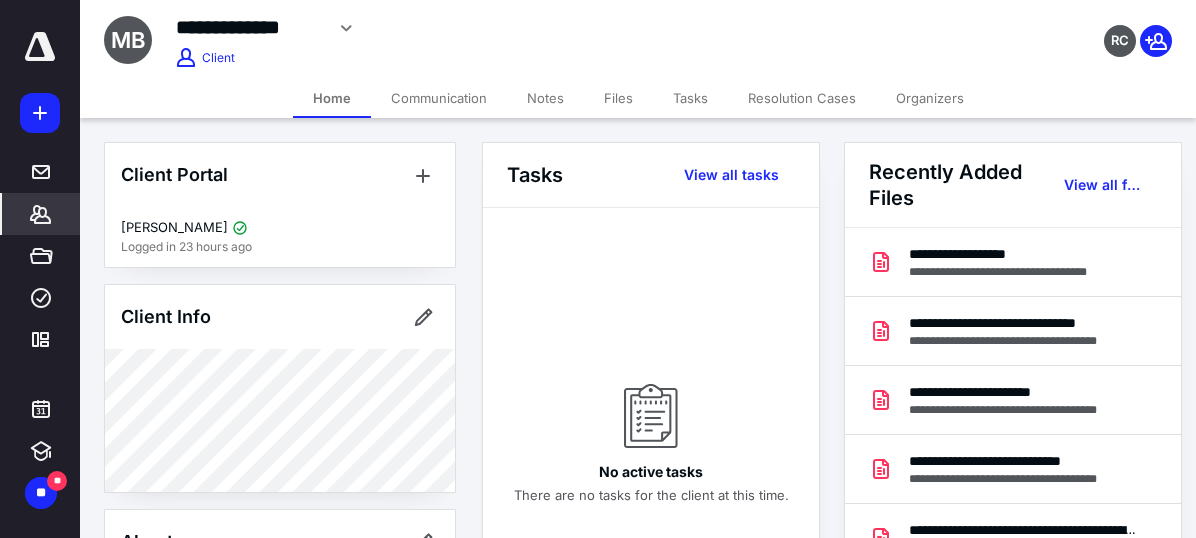 click on "Files" at bounding box center (618, 98) 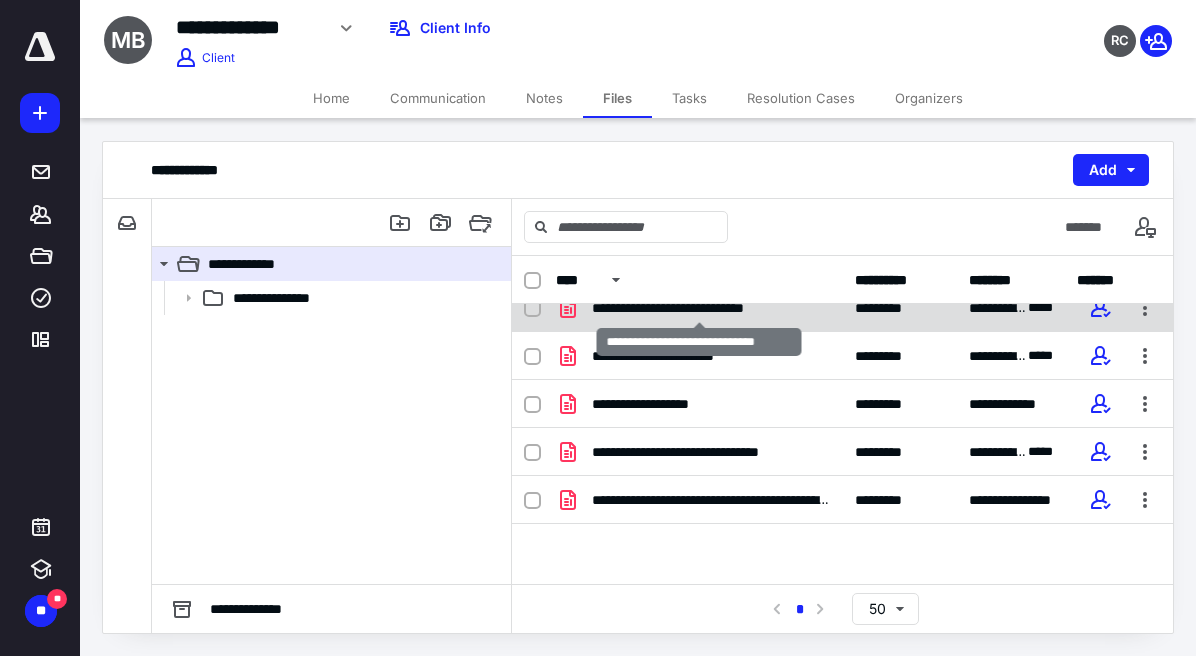 scroll, scrollTop: 0, scrollLeft: 0, axis: both 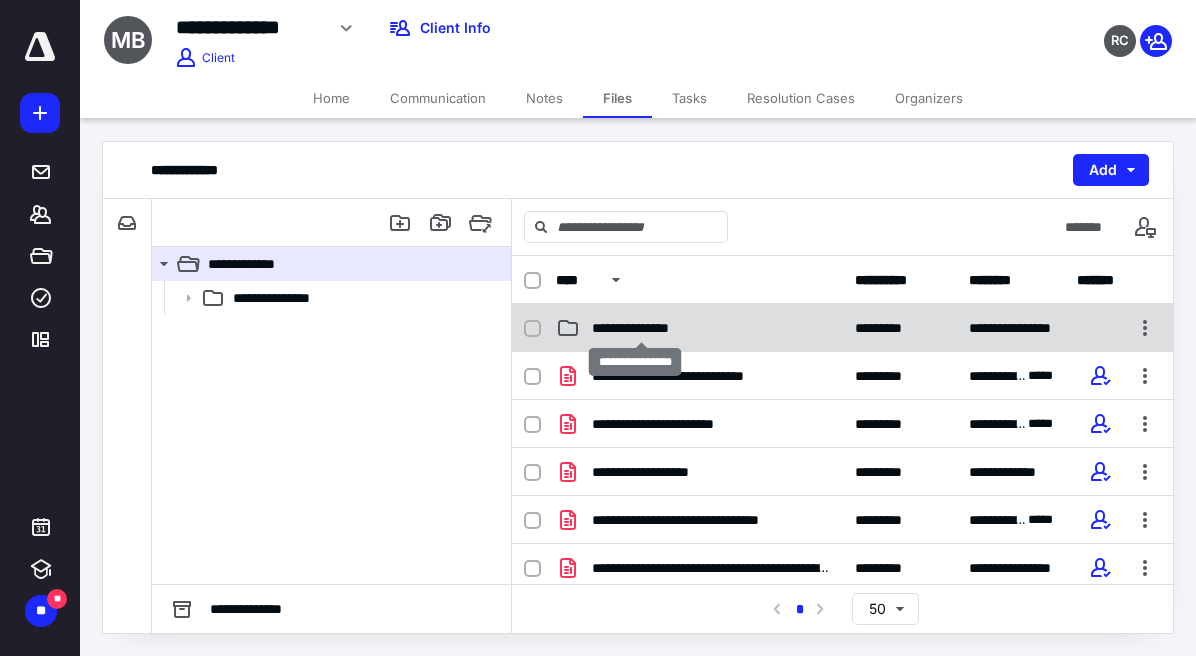 click on "**********" at bounding box center [641, 328] 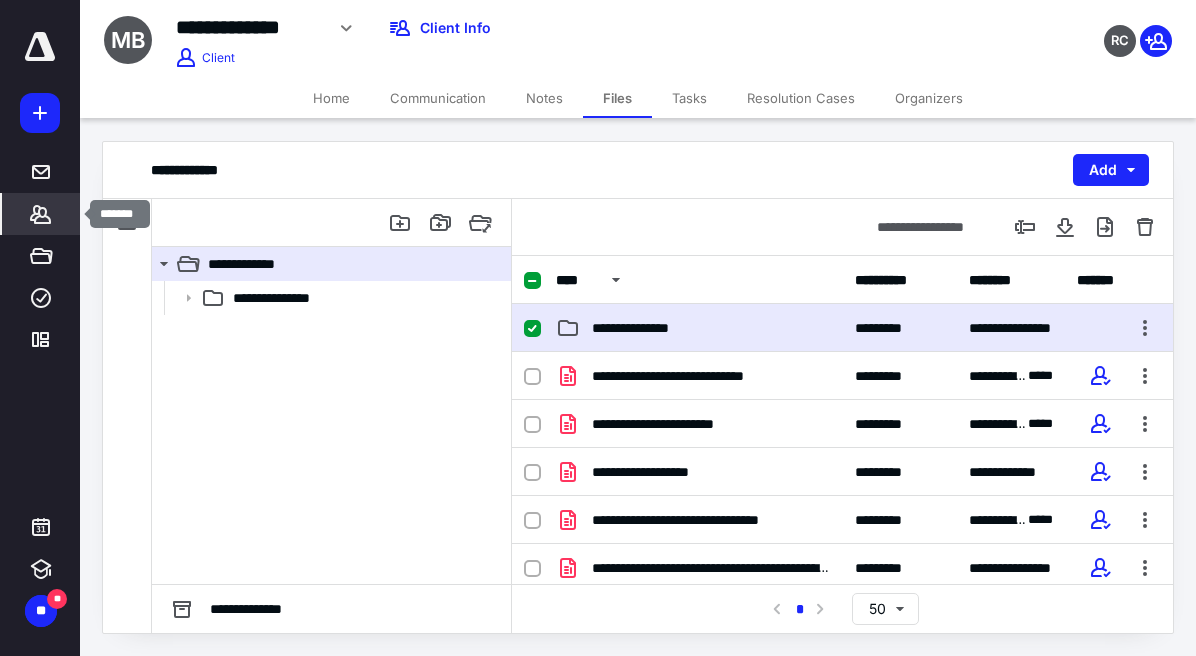 click on "*******" at bounding box center (41, 214) 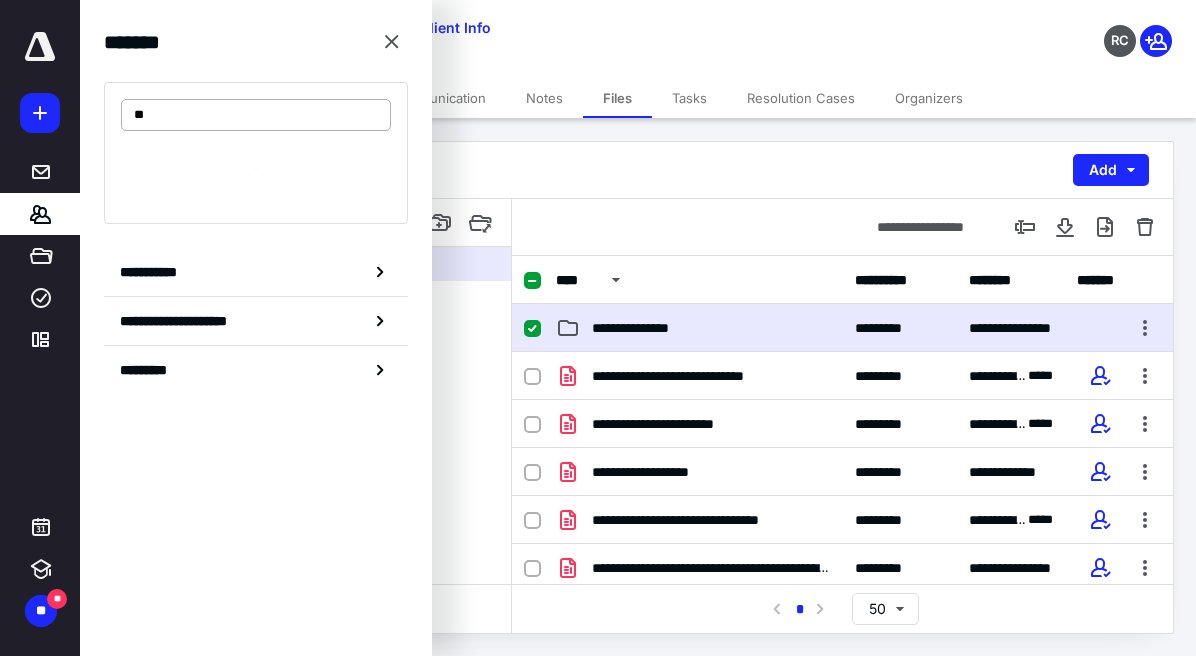 type on "*" 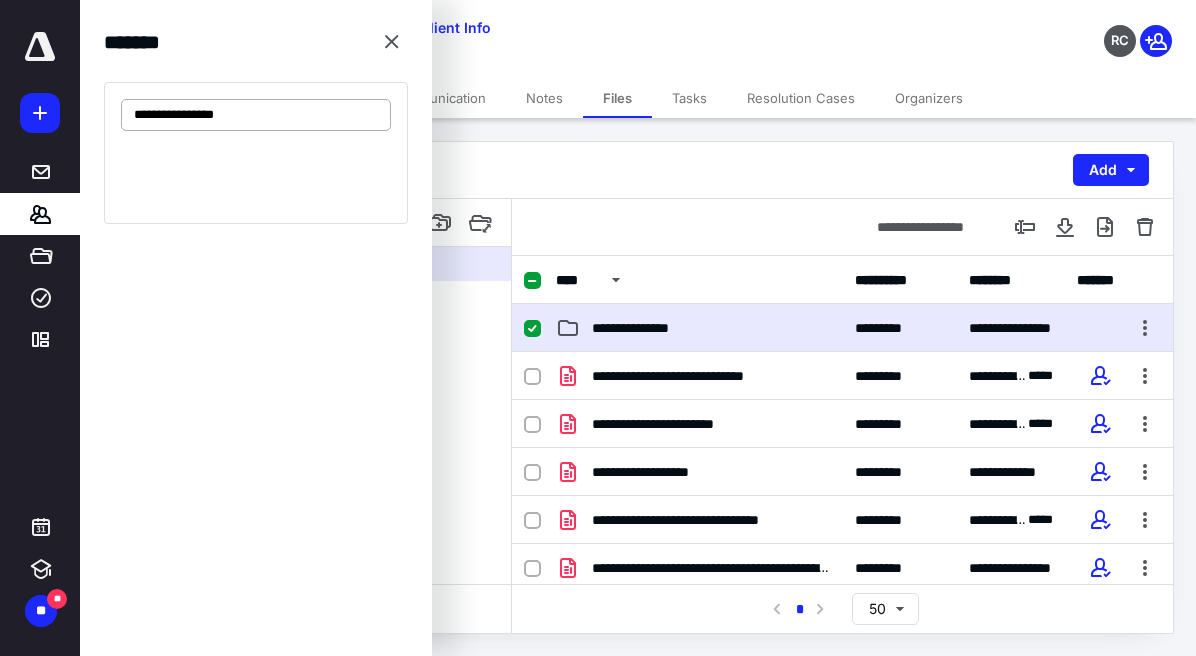 type on "**********" 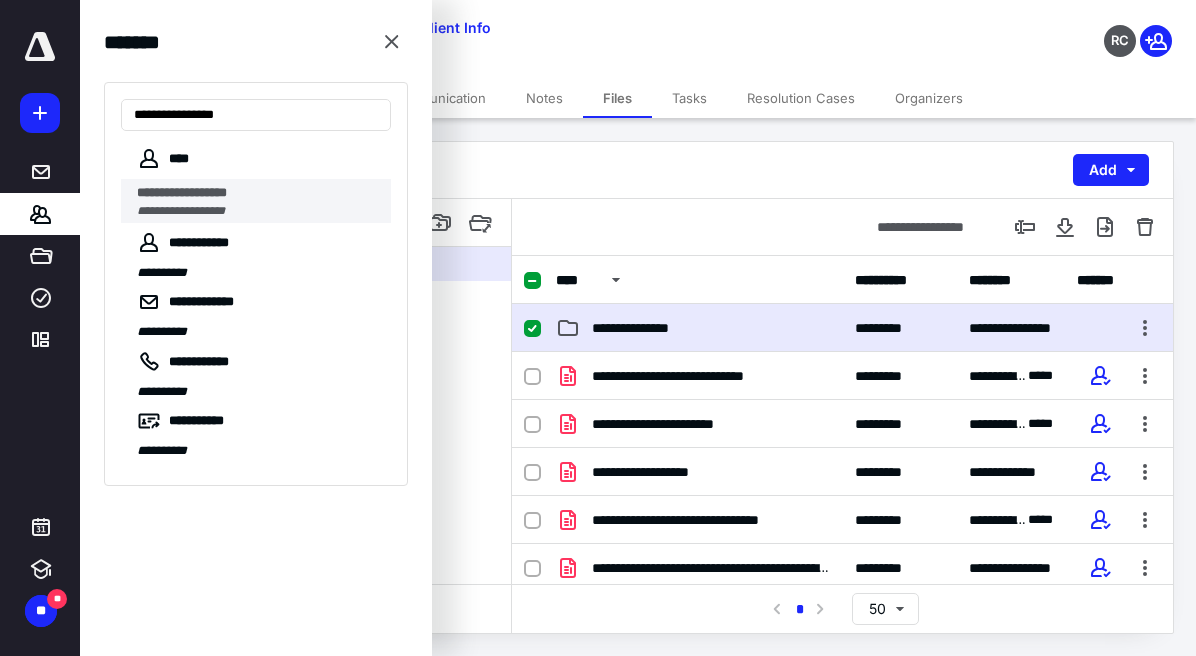 click on "**********" at bounding box center [181, 211] 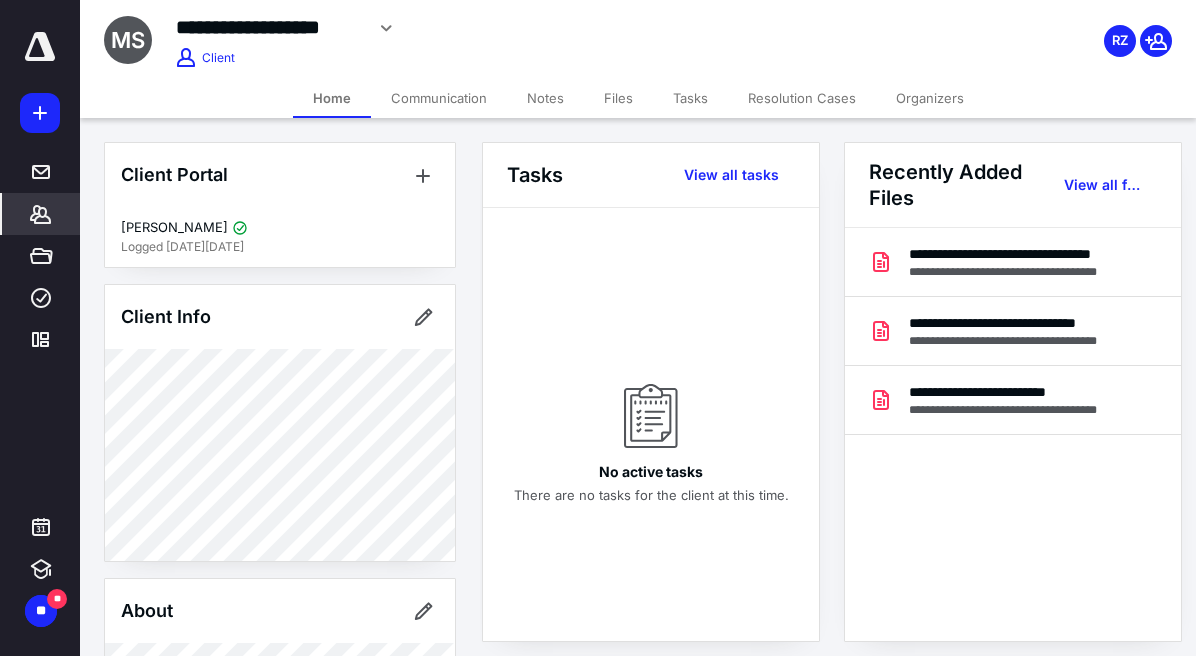 click on "Files" at bounding box center [618, 98] 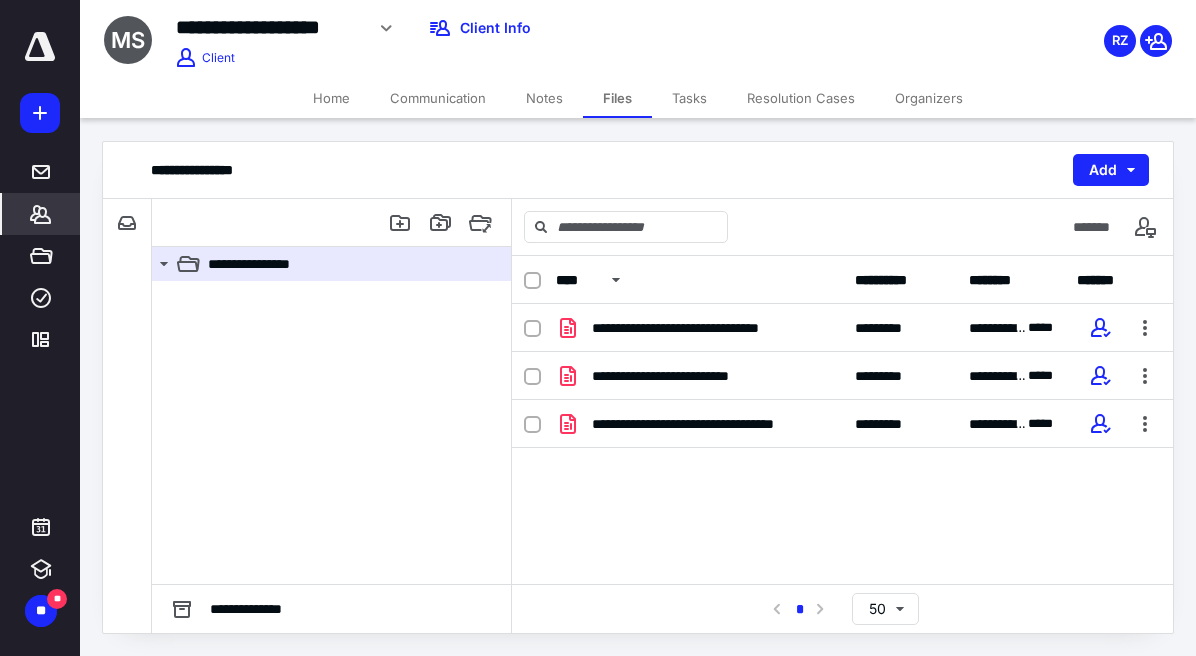 click on "*******" at bounding box center (41, 214) 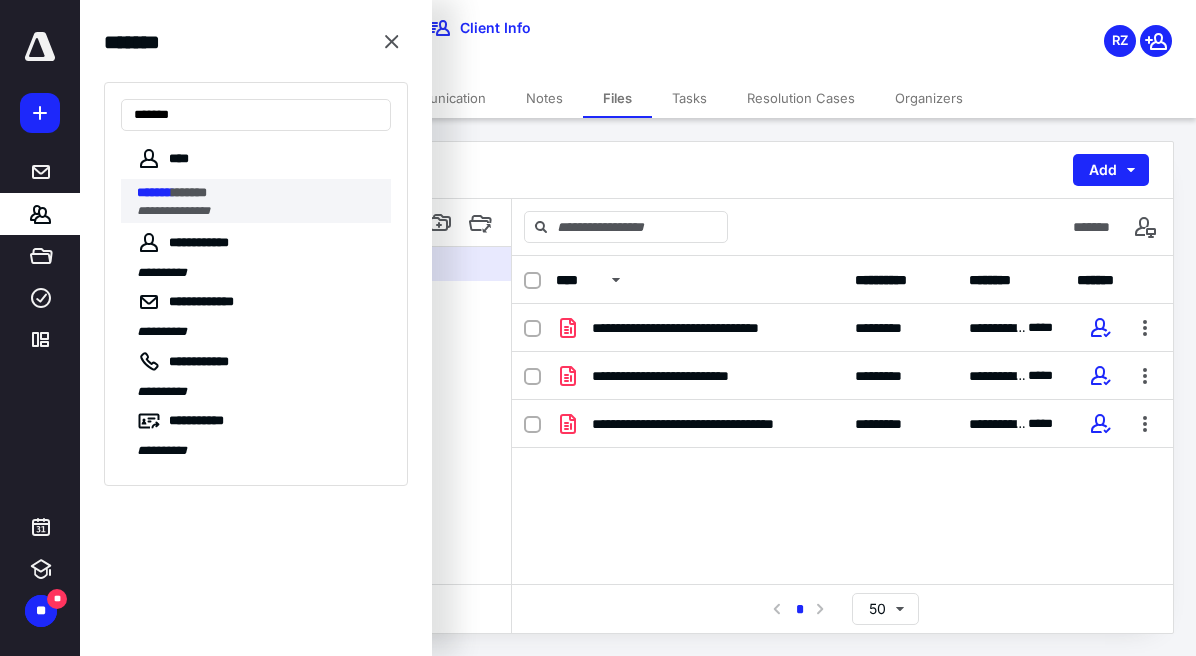 type on "*******" 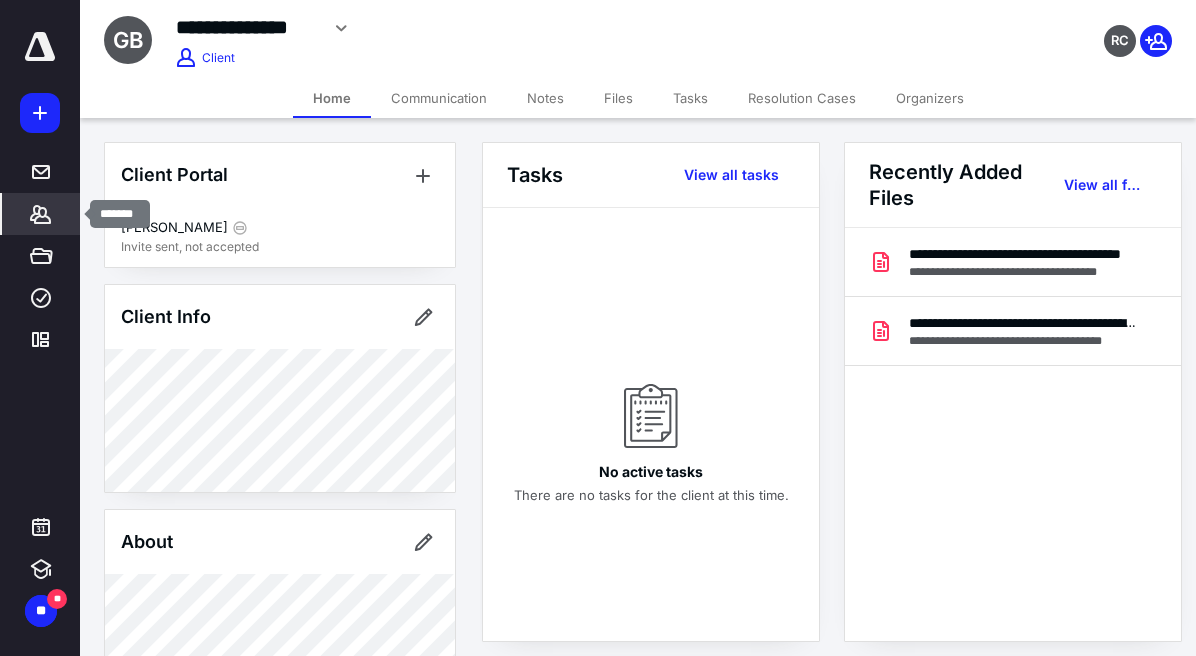 click on "*******" at bounding box center [41, 214] 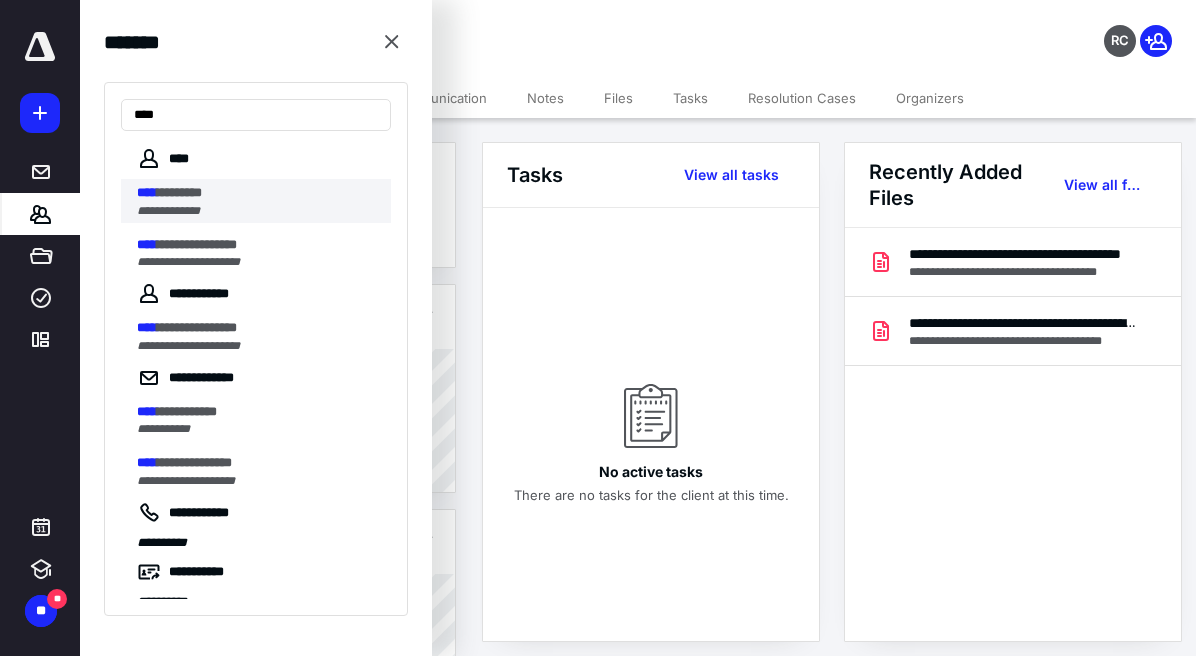 type on "****" 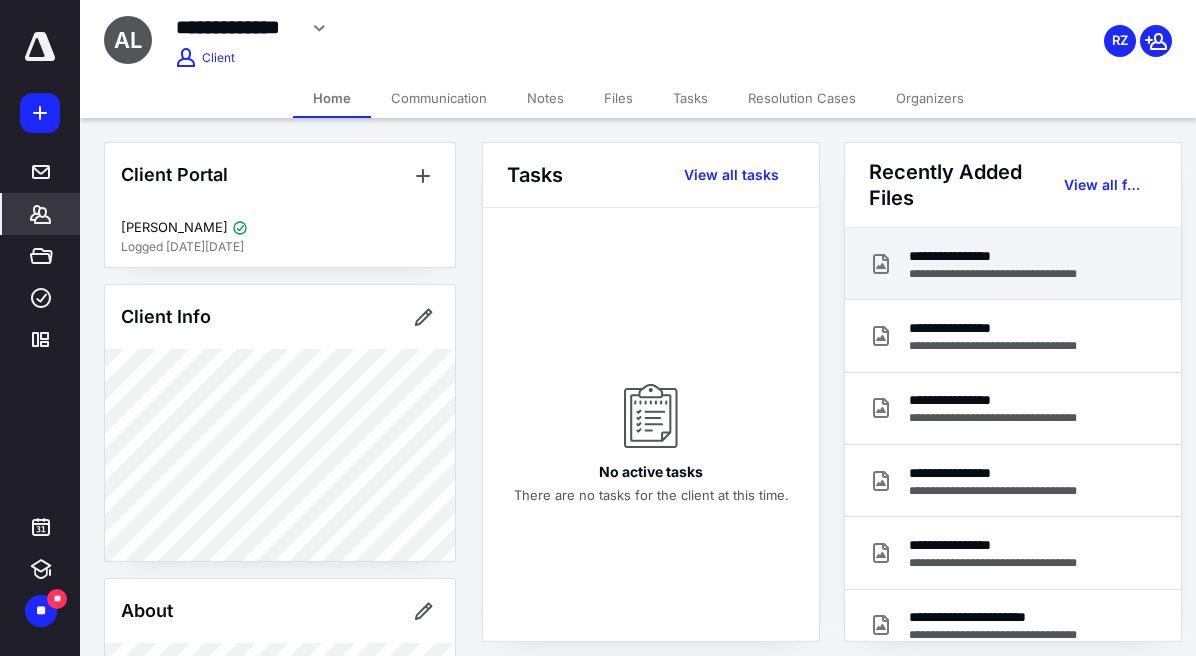 click on "**********" at bounding box center [1009, 256] 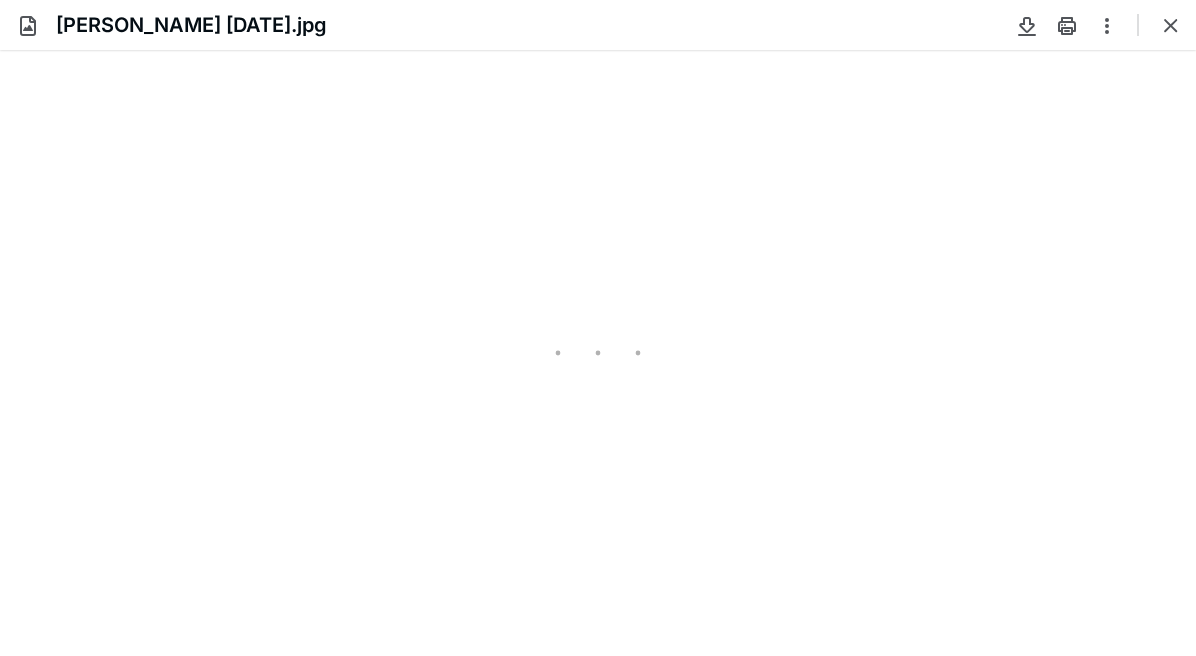 scroll, scrollTop: 0, scrollLeft: 0, axis: both 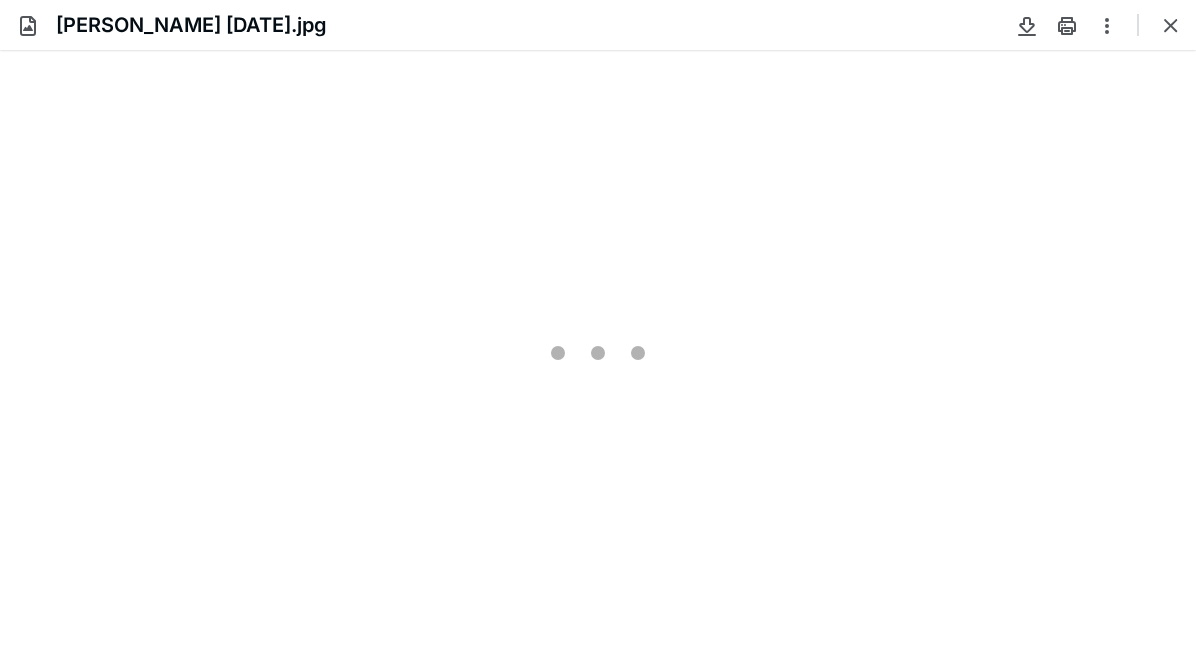 type on "127" 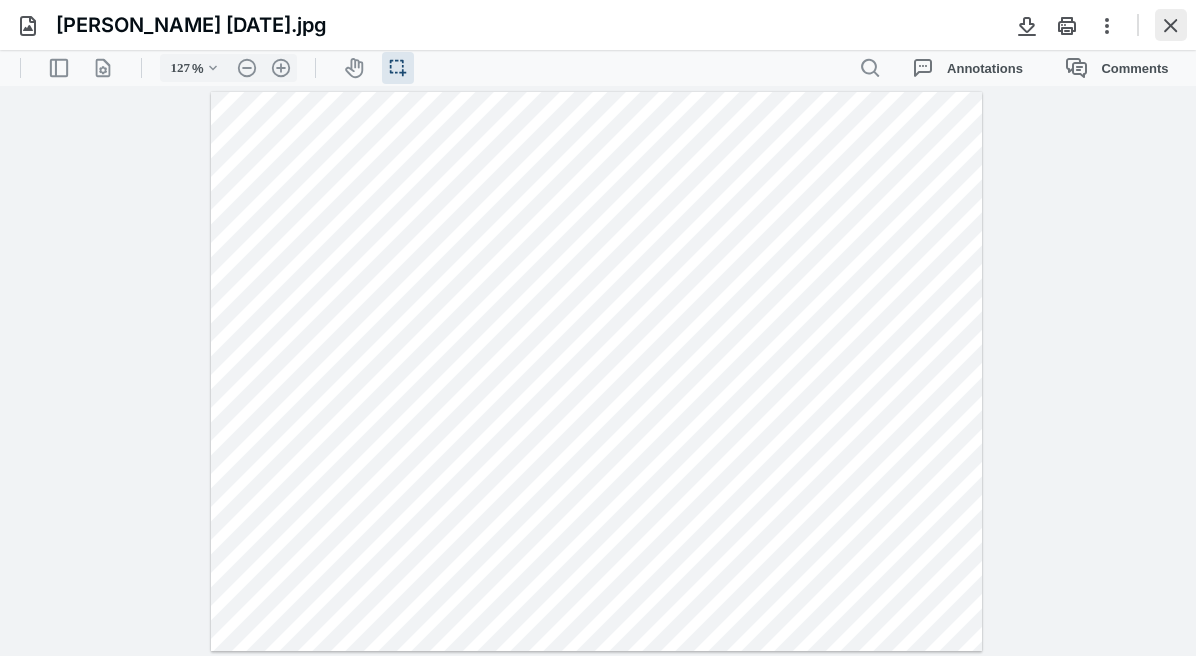 click at bounding box center [1171, 25] 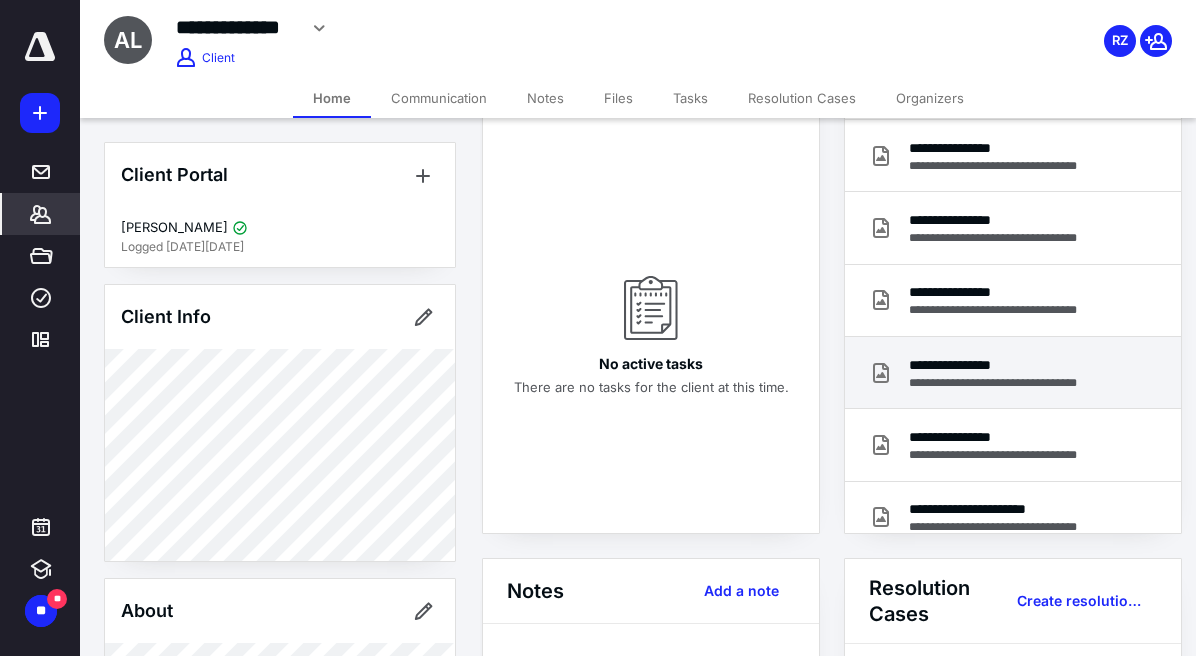 scroll, scrollTop: 131, scrollLeft: 0, axis: vertical 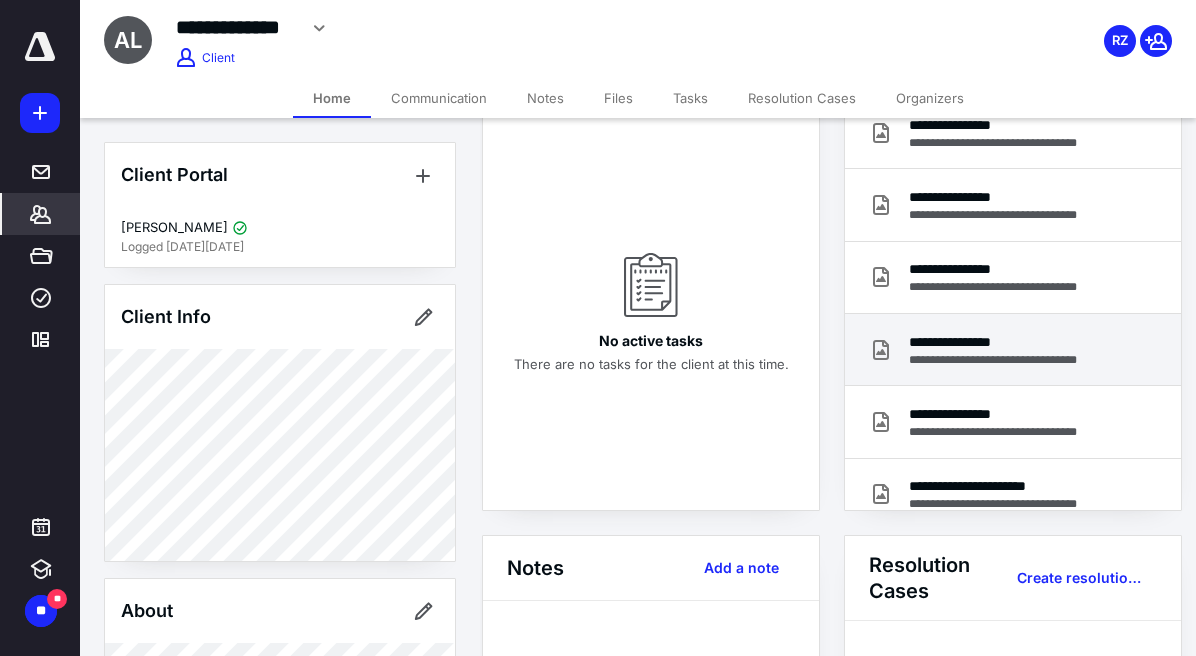 click on "**********" at bounding box center [1009, 504] 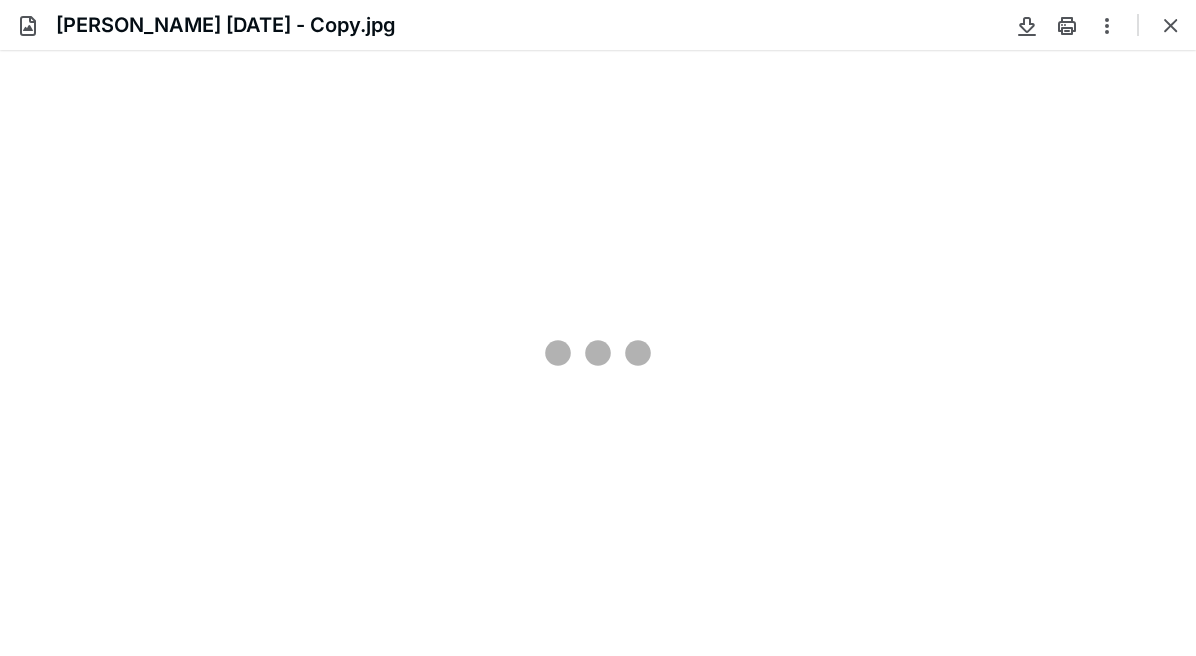 scroll, scrollTop: 0, scrollLeft: 0, axis: both 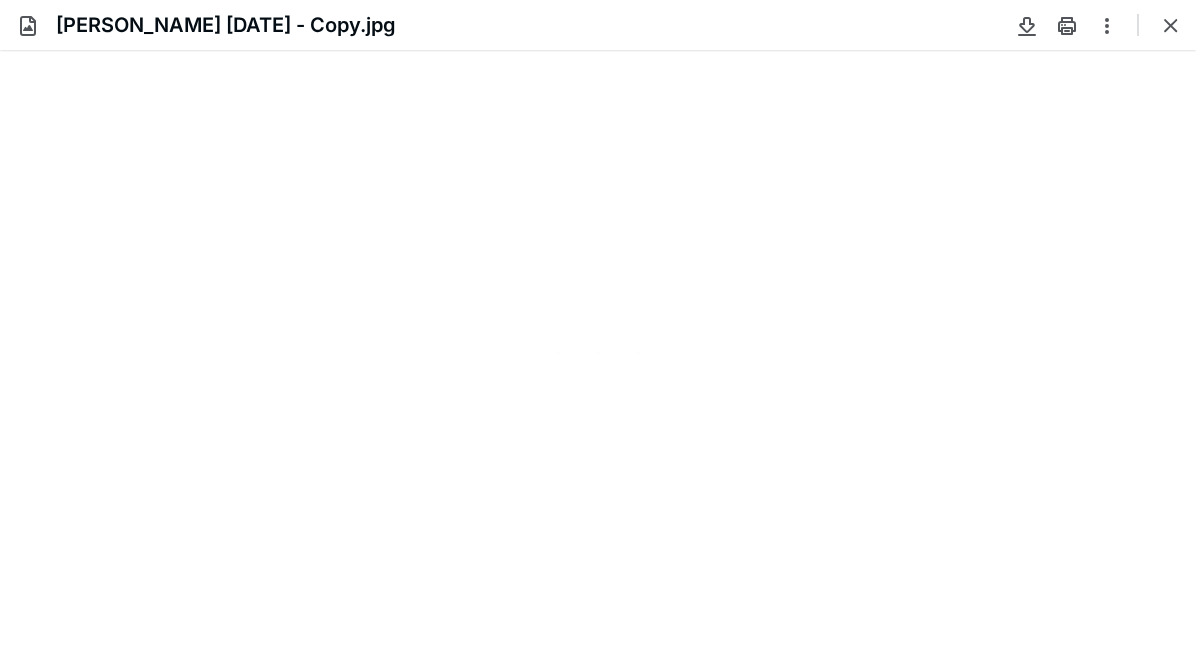 type on "127" 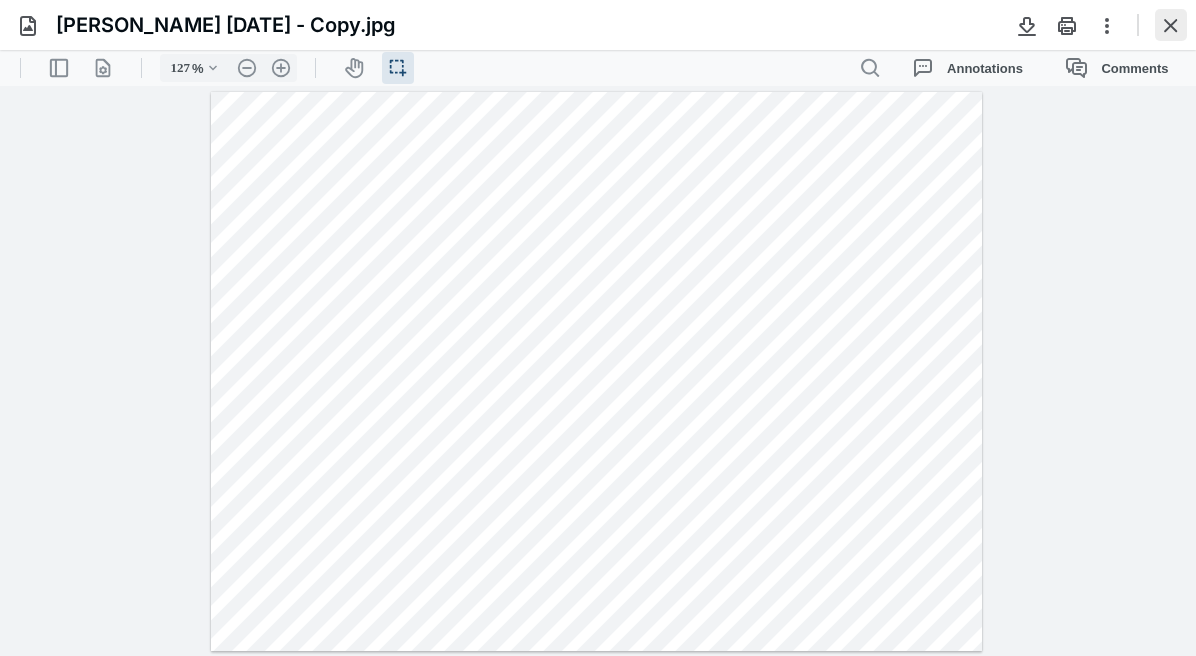 click at bounding box center [1171, 25] 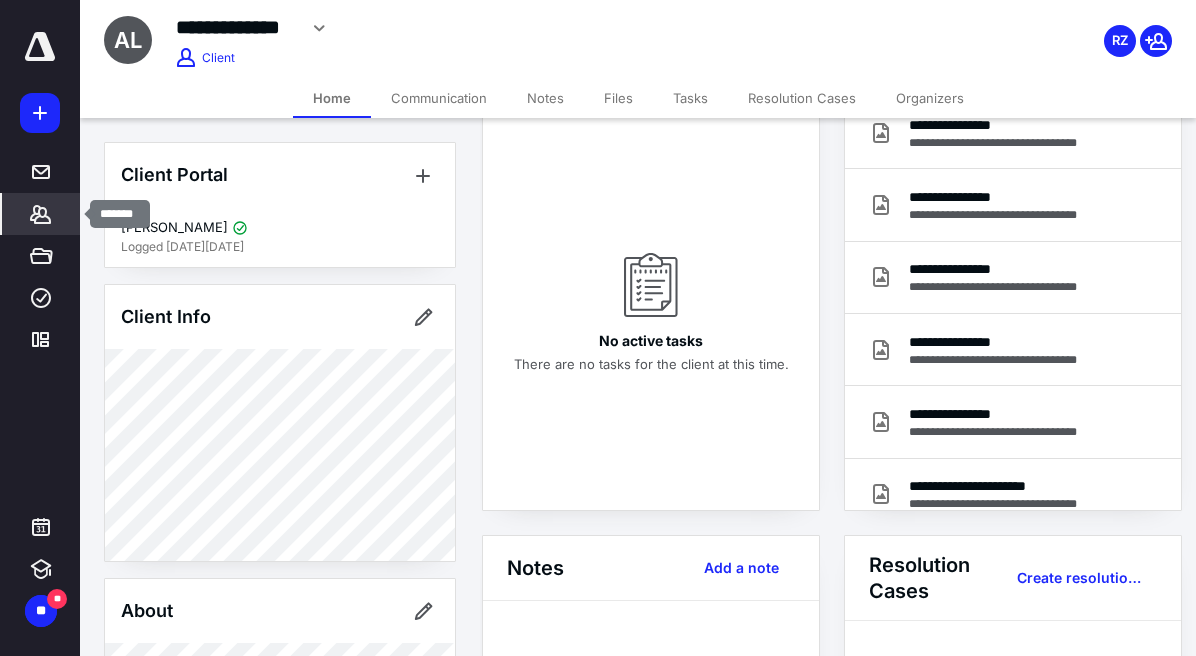 click 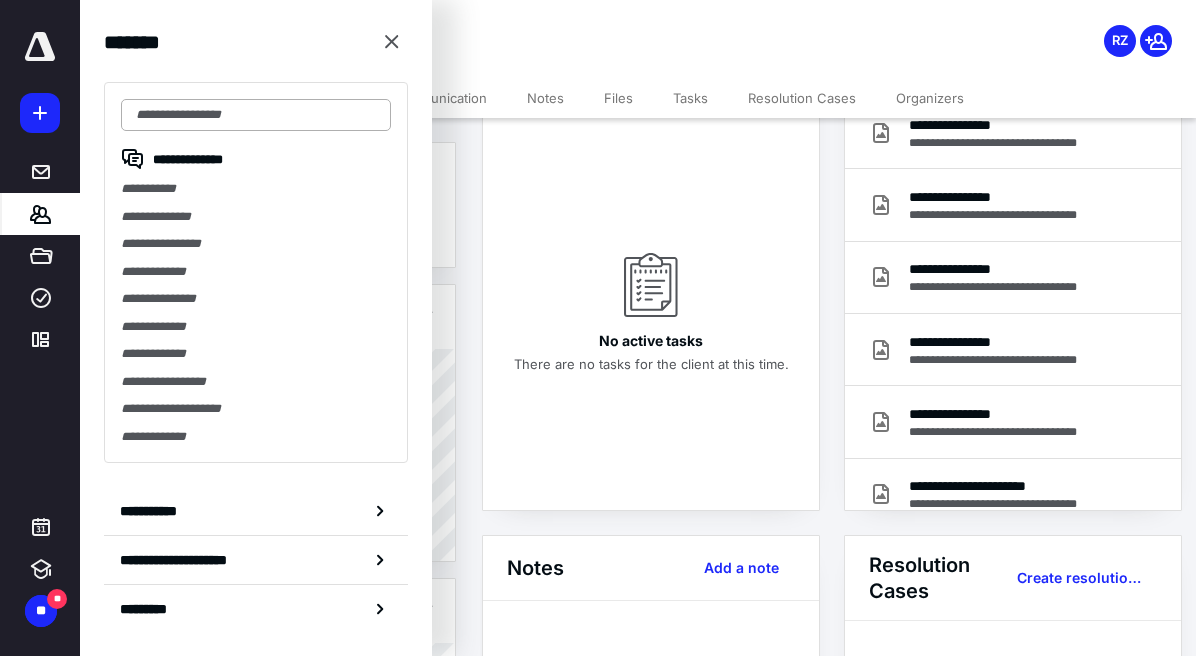 click at bounding box center [256, 115] 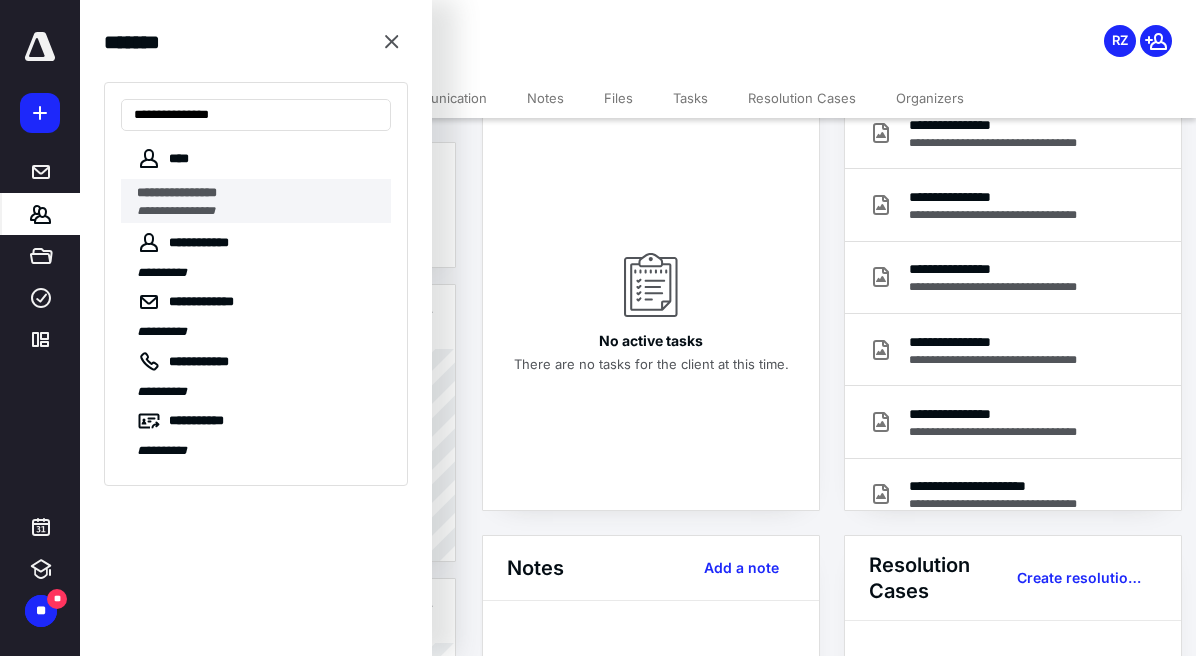 type on "**********" 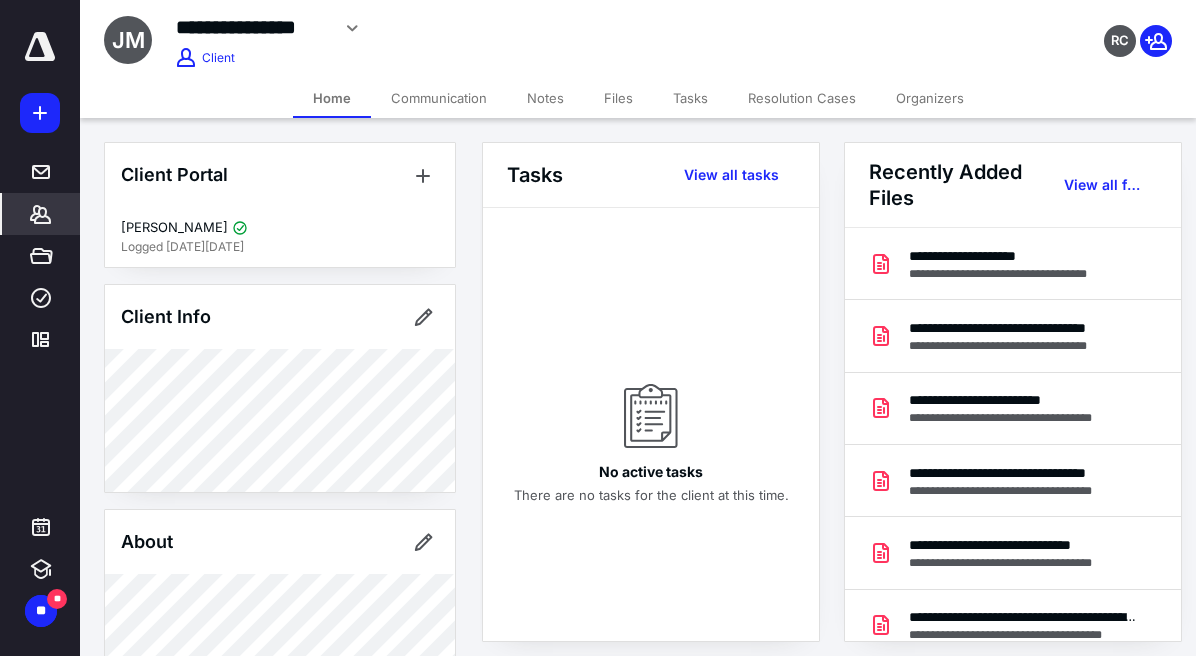 click on "Files" at bounding box center [618, 98] 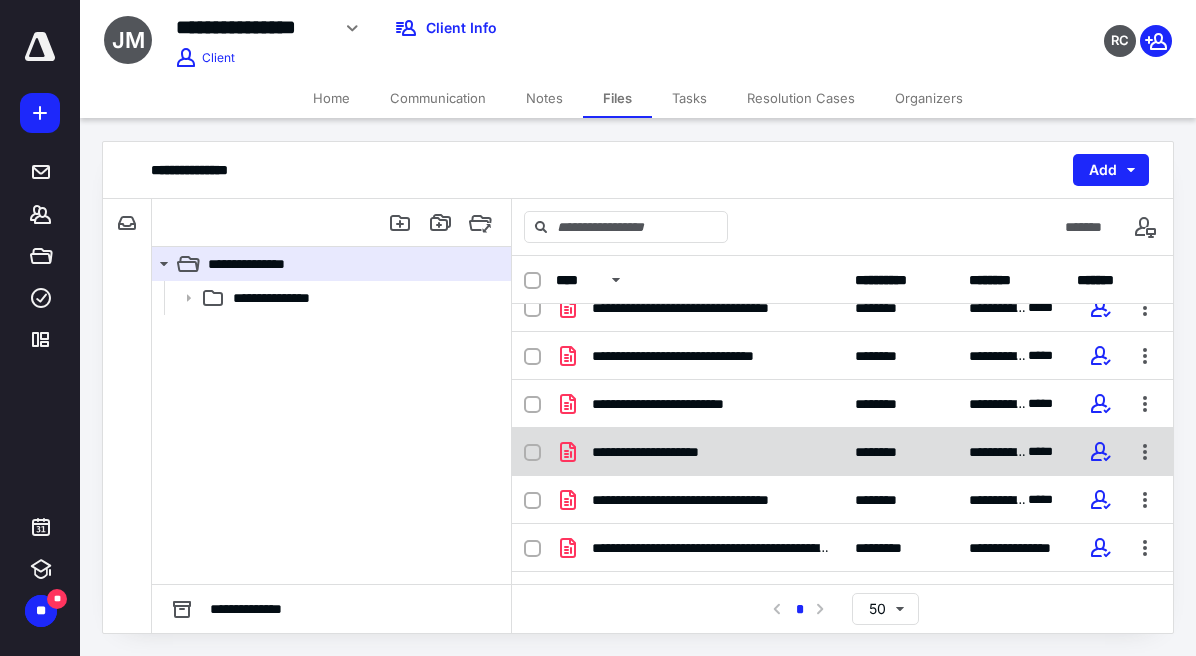 scroll, scrollTop: 0, scrollLeft: 0, axis: both 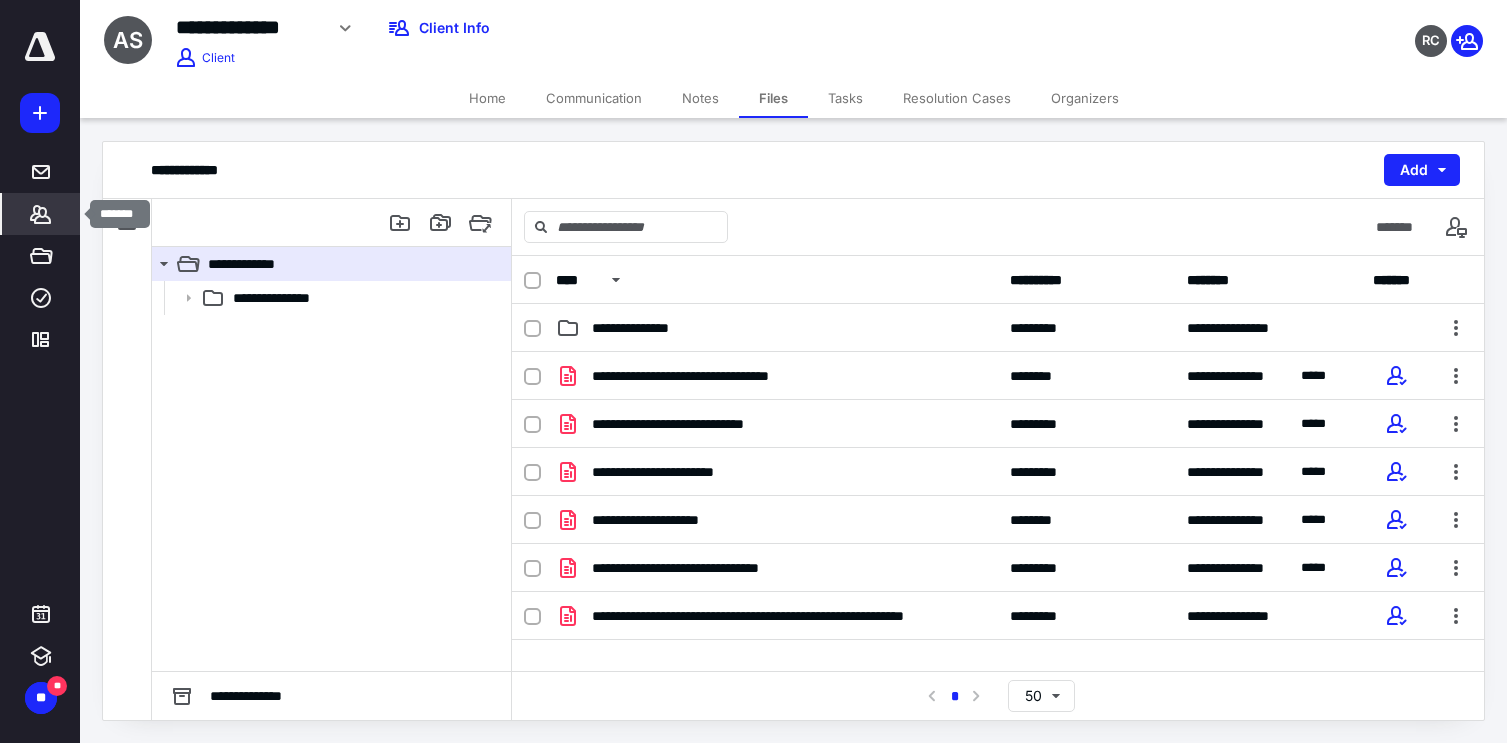 click 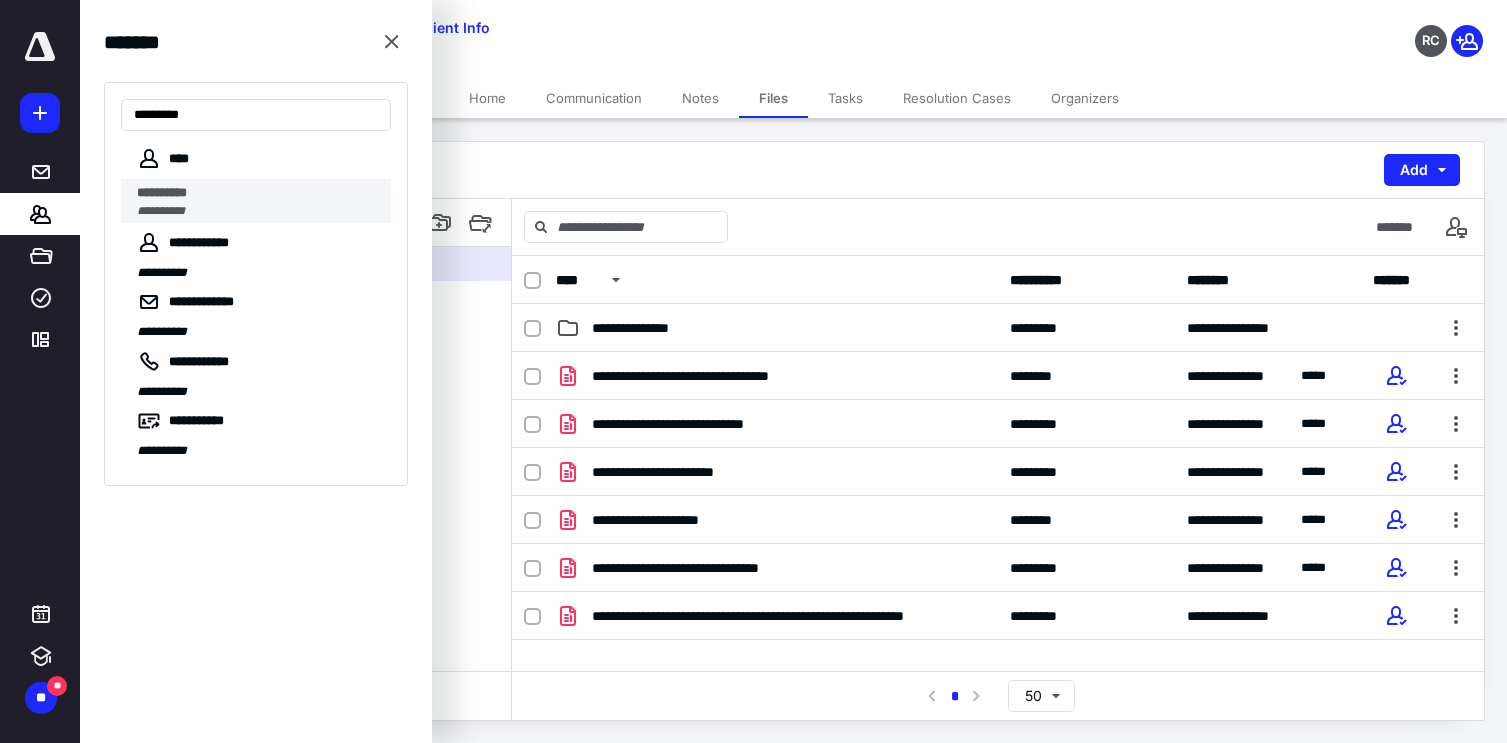 type on "*********" 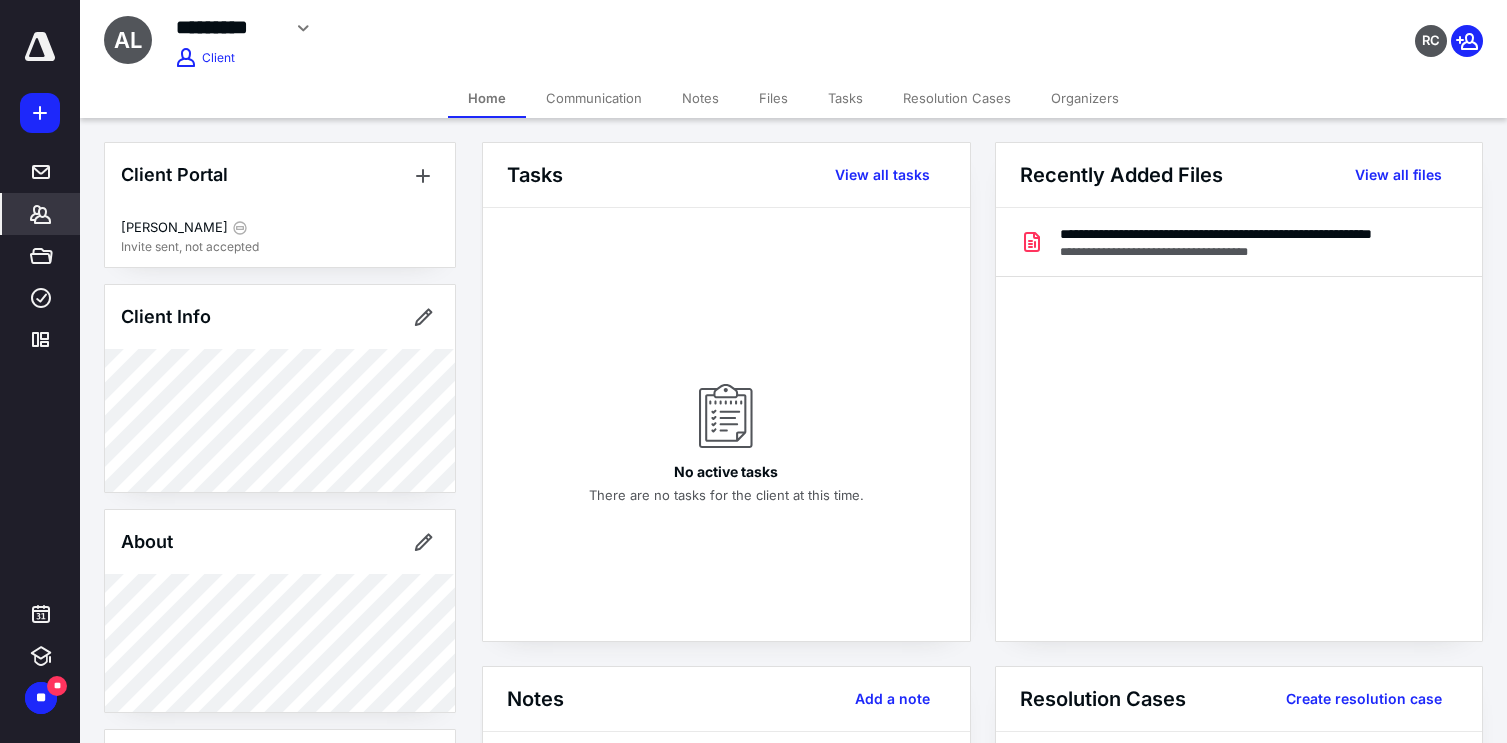 click on "Files" at bounding box center [773, 98] 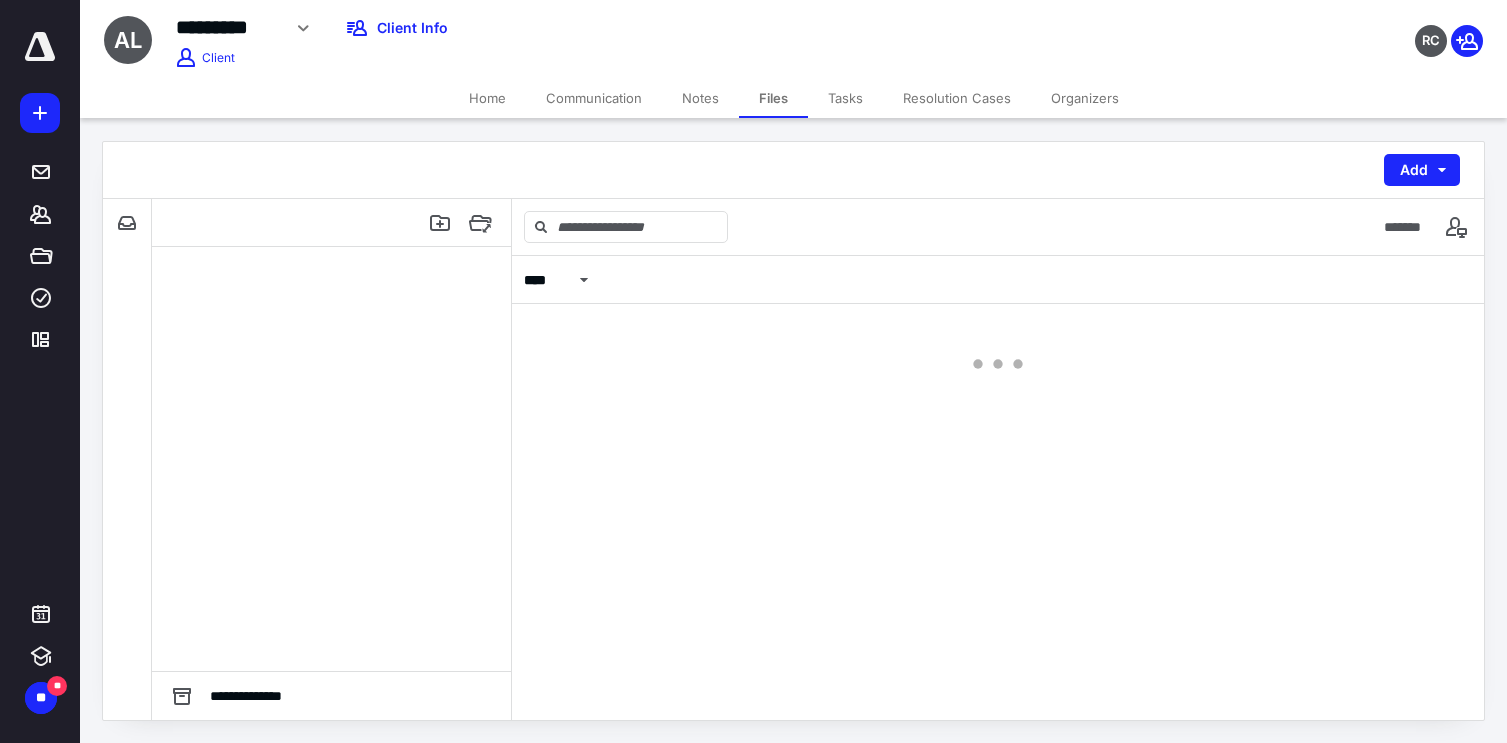 click on "Files" at bounding box center [773, 98] 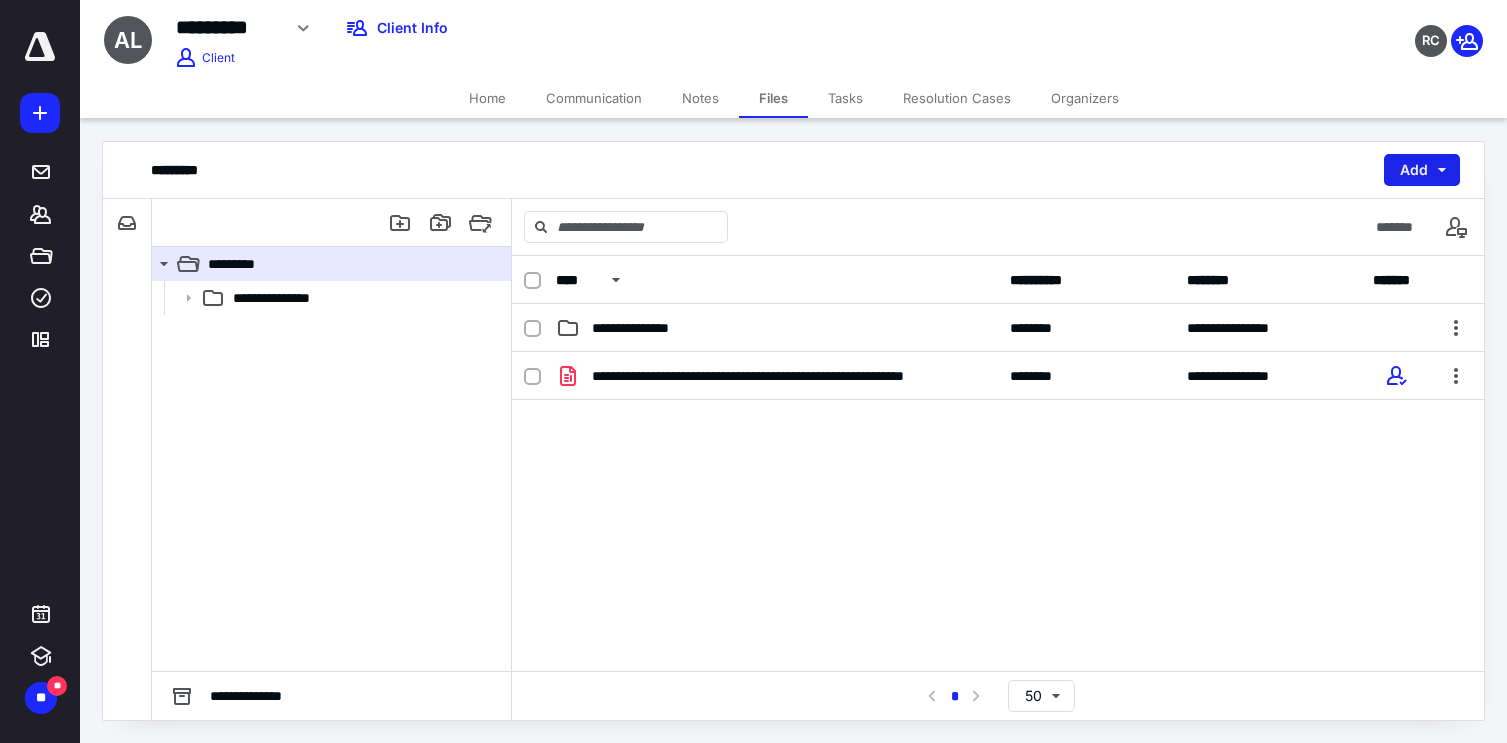 click on "Add" at bounding box center [1422, 170] 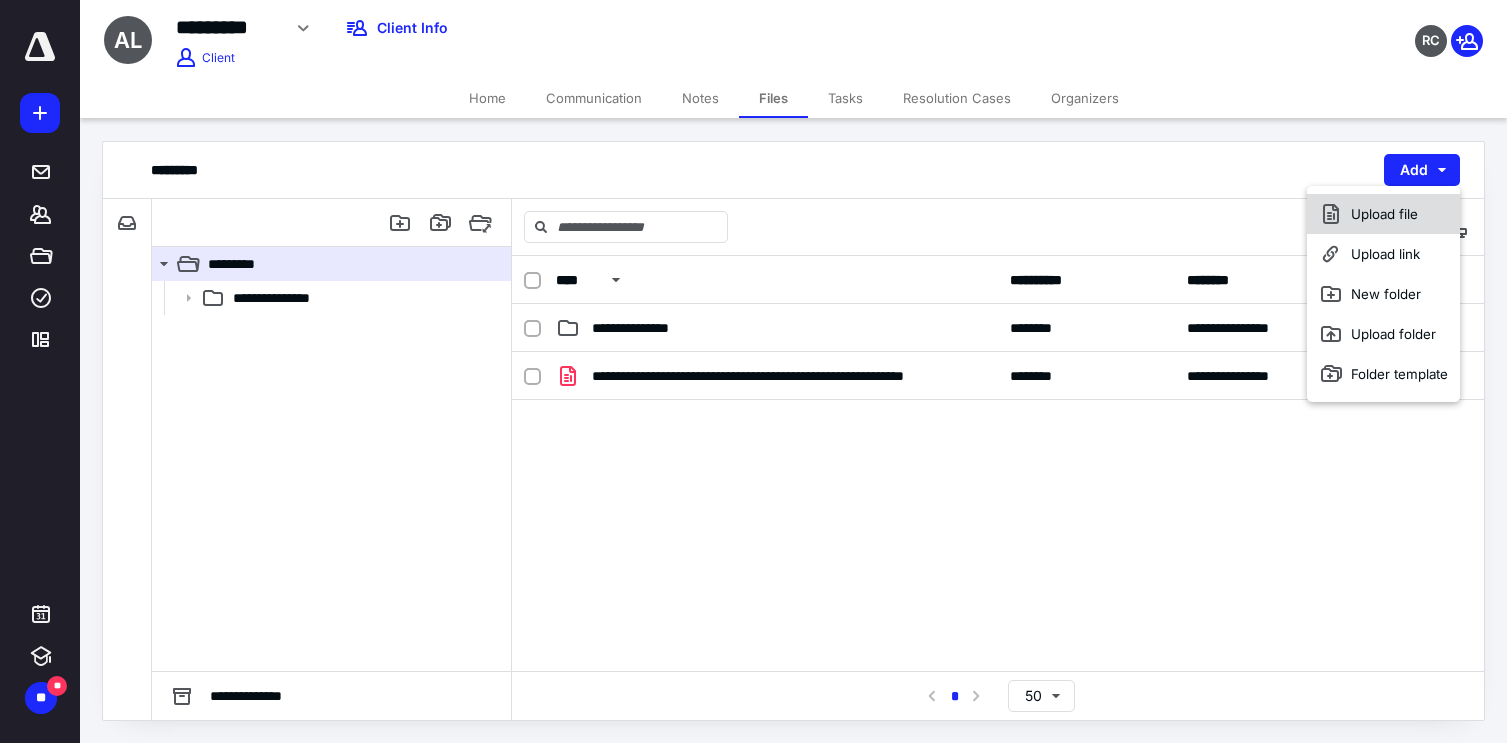 click on "Upload file" at bounding box center (1383, 214) 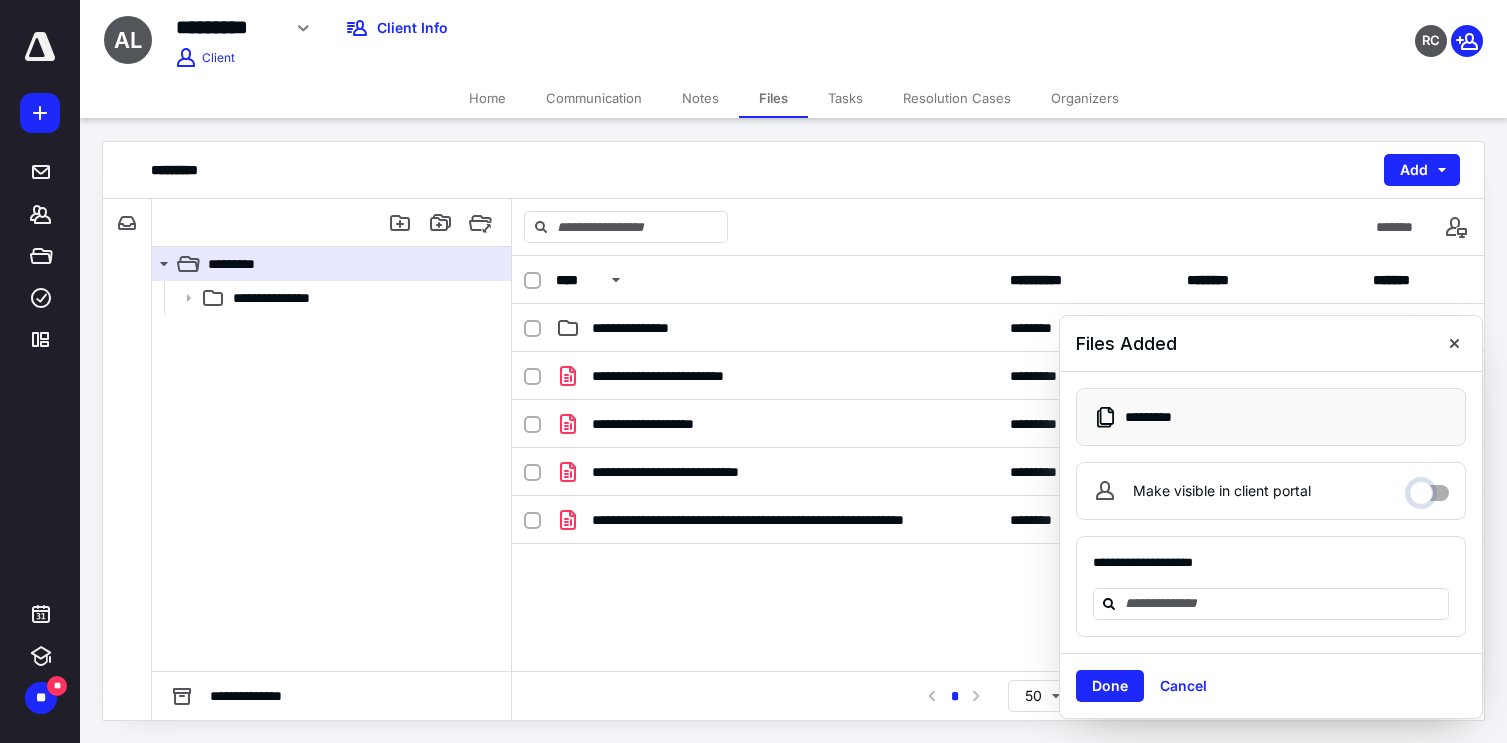 click on "Make visible in client portal" at bounding box center (1429, 488) 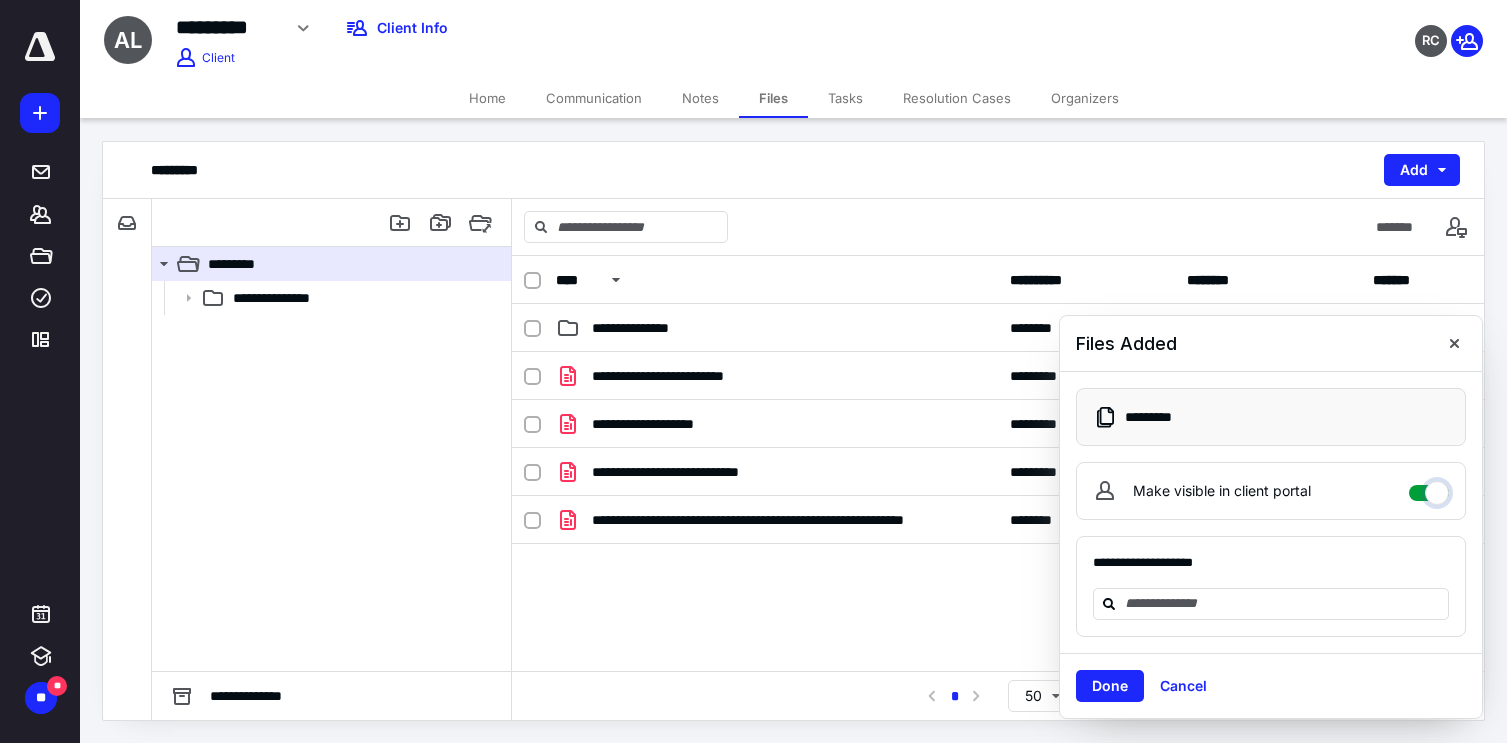 checkbox on "****" 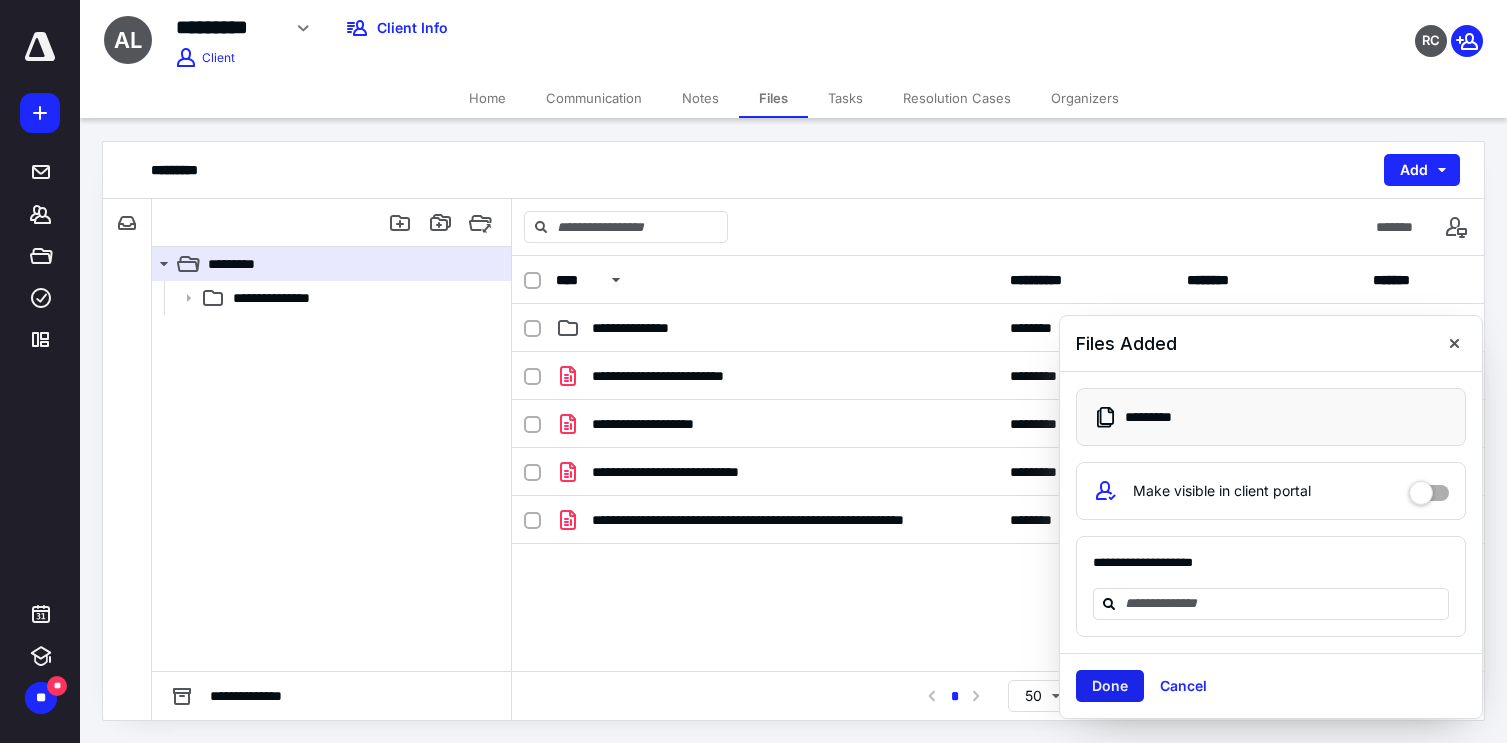 click on "Done" at bounding box center (1110, 686) 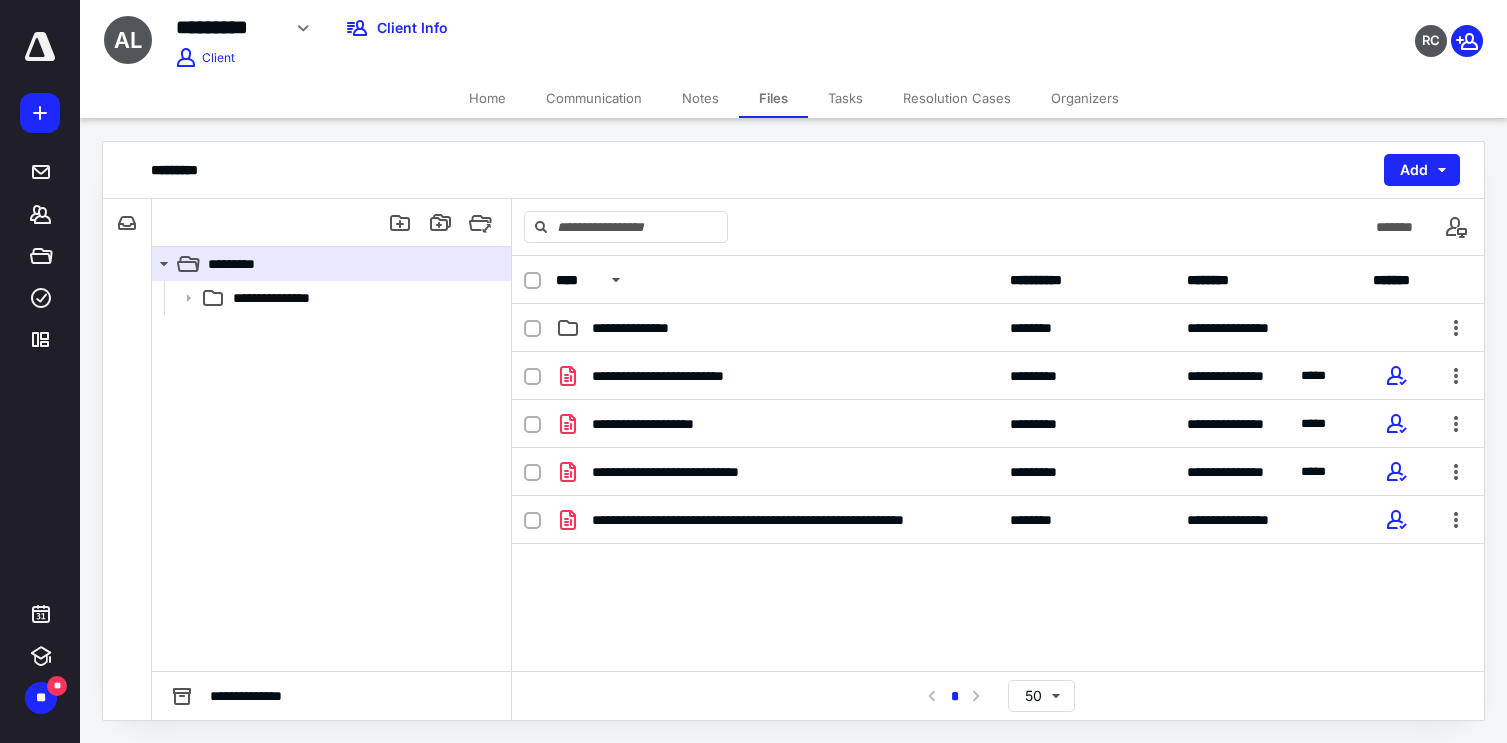 click on "Home" at bounding box center (487, 98) 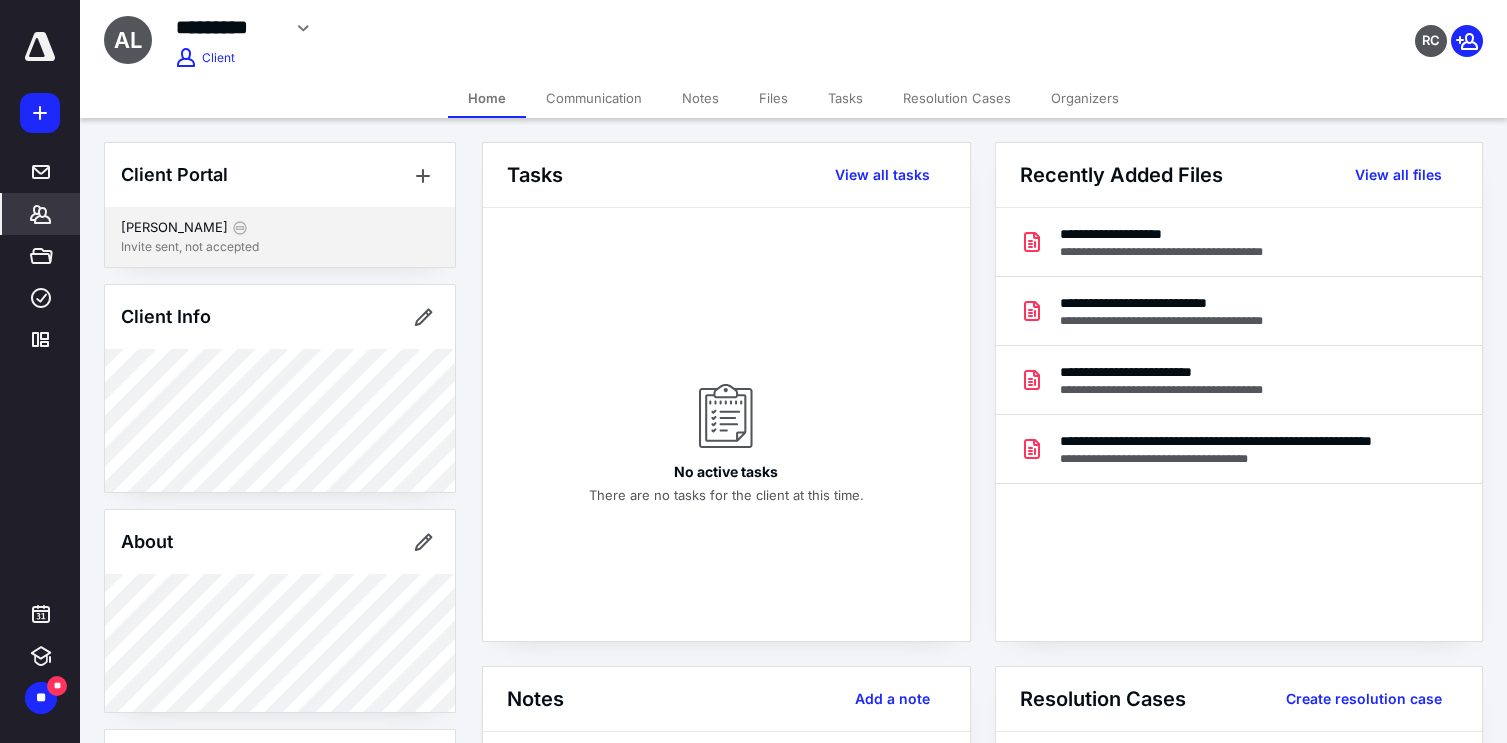 click on "Invite sent, not accepted" at bounding box center [280, 247] 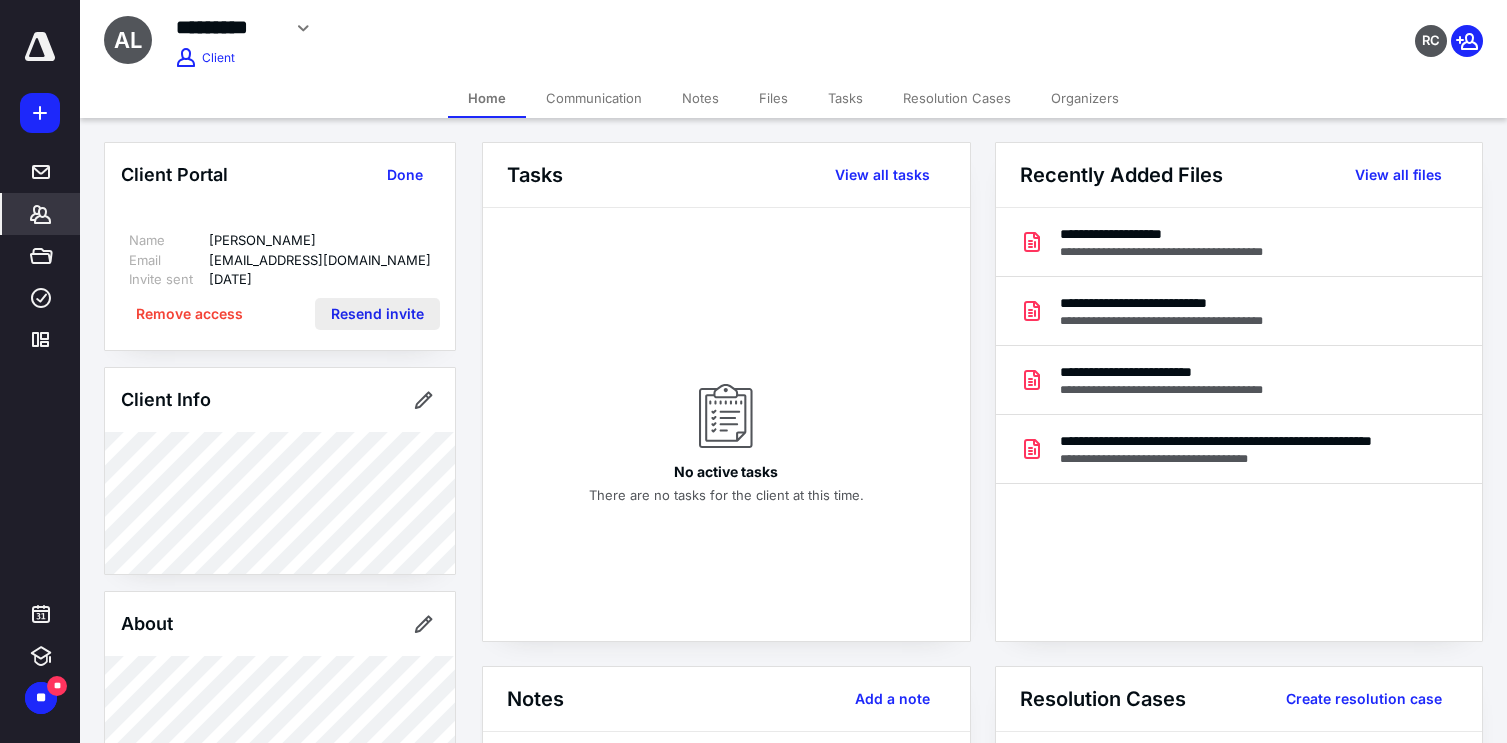 click on "Resend invite" at bounding box center (377, 314) 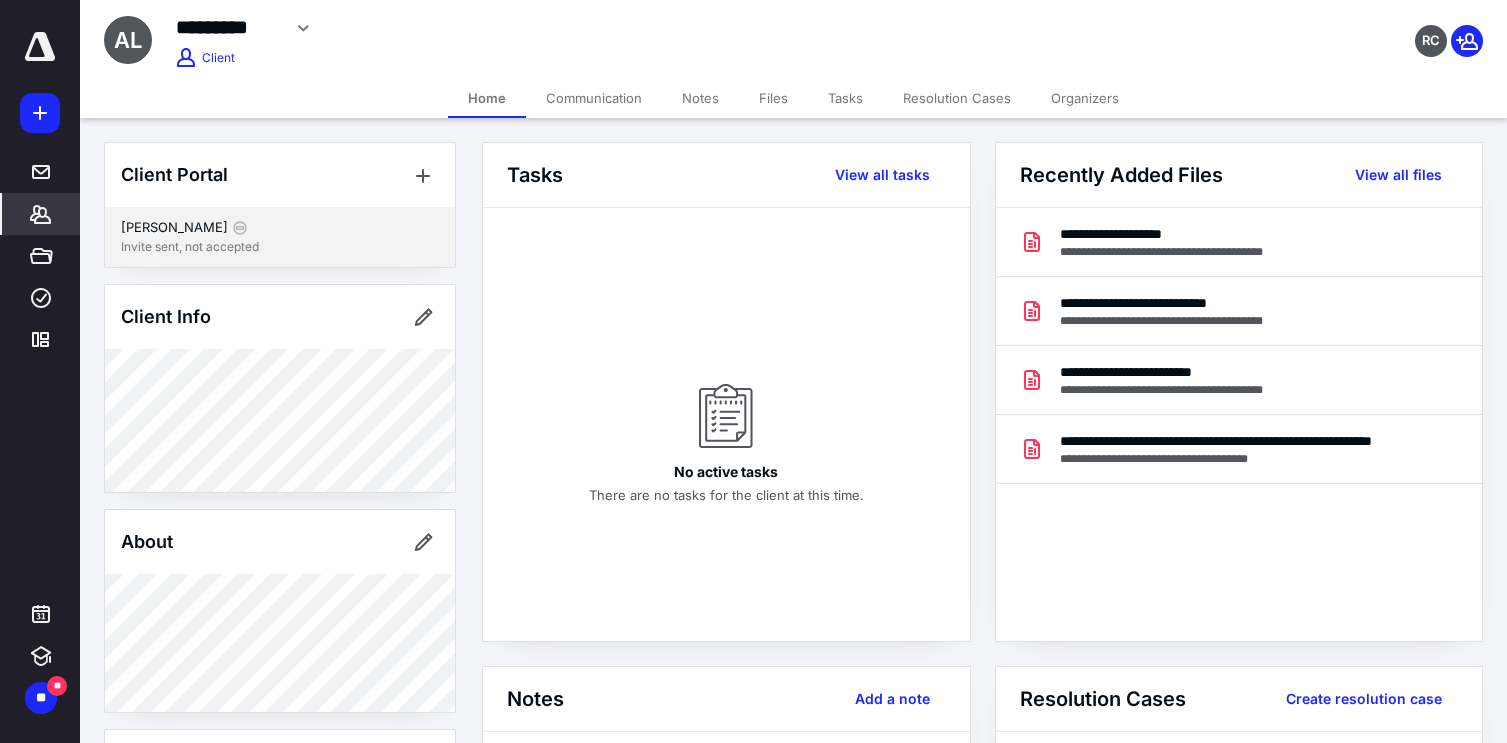 click on "Anne Long Invite sent, not accepted" at bounding box center (280, 237) 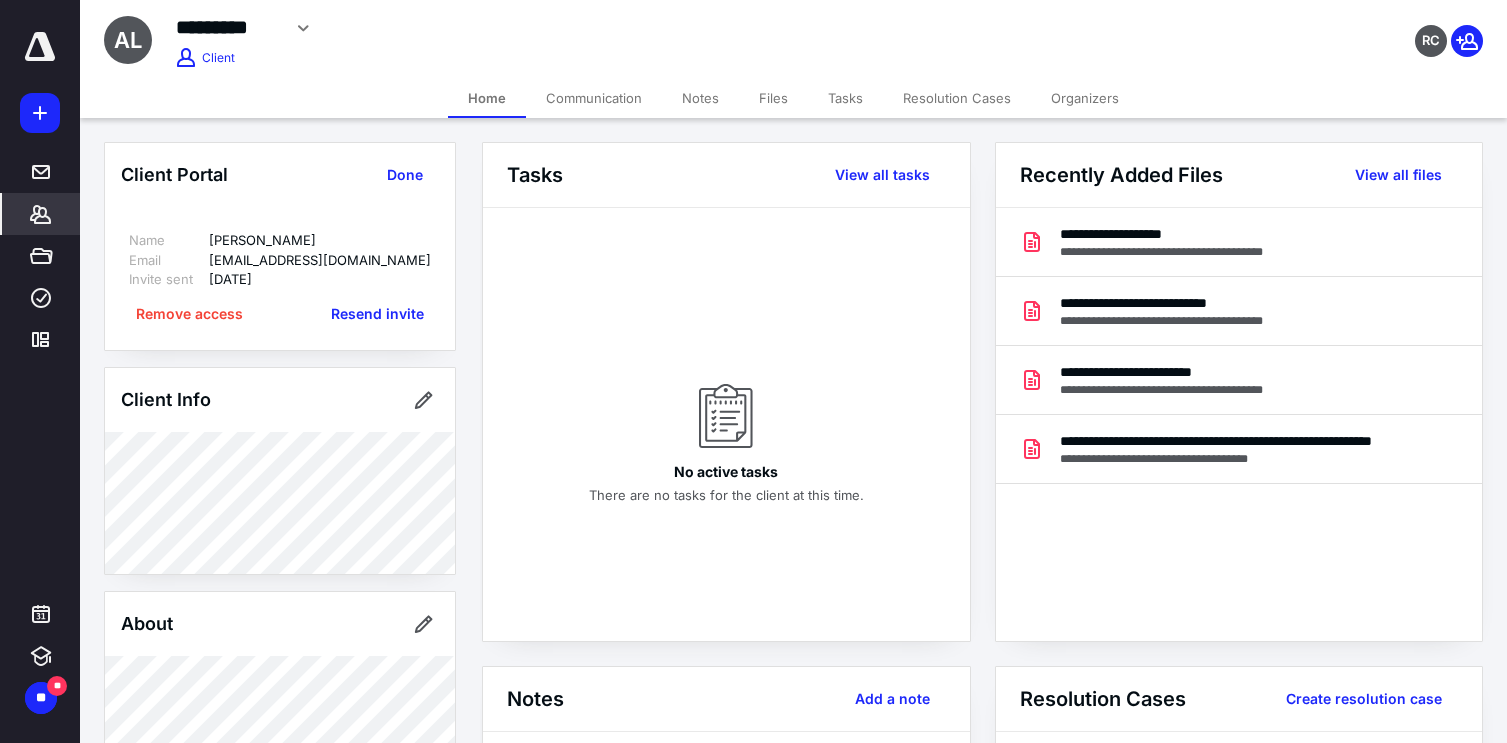 click on "Files" at bounding box center [773, 98] 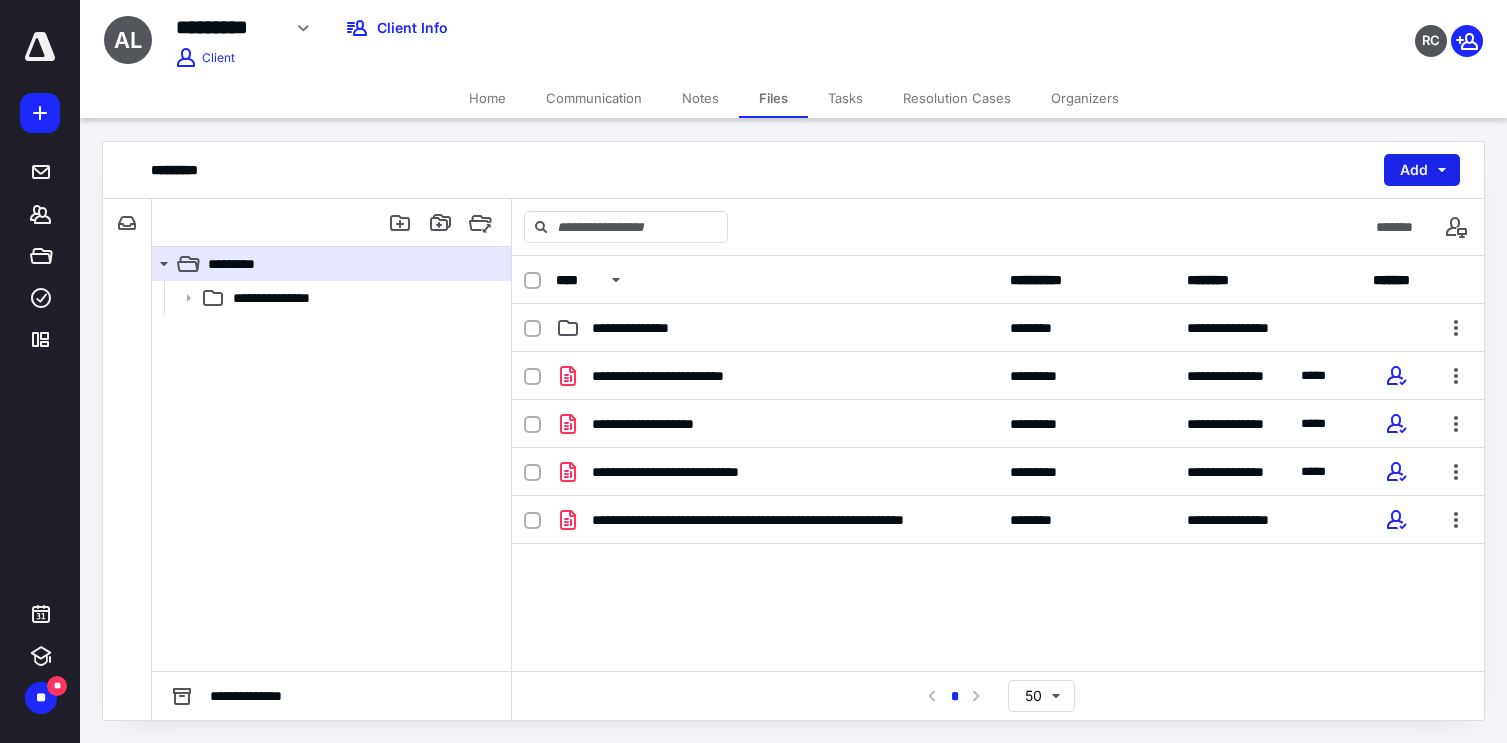 click on "Add" at bounding box center [1422, 170] 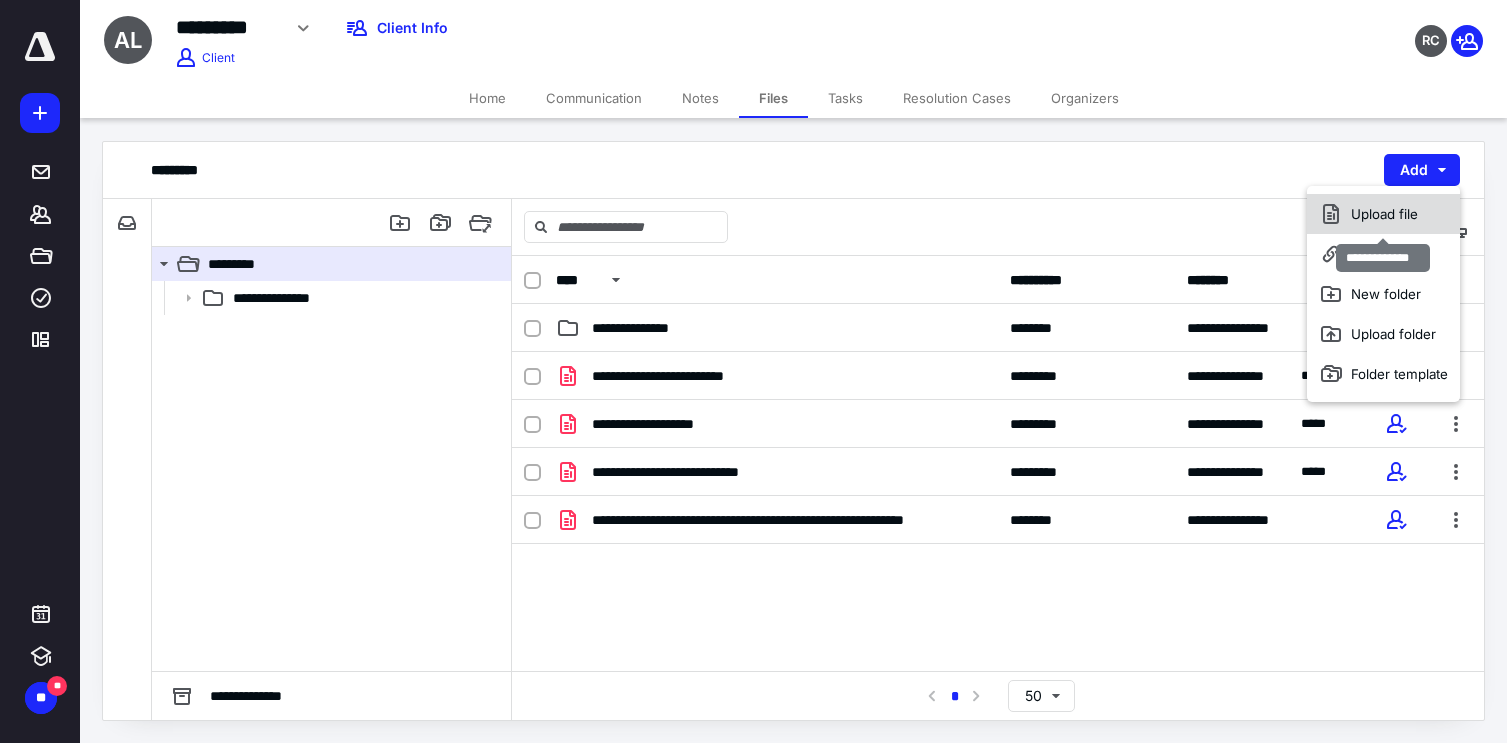 click on "Upload file" at bounding box center (1383, 214) 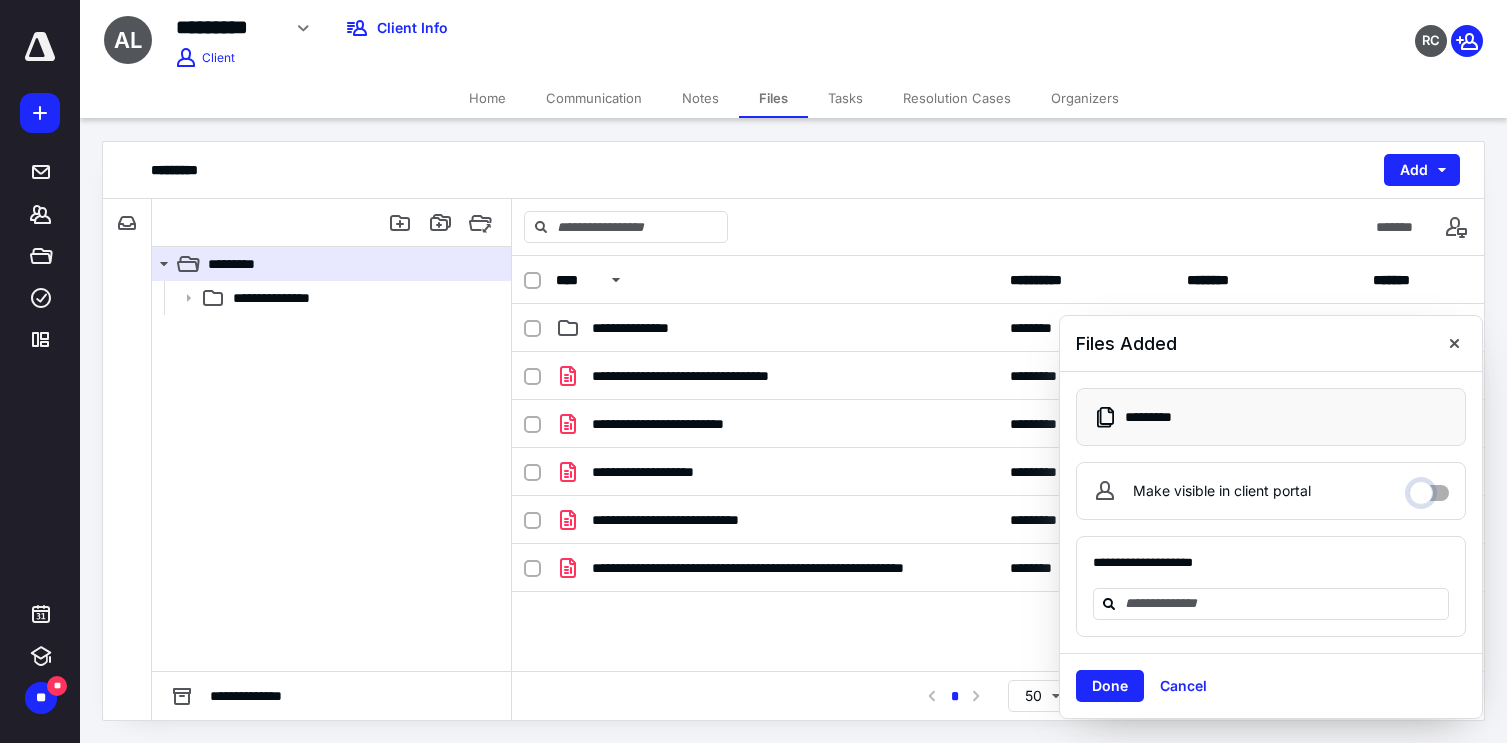 click on "Make visible in client portal" at bounding box center [1429, 488] 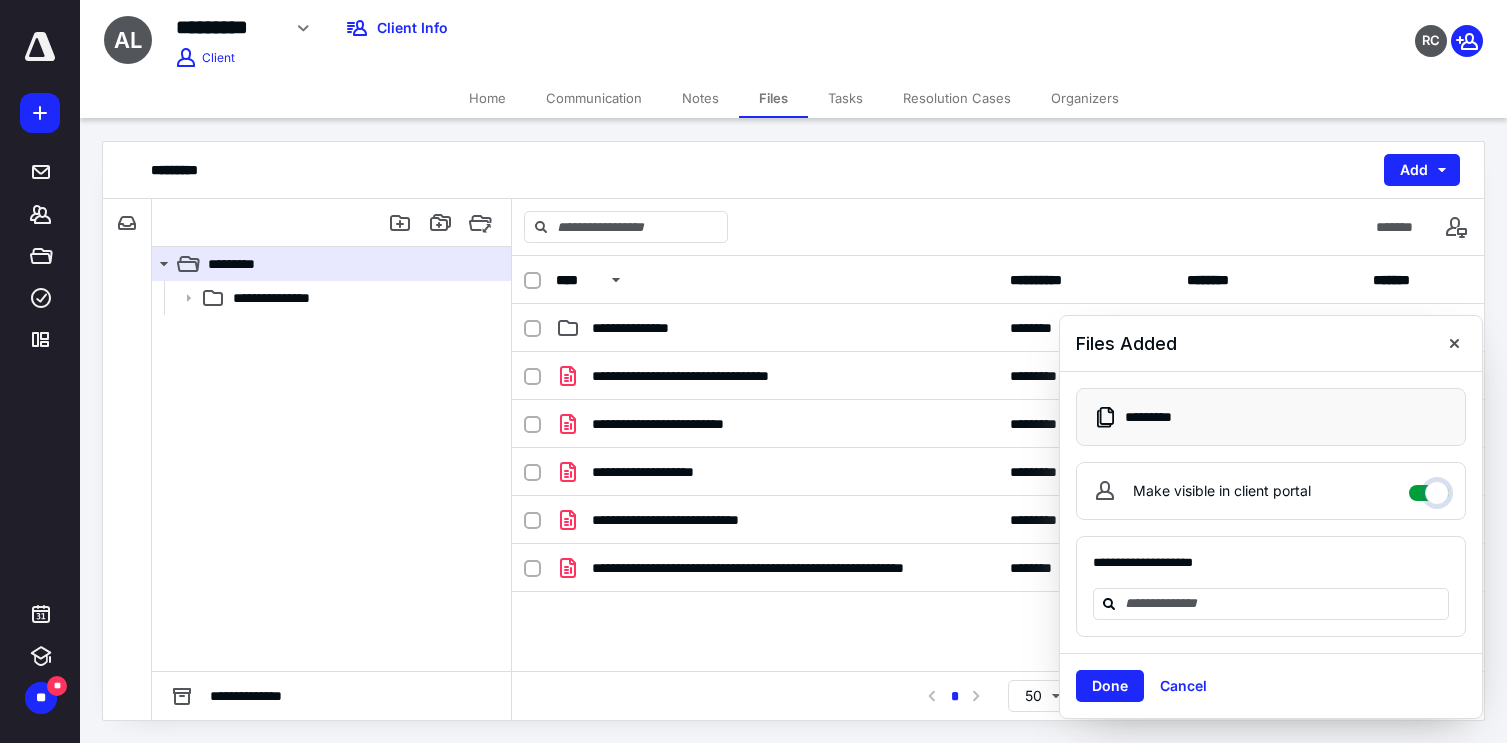 checkbox on "****" 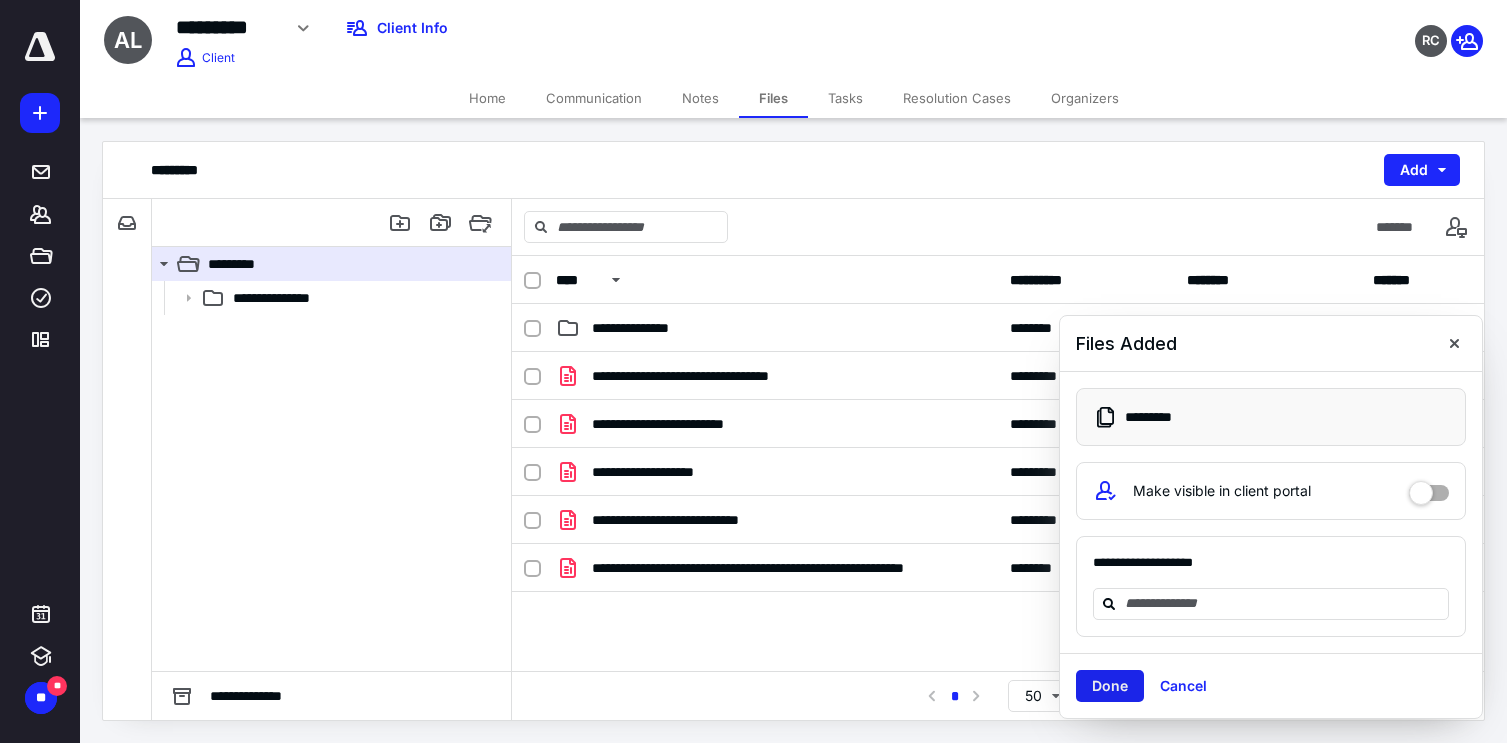 click on "Done" at bounding box center [1110, 686] 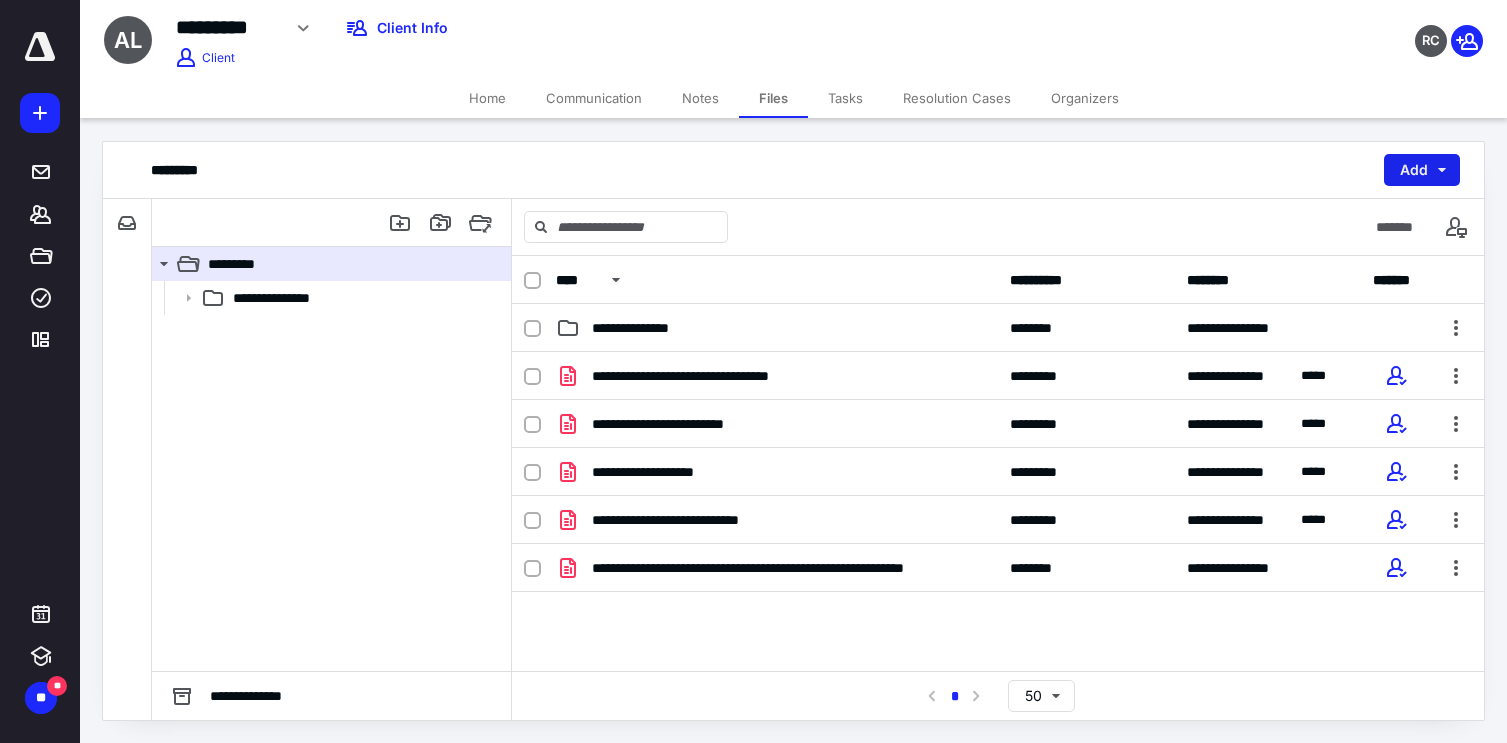 click on "Add" at bounding box center [1422, 170] 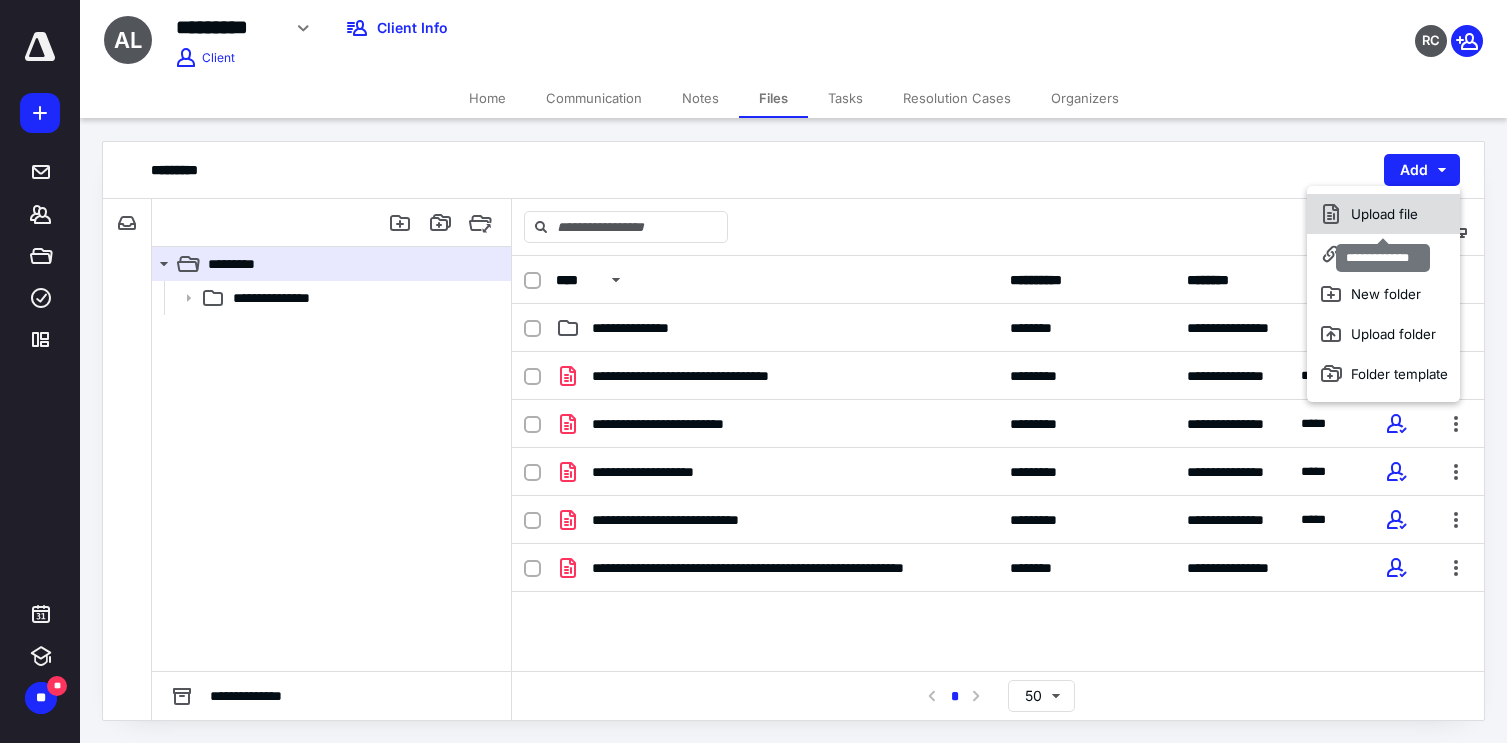 click on "Upload file" at bounding box center [1383, 214] 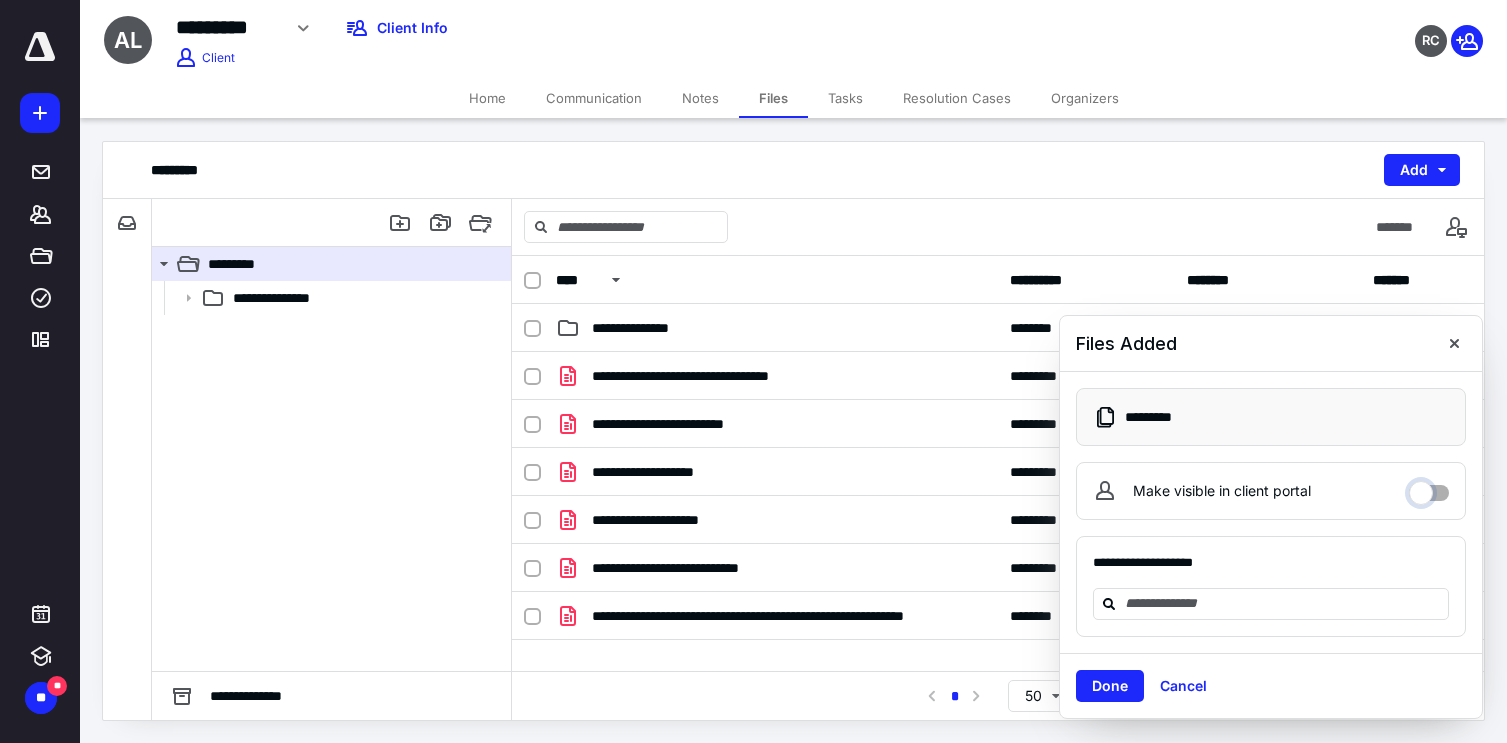 click on "Make visible in client portal" at bounding box center (1429, 488) 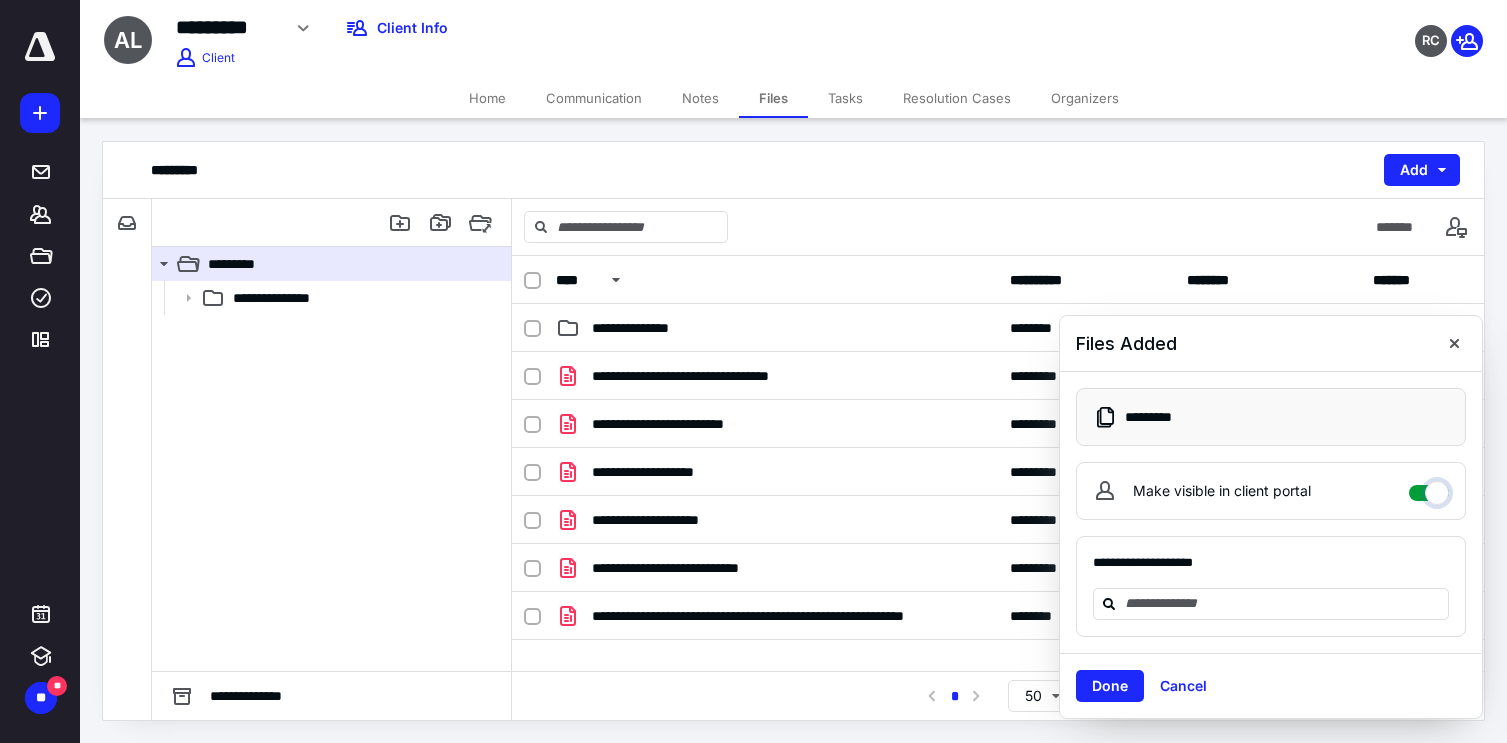 checkbox on "****" 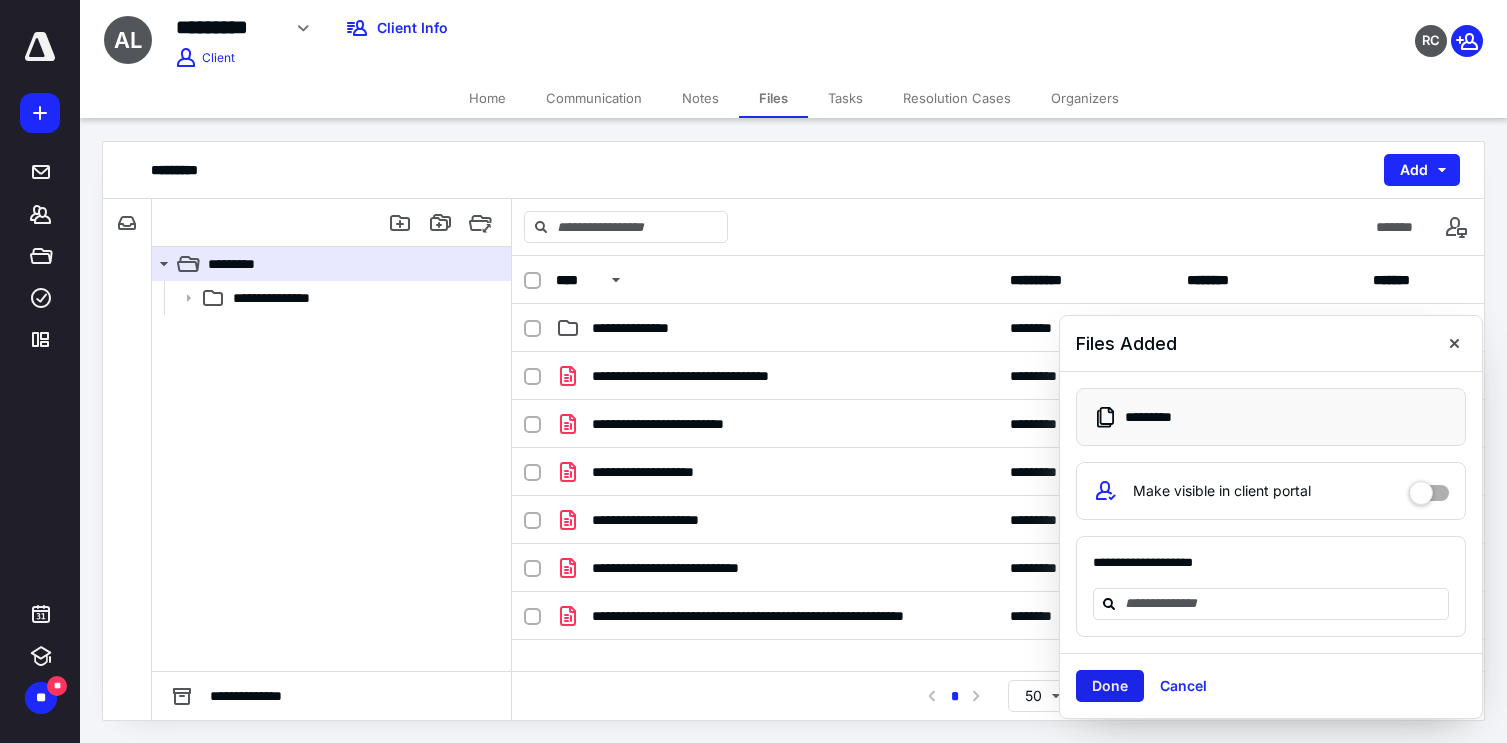 click on "Done" at bounding box center (1110, 686) 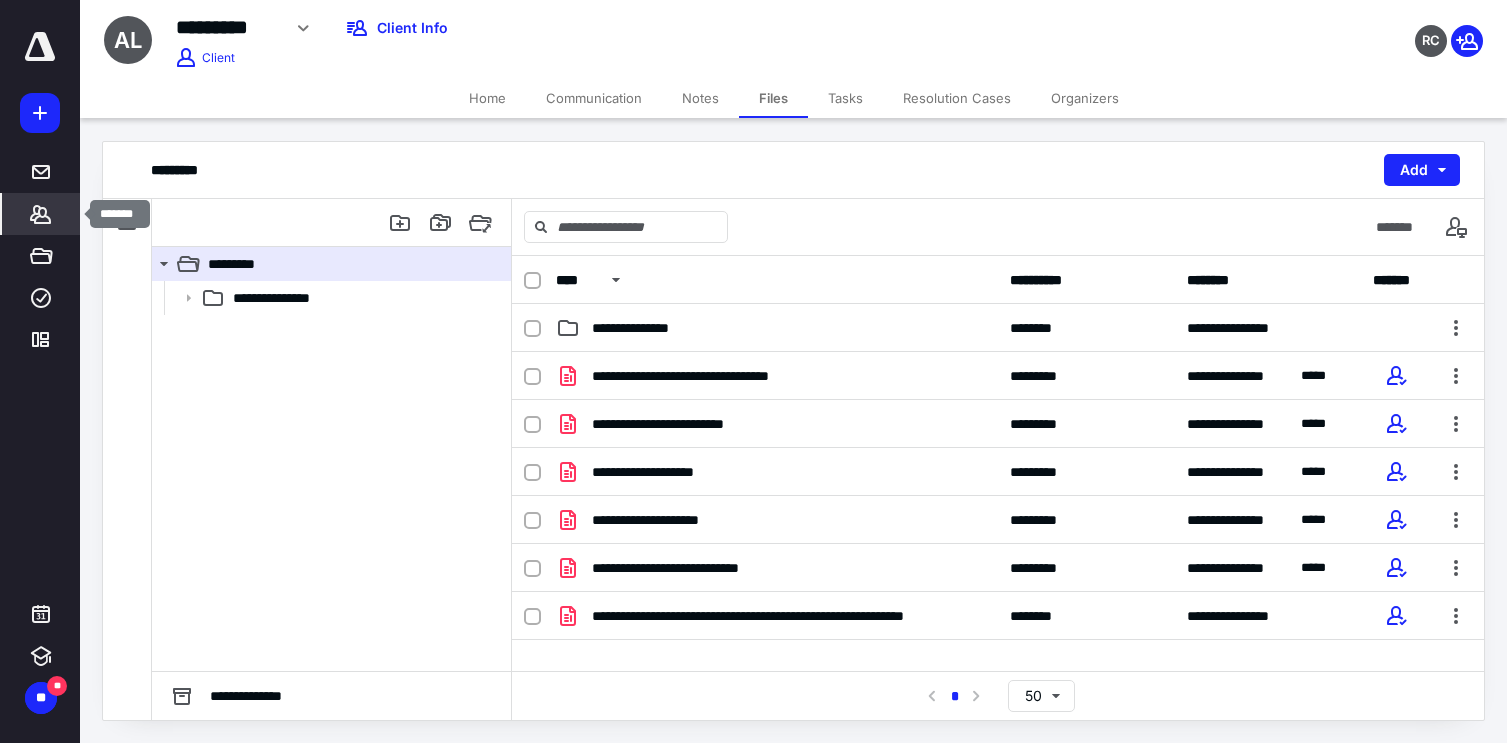 click on "*******" at bounding box center [41, 214] 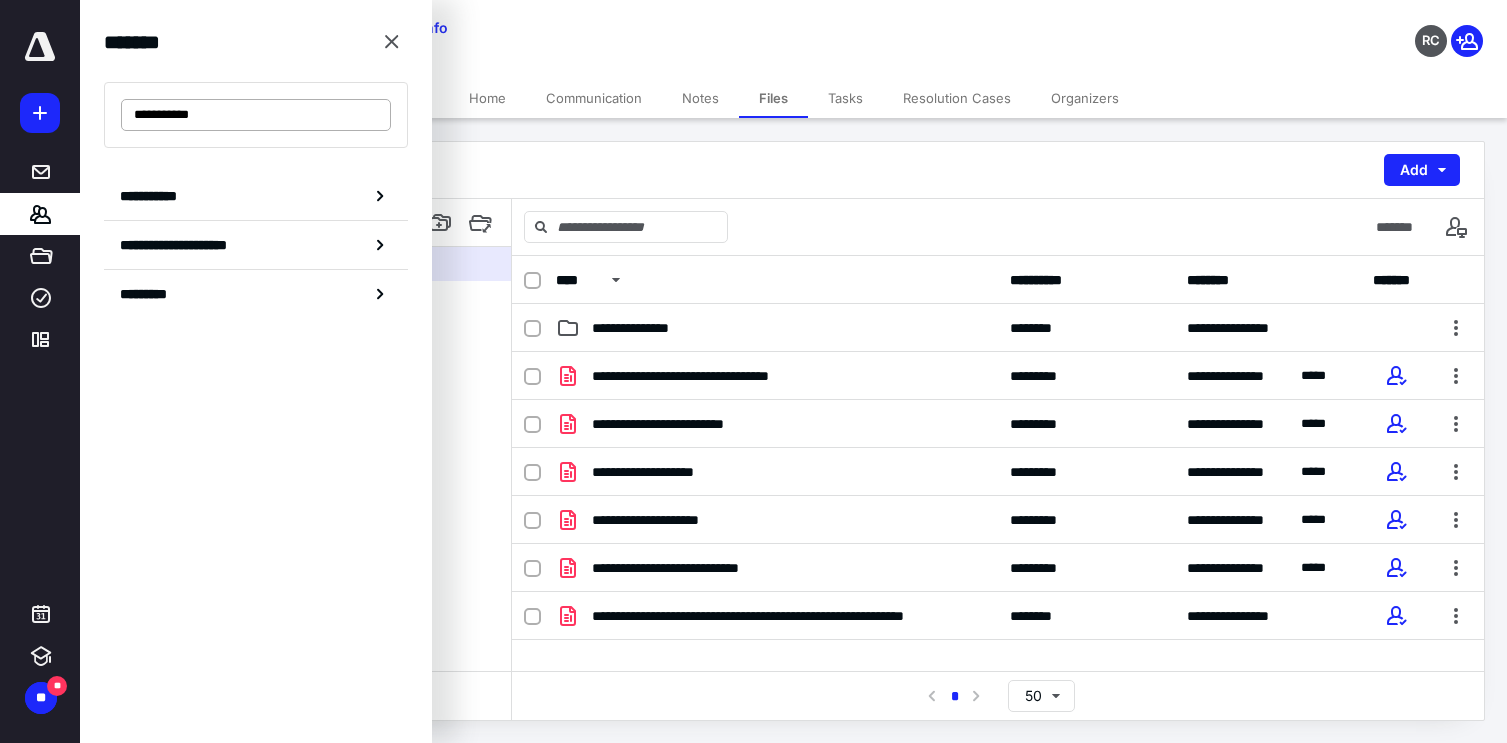 click on "**********" at bounding box center [256, 115] 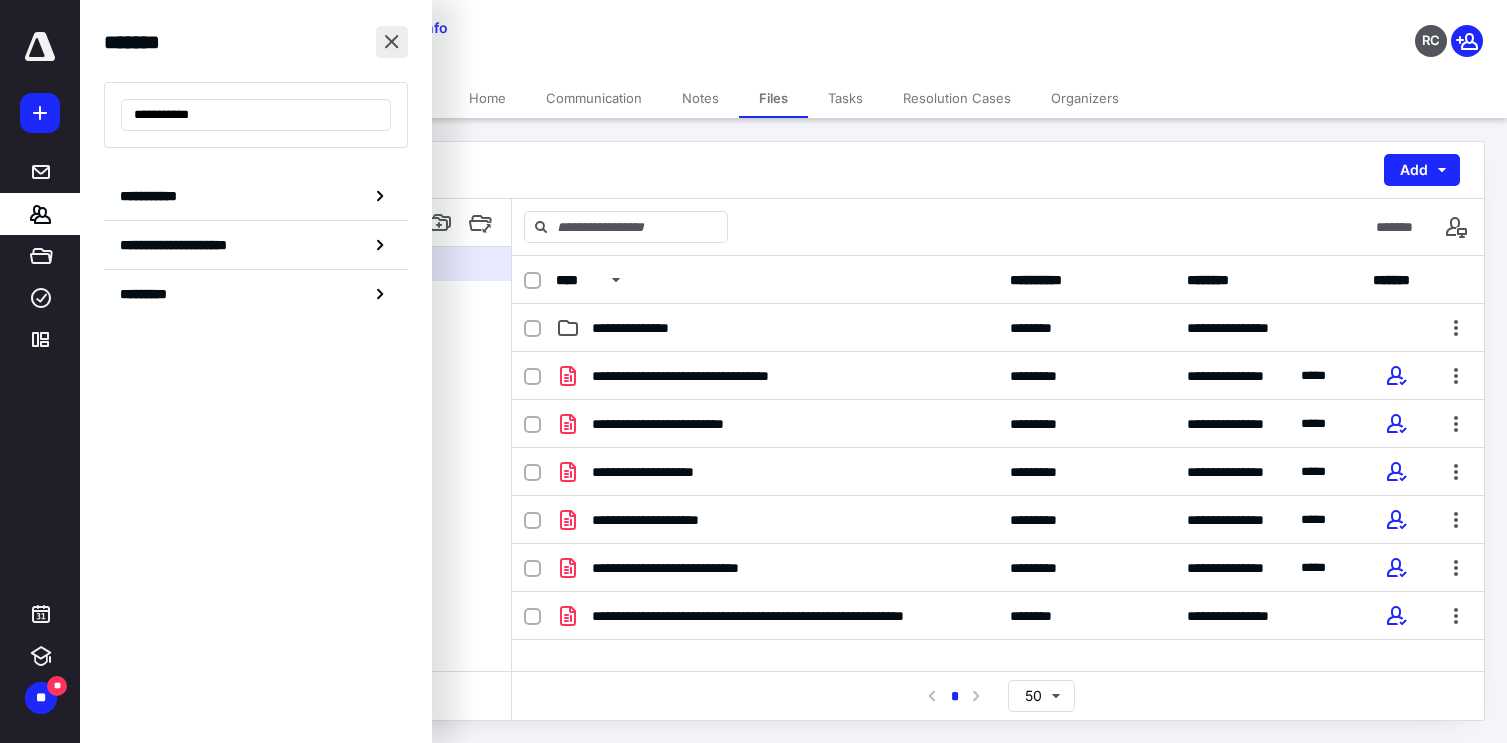 type on "**********" 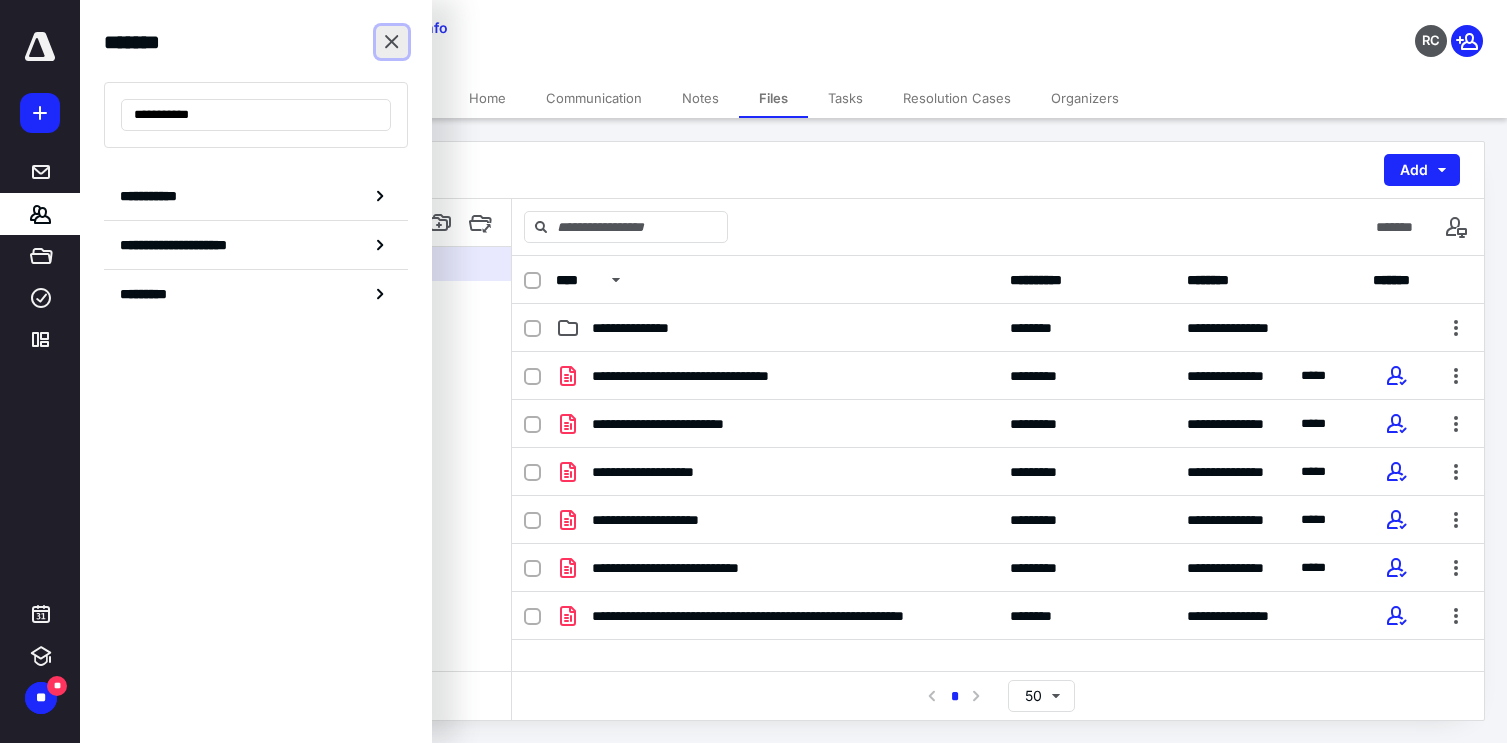 click at bounding box center [392, 42] 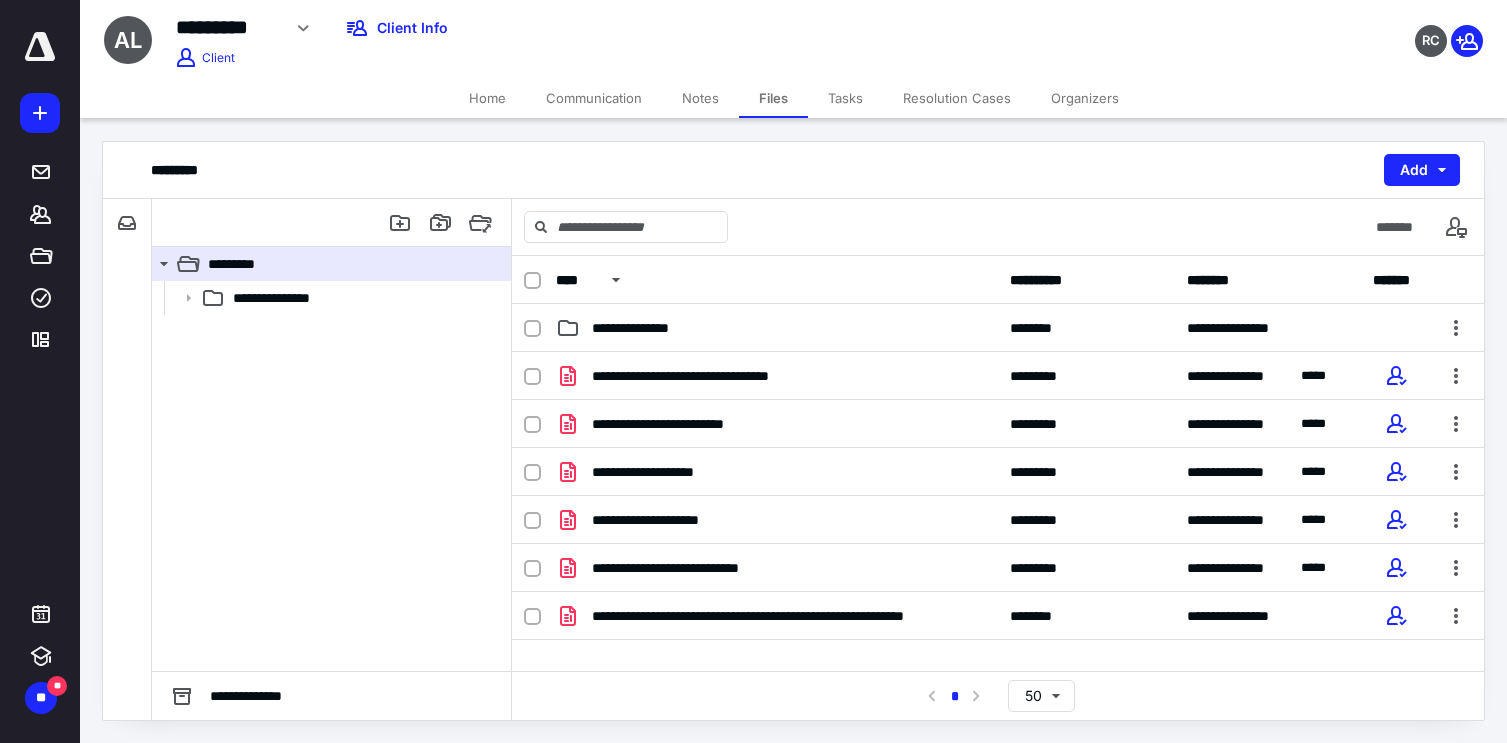 click on "**********" at bounding box center (331, 476) 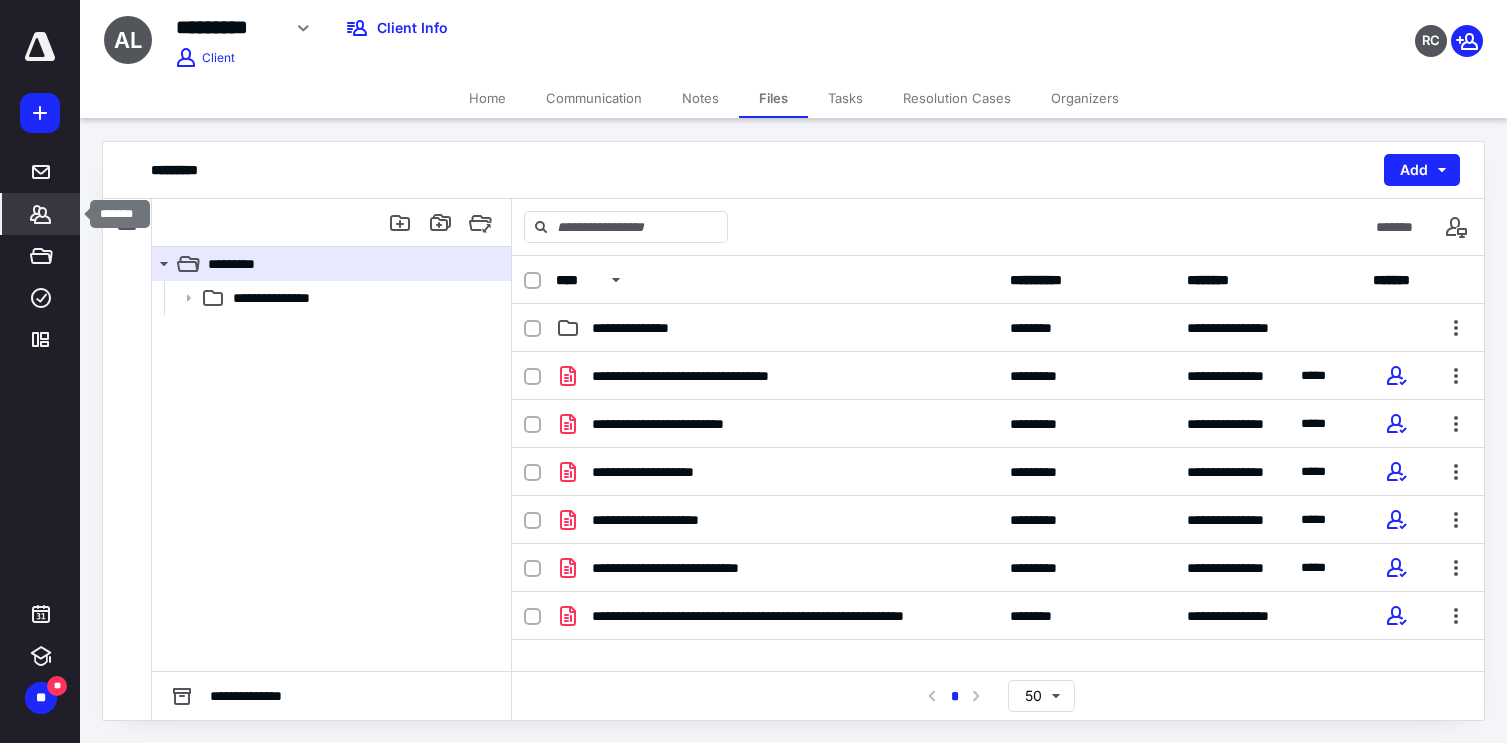 click on "*******" at bounding box center (41, 214) 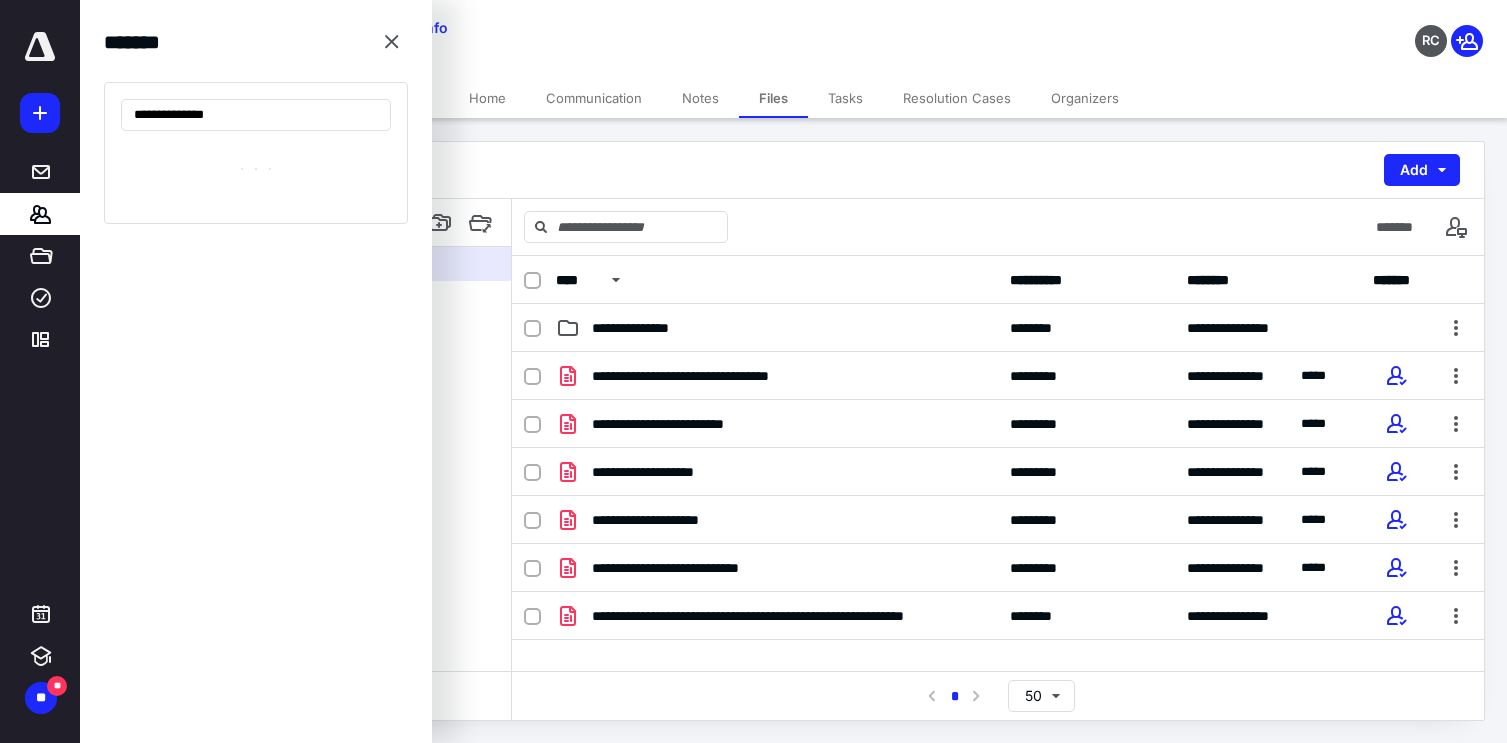 type on "**********" 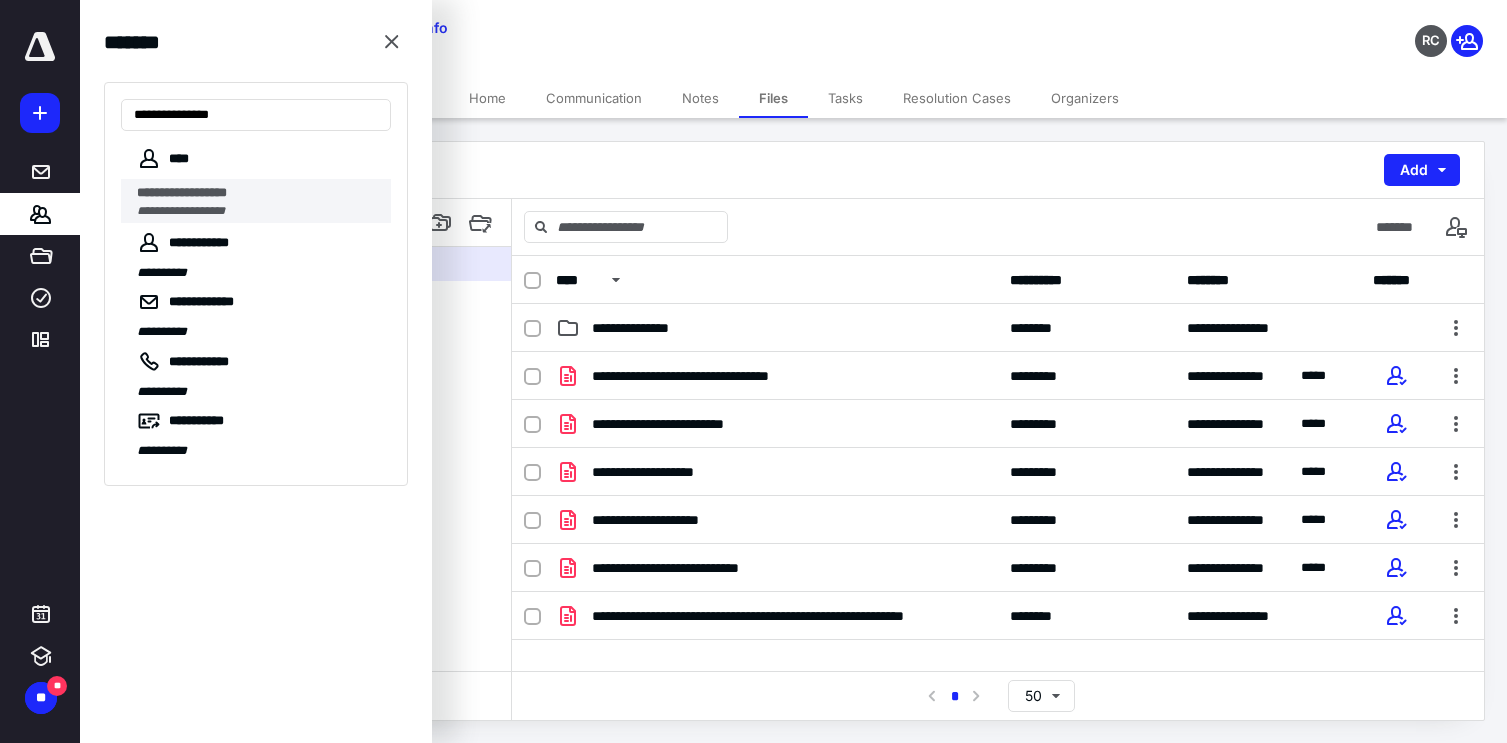 click on "**********" at bounding box center (258, 193) 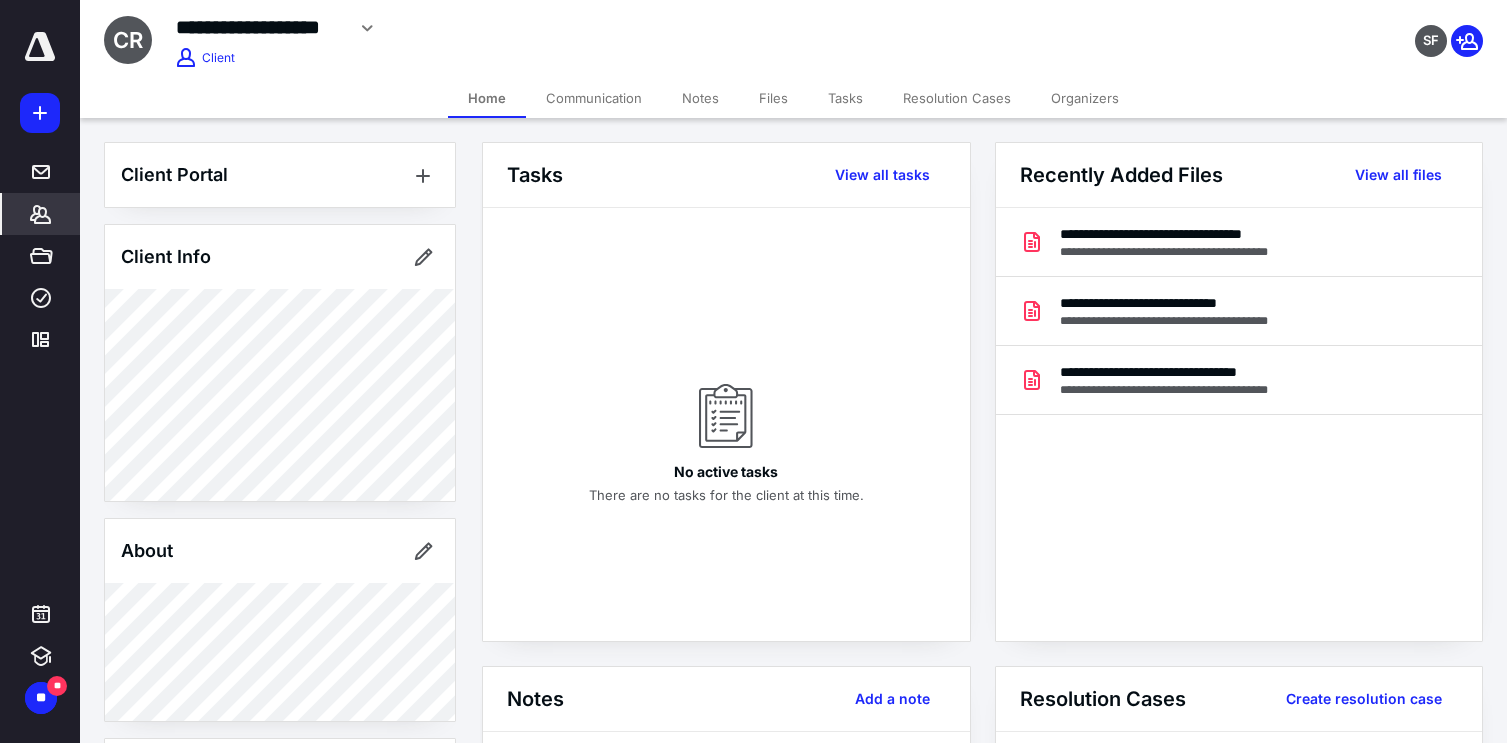 click on "Client Portal" at bounding box center [280, 175] 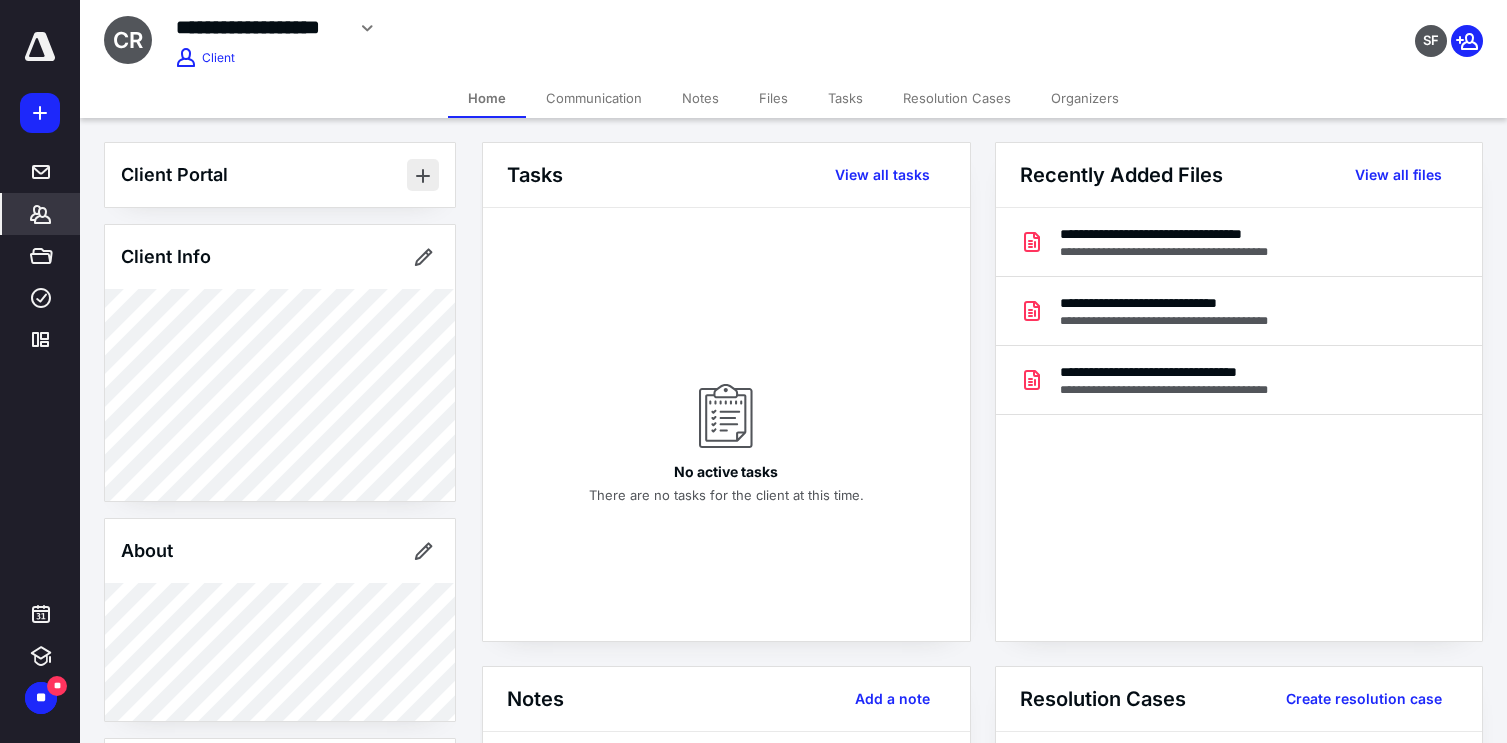 click at bounding box center (423, 175) 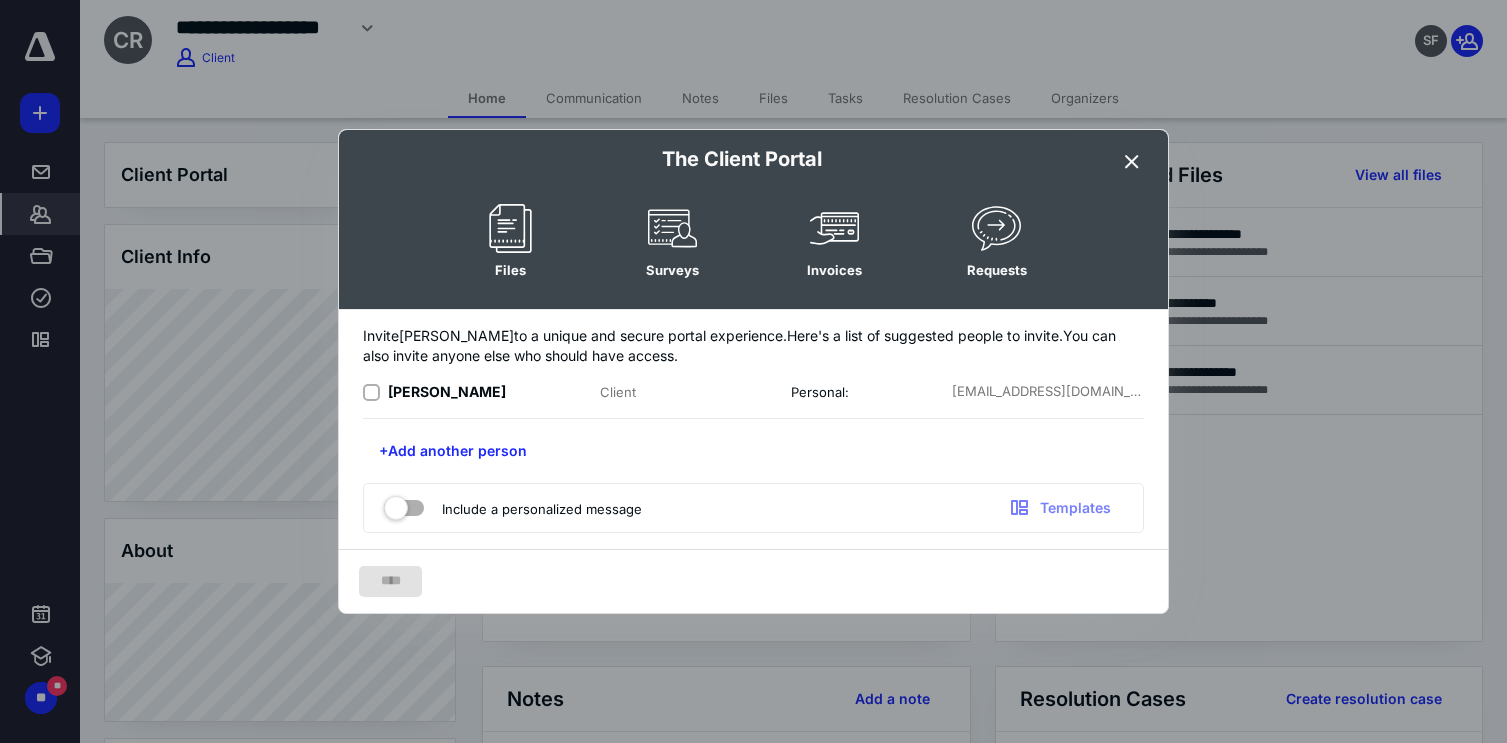 click at bounding box center (1132, 162) 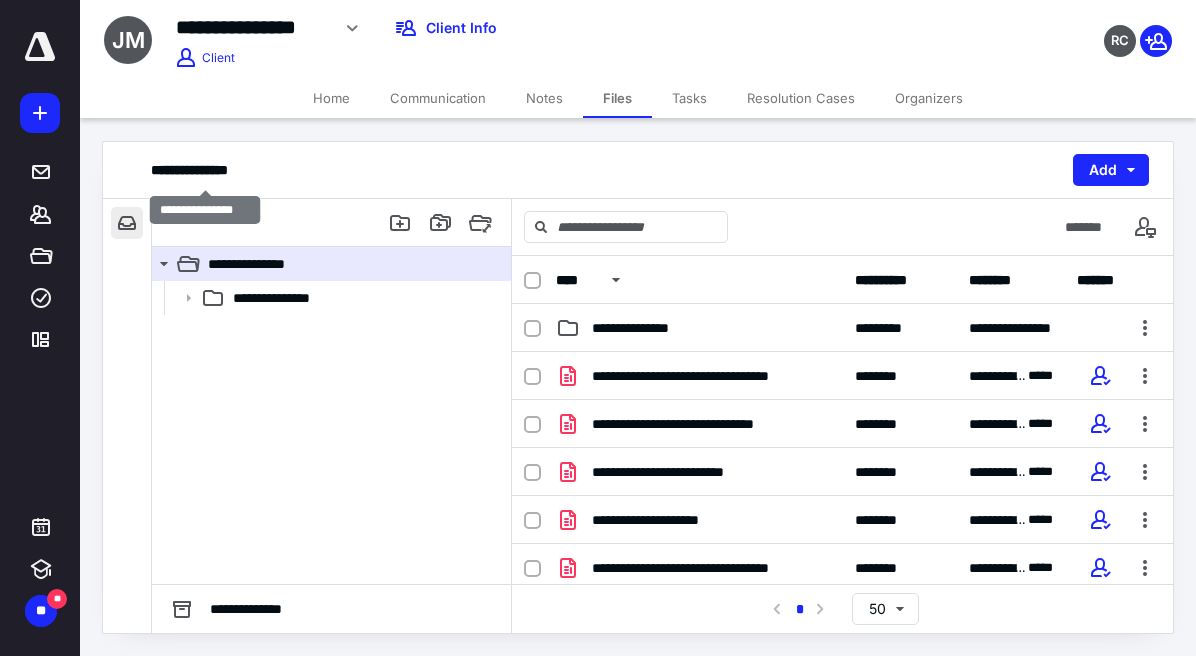 scroll, scrollTop: 0, scrollLeft: 0, axis: both 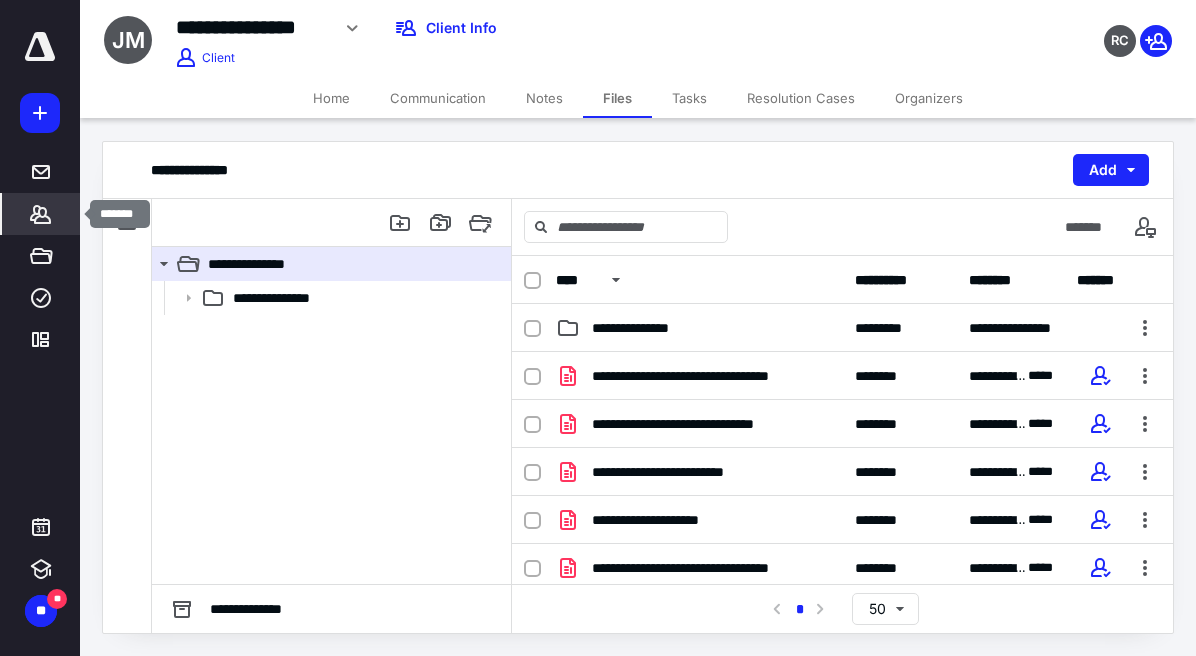 click 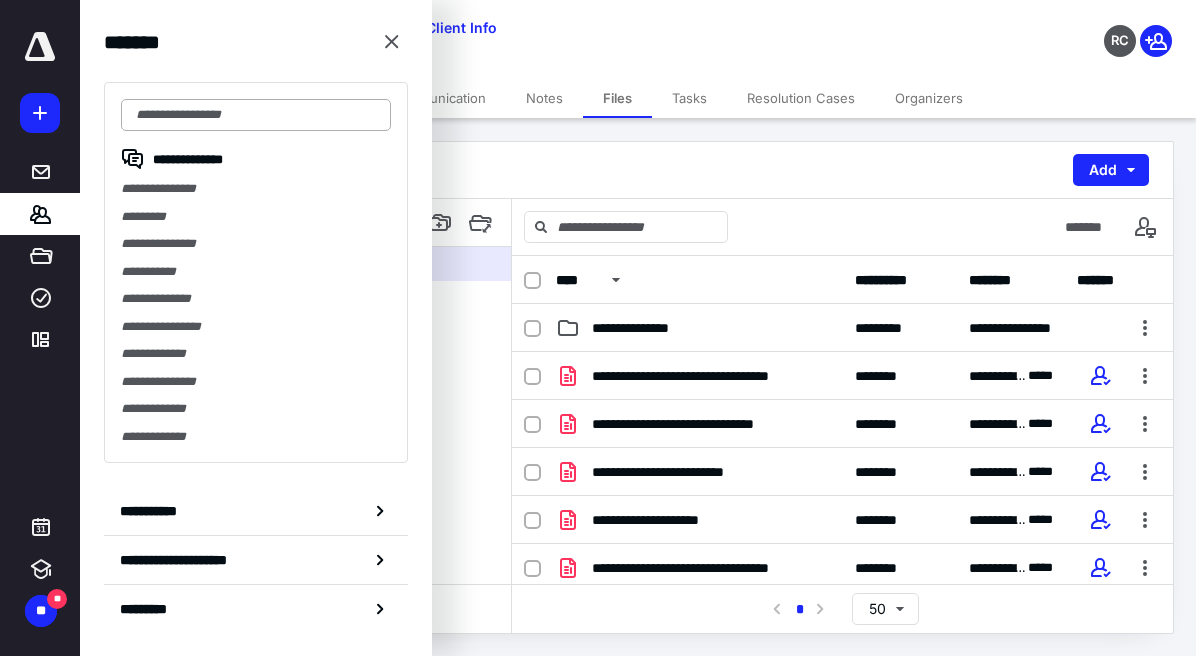click at bounding box center [256, 115] 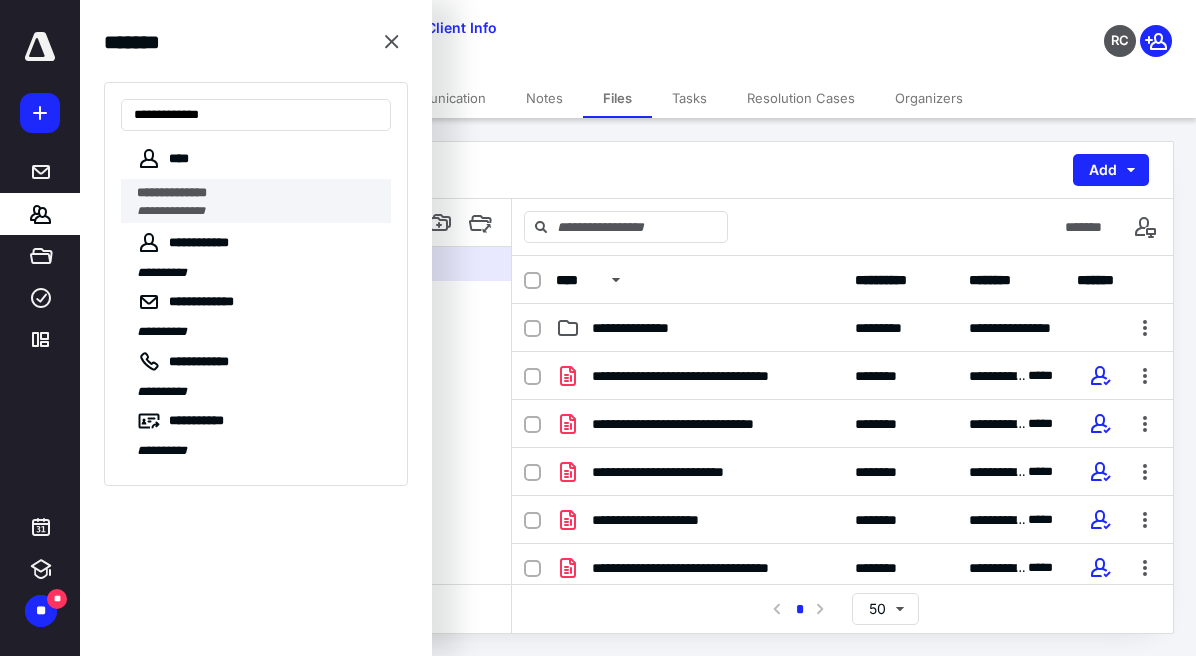 type on "**********" 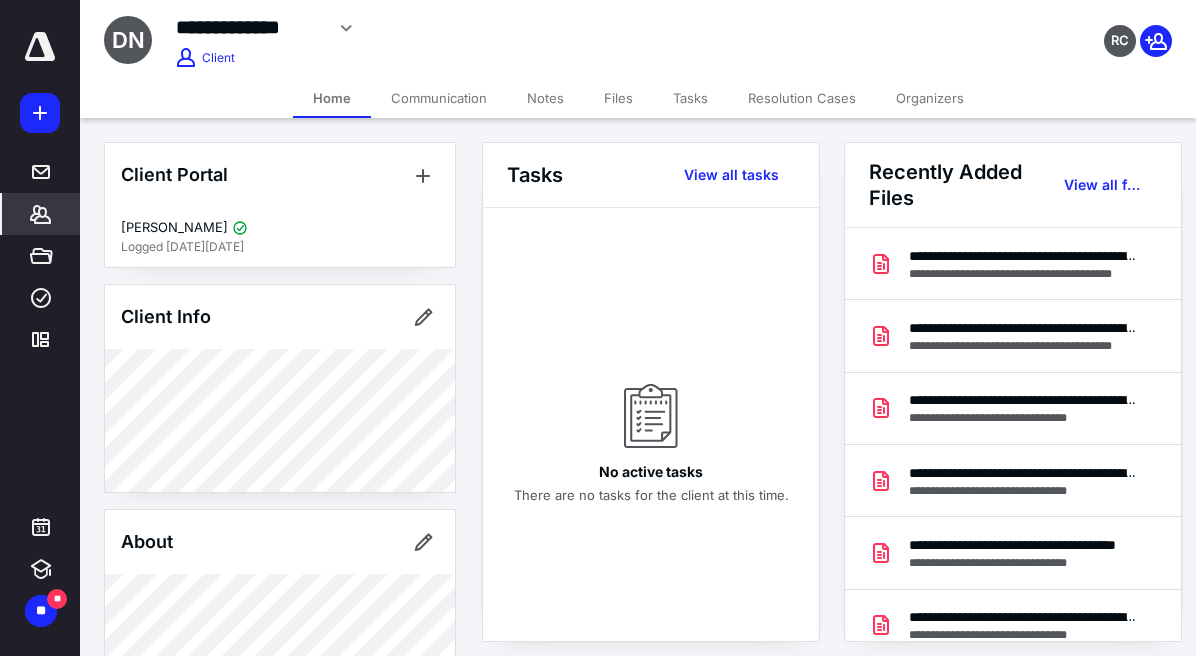click on "Files" at bounding box center (618, 98) 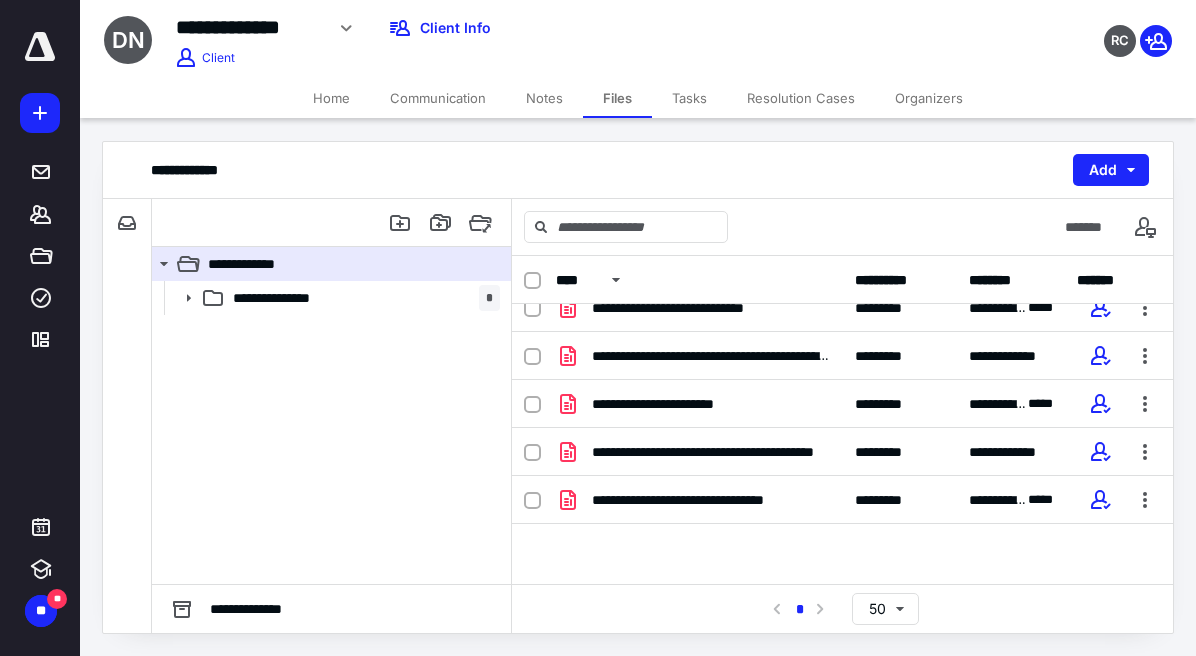 scroll, scrollTop: 0, scrollLeft: 0, axis: both 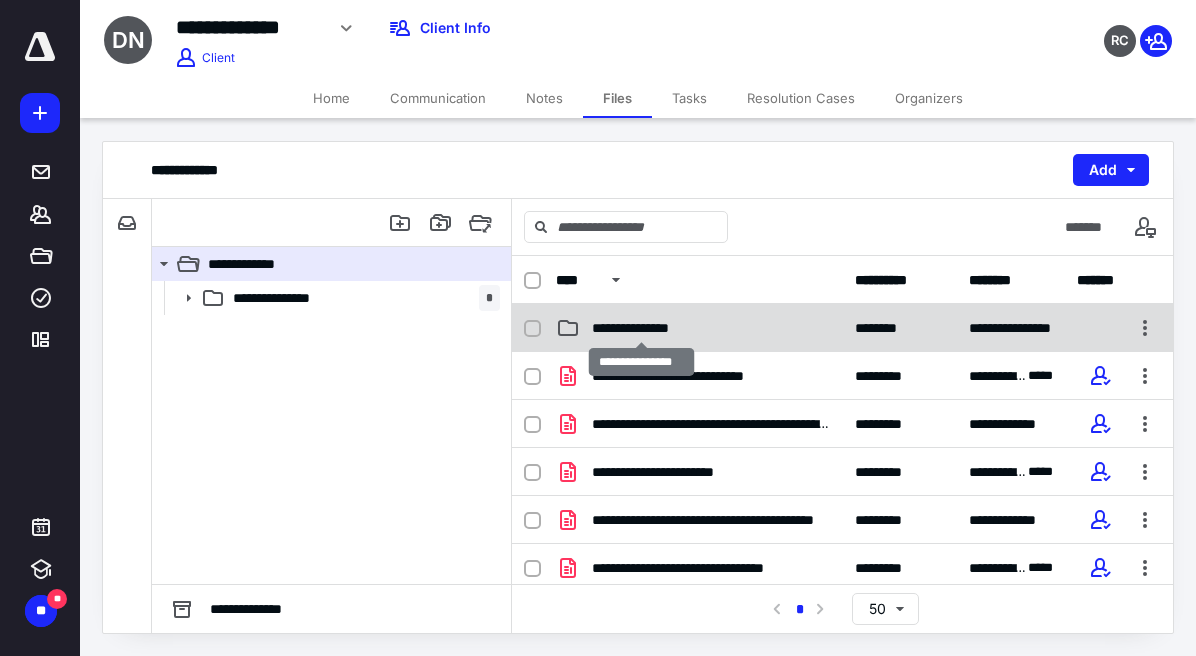 click on "**********" at bounding box center [641, 328] 